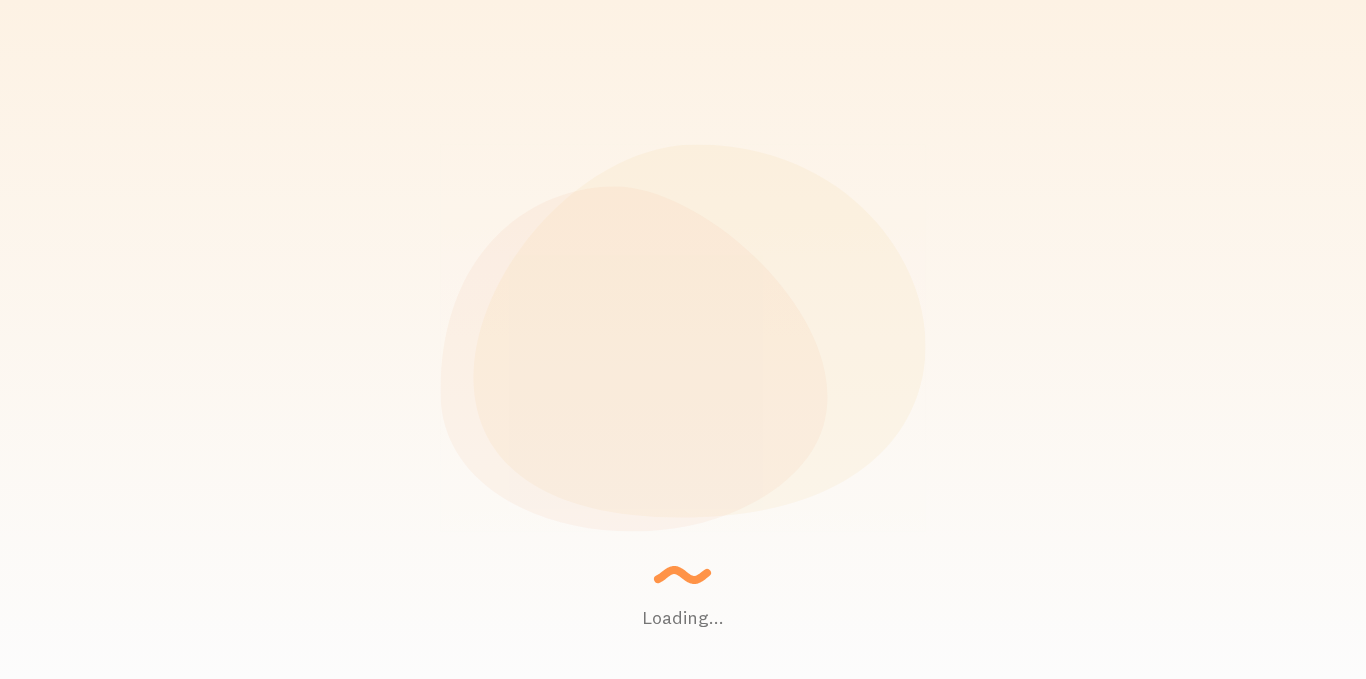 scroll, scrollTop: 0, scrollLeft: 0, axis: both 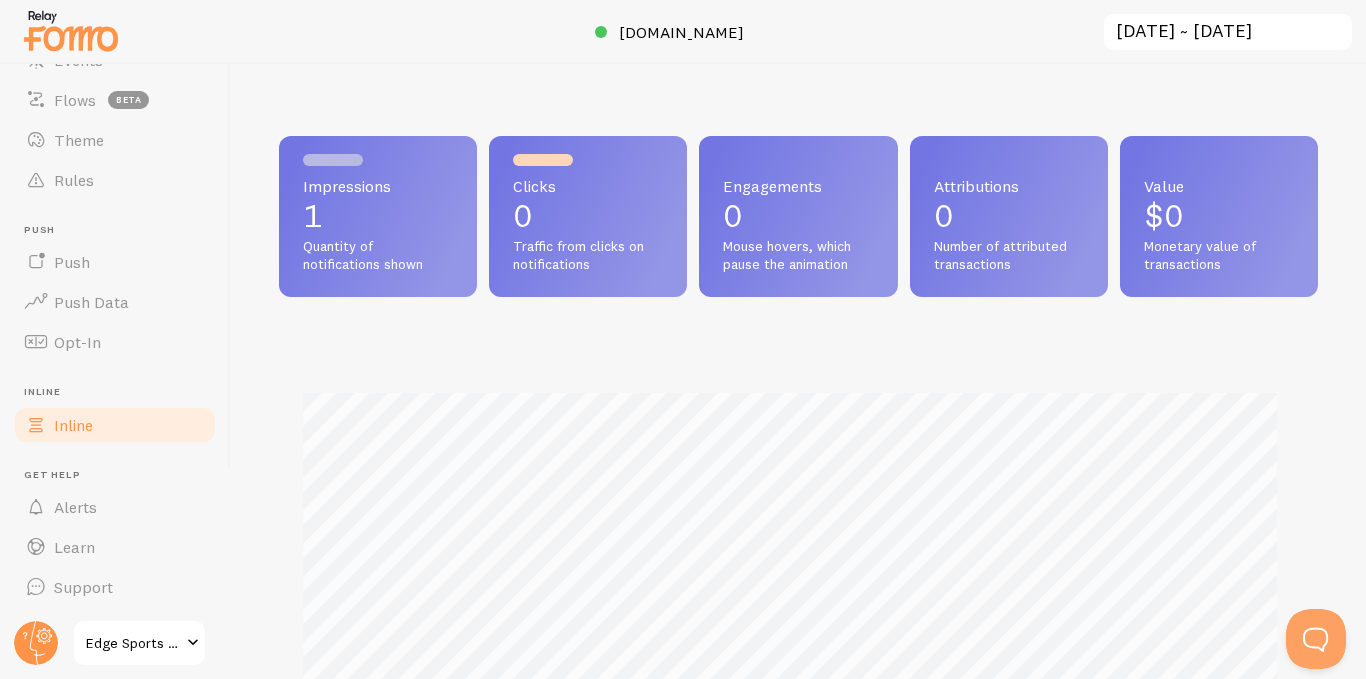 click on "Inline" at bounding box center (73, 425) 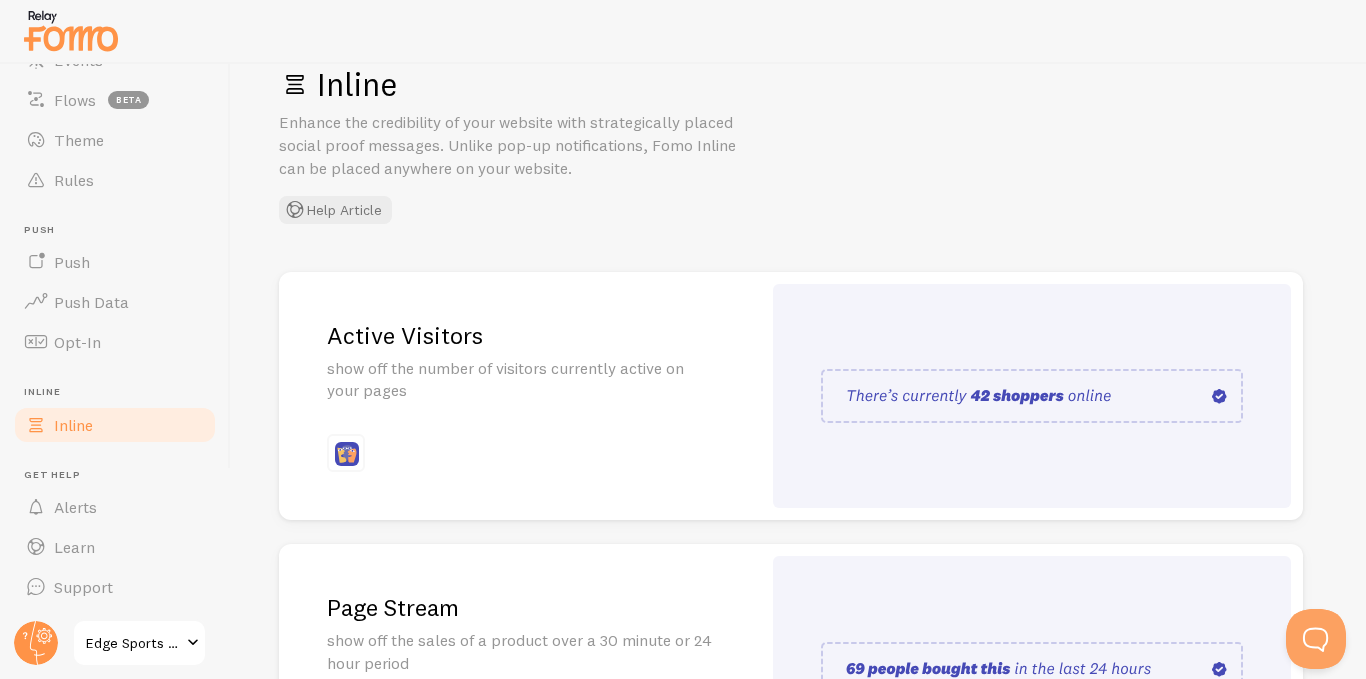 scroll, scrollTop: 30, scrollLeft: 0, axis: vertical 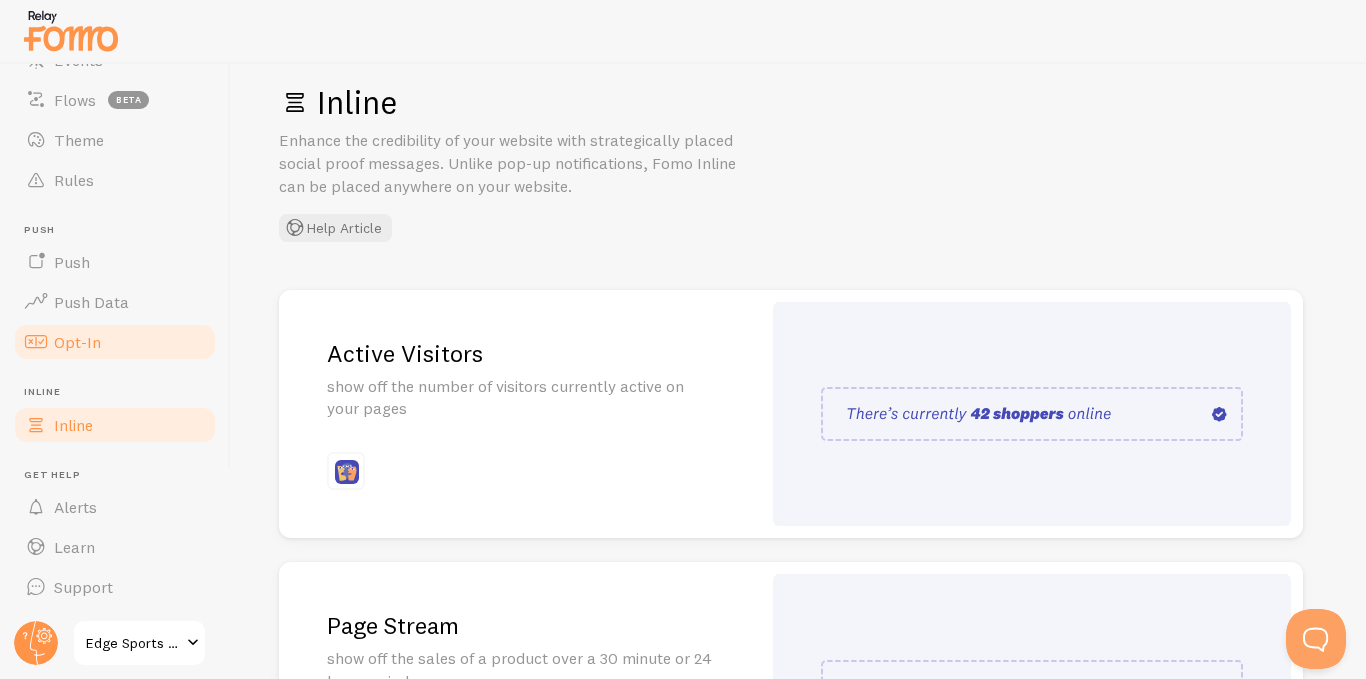 click on "Opt-In" at bounding box center (77, 342) 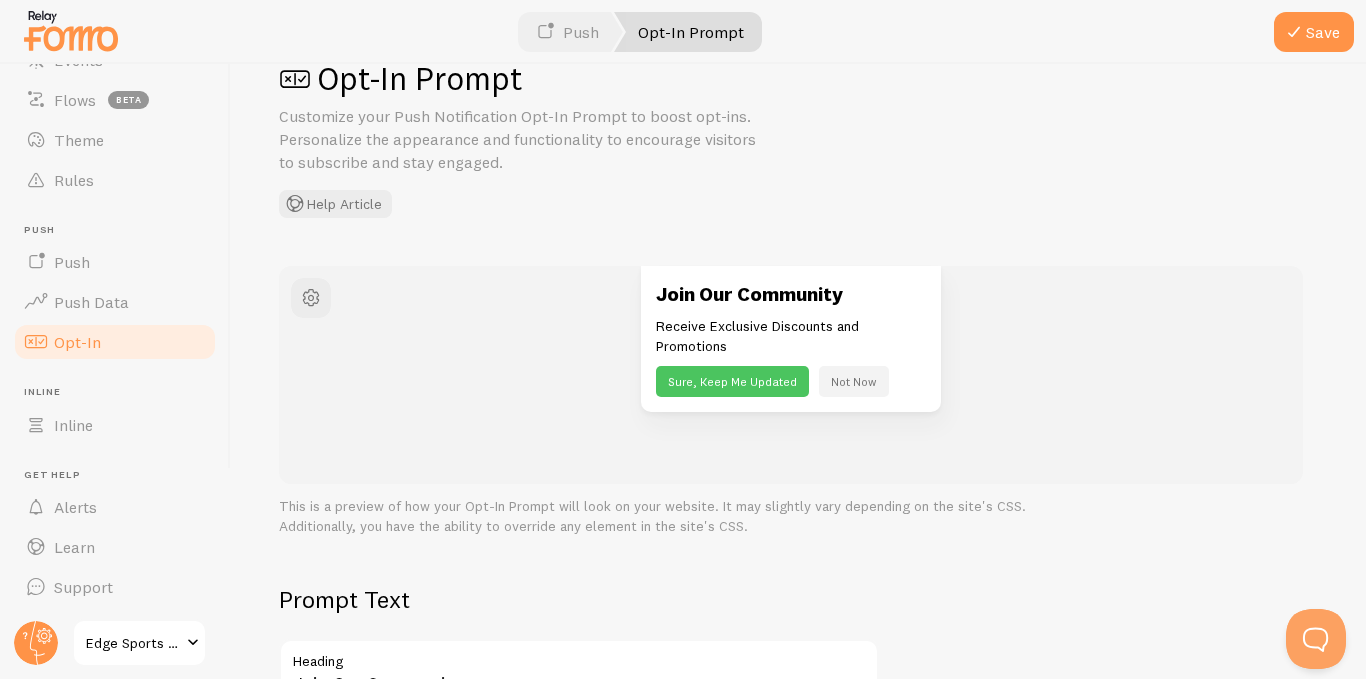 scroll, scrollTop: 0, scrollLeft: 0, axis: both 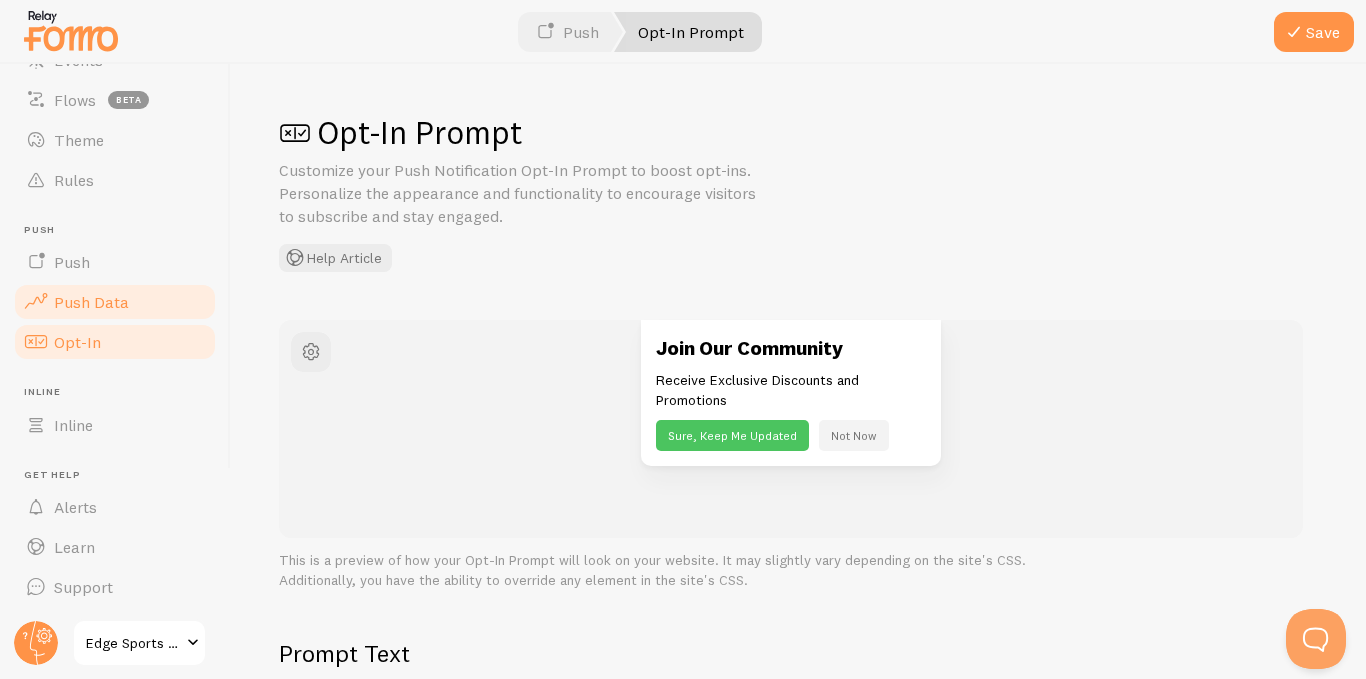 click on "Push Data" at bounding box center (91, 302) 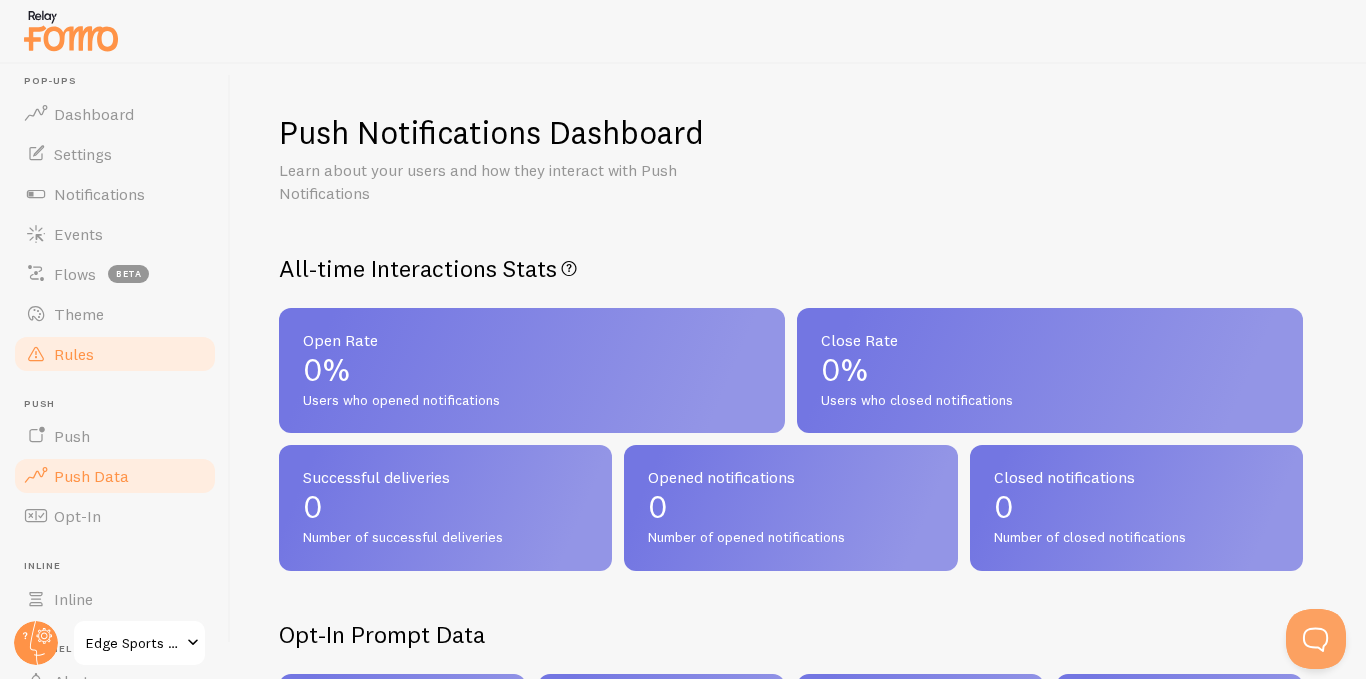 scroll, scrollTop: 0, scrollLeft: 0, axis: both 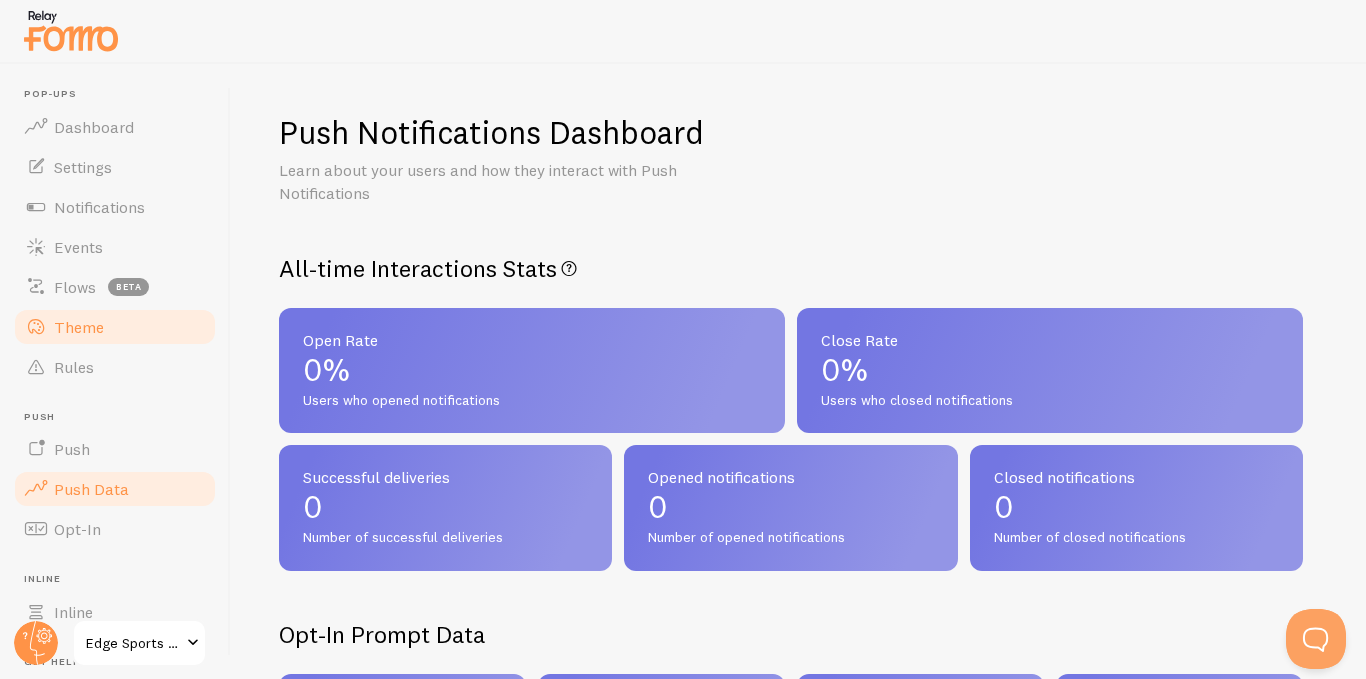 click on "Theme" at bounding box center [79, 327] 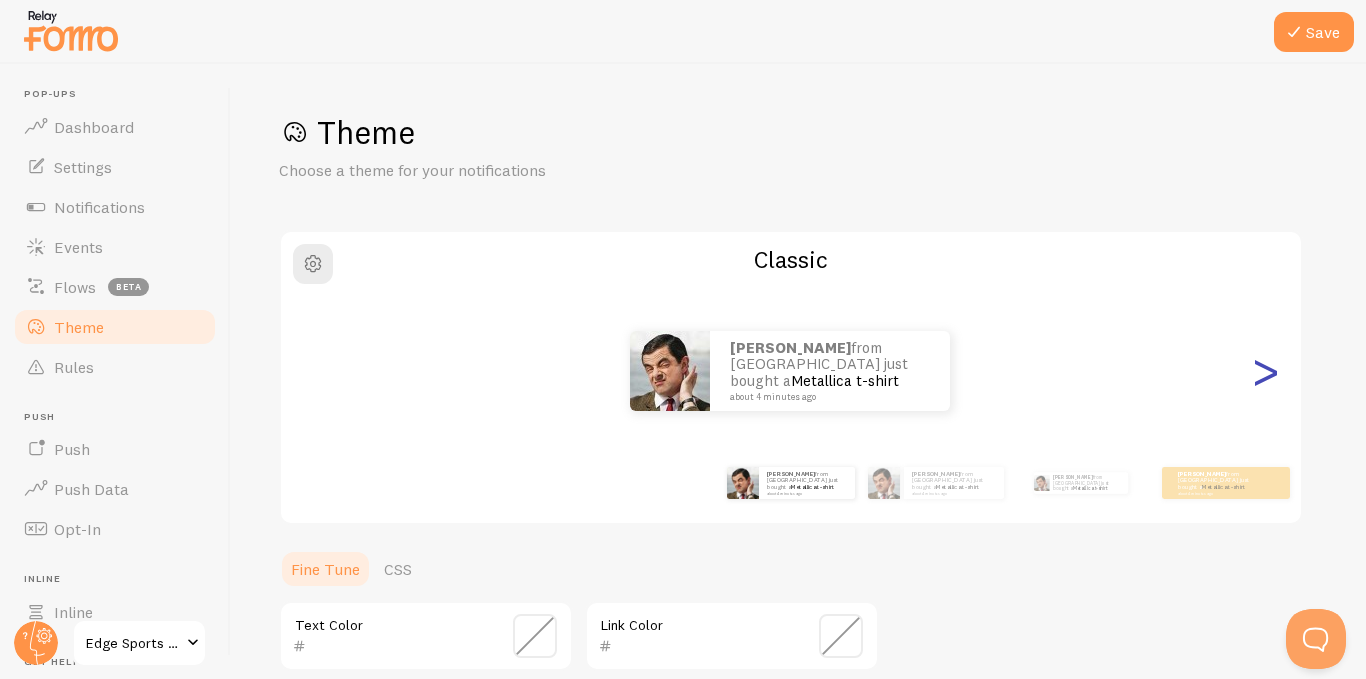 click on ">" at bounding box center (1265, 371) 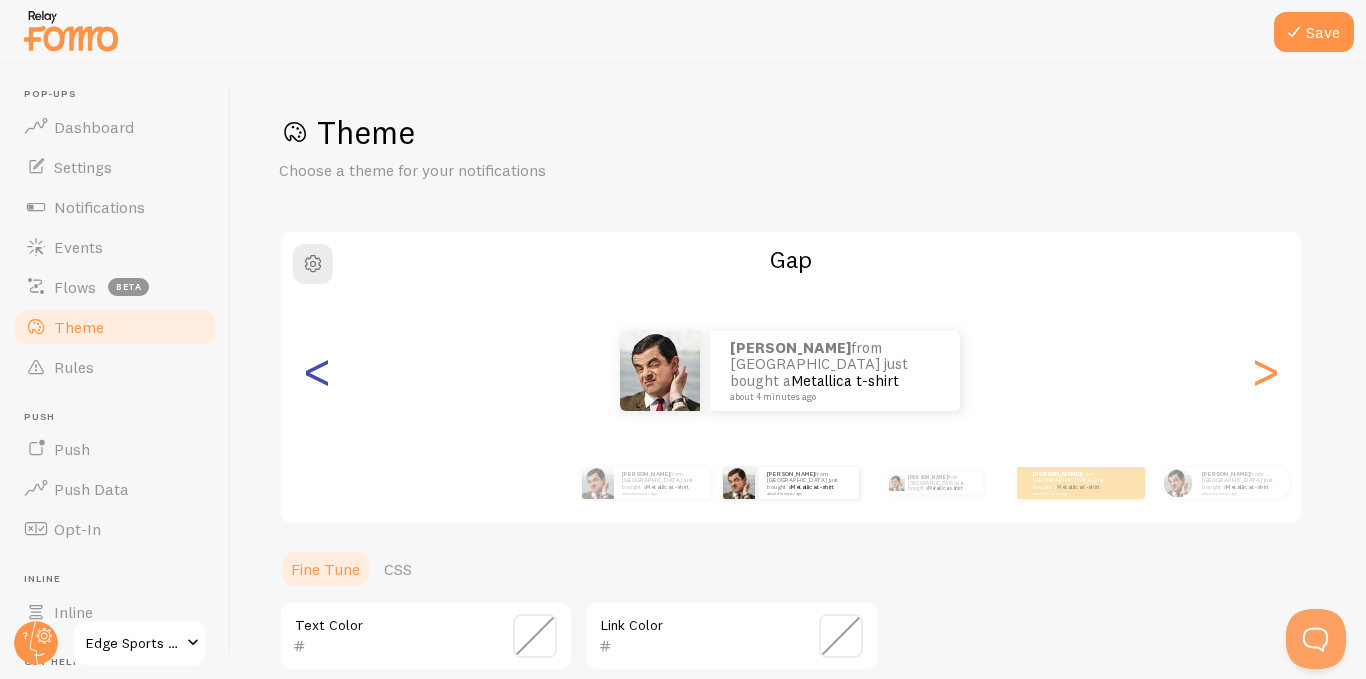 click on "<" at bounding box center [317, 371] 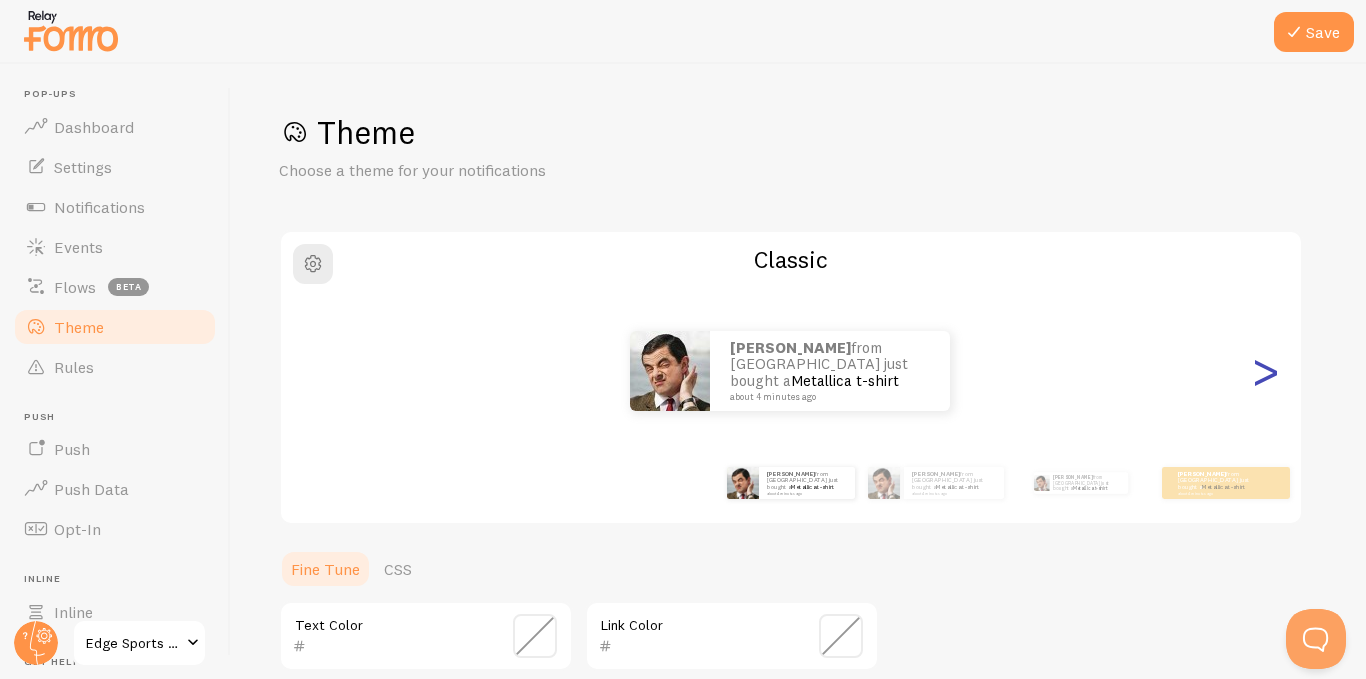click on ">" at bounding box center [1265, 371] 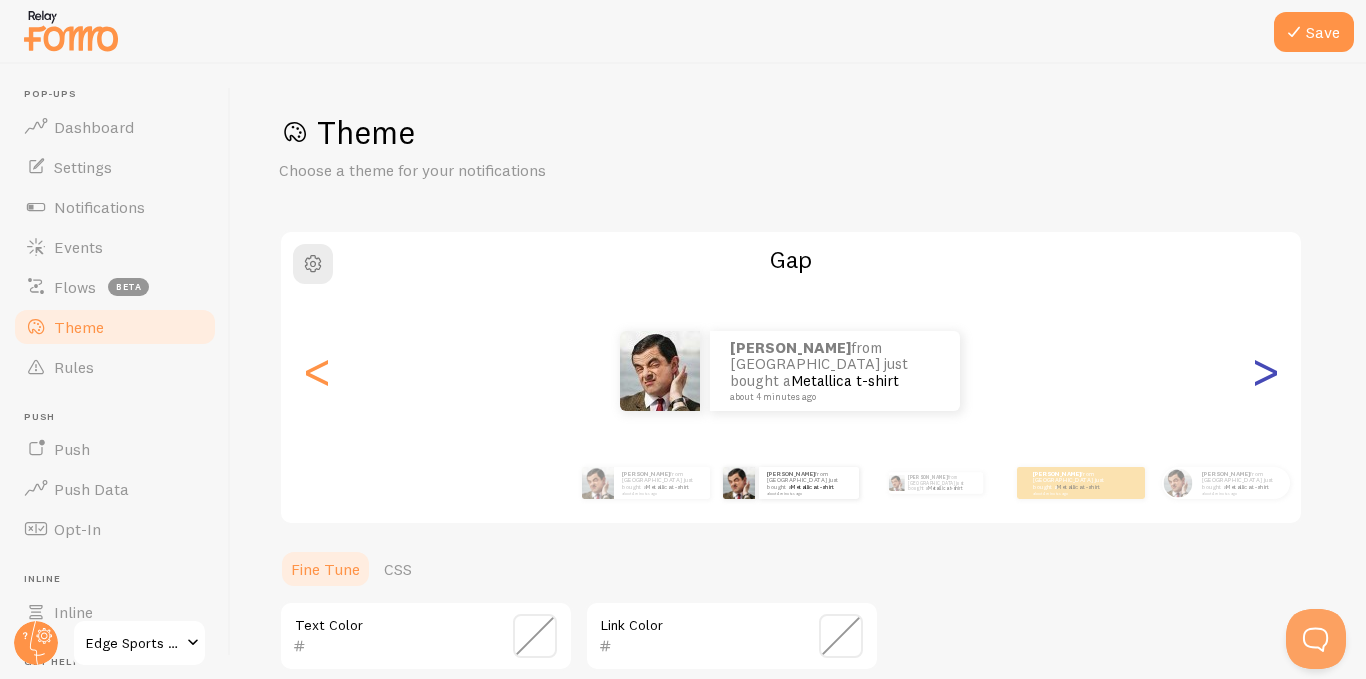 click on ">" at bounding box center [1265, 371] 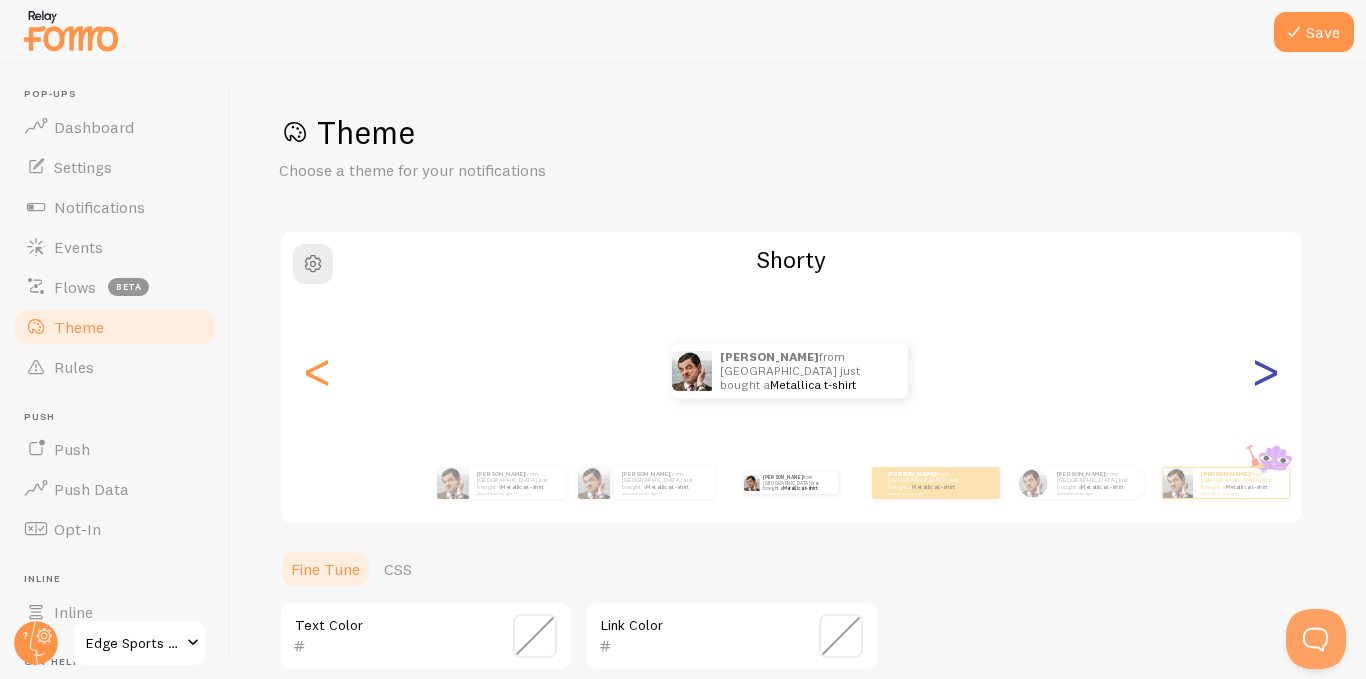 click on ">" at bounding box center (1265, 371) 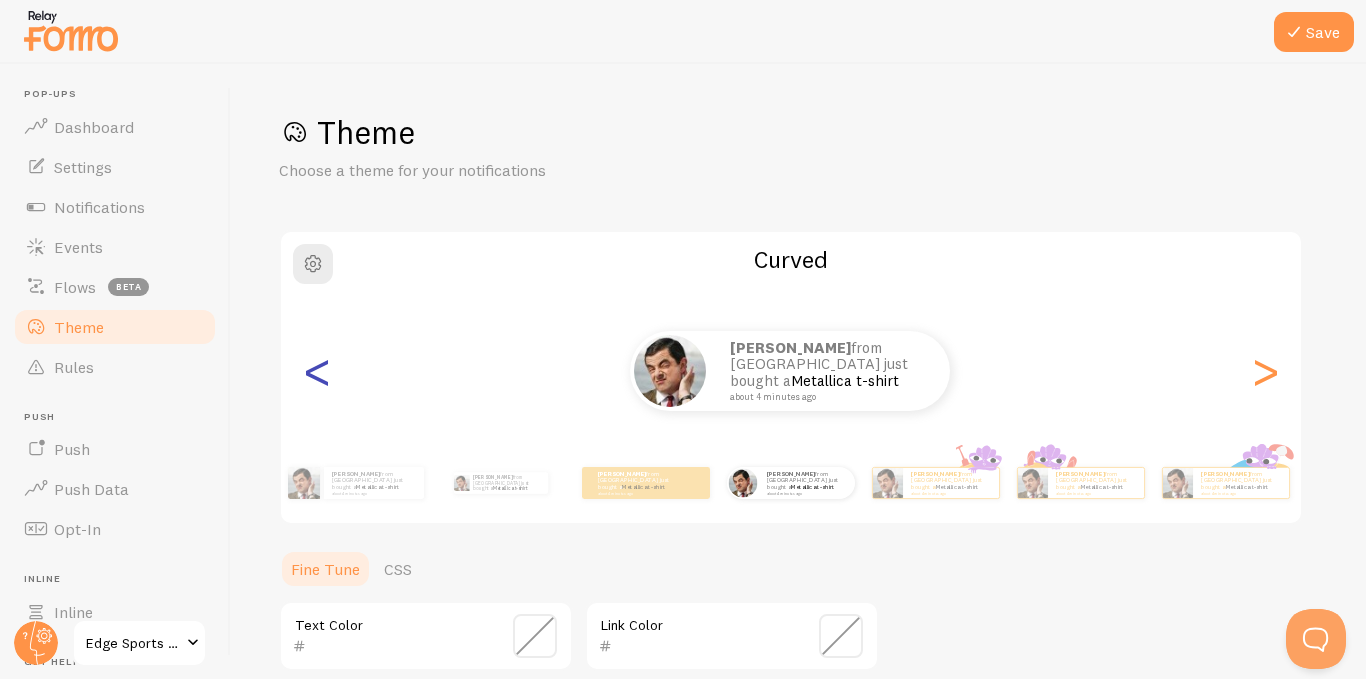 click on "<" at bounding box center (317, 371) 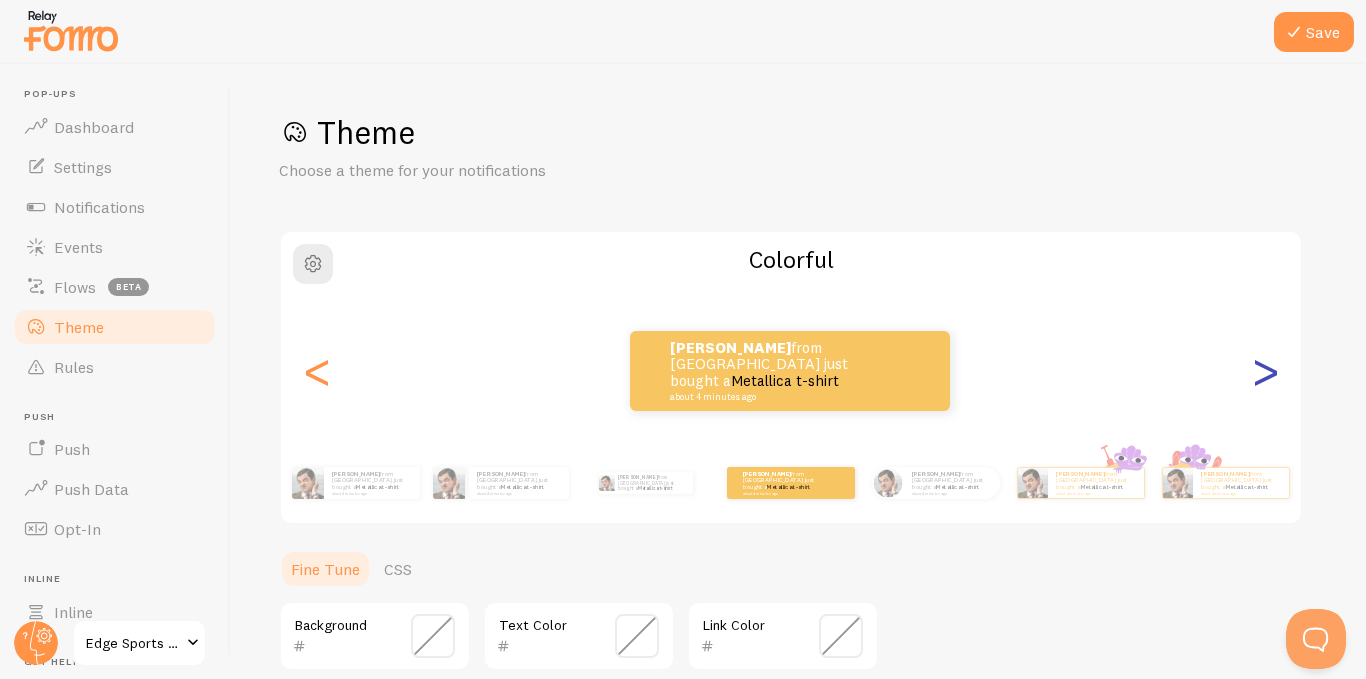 click on ">" at bounding box center [1265, 371] 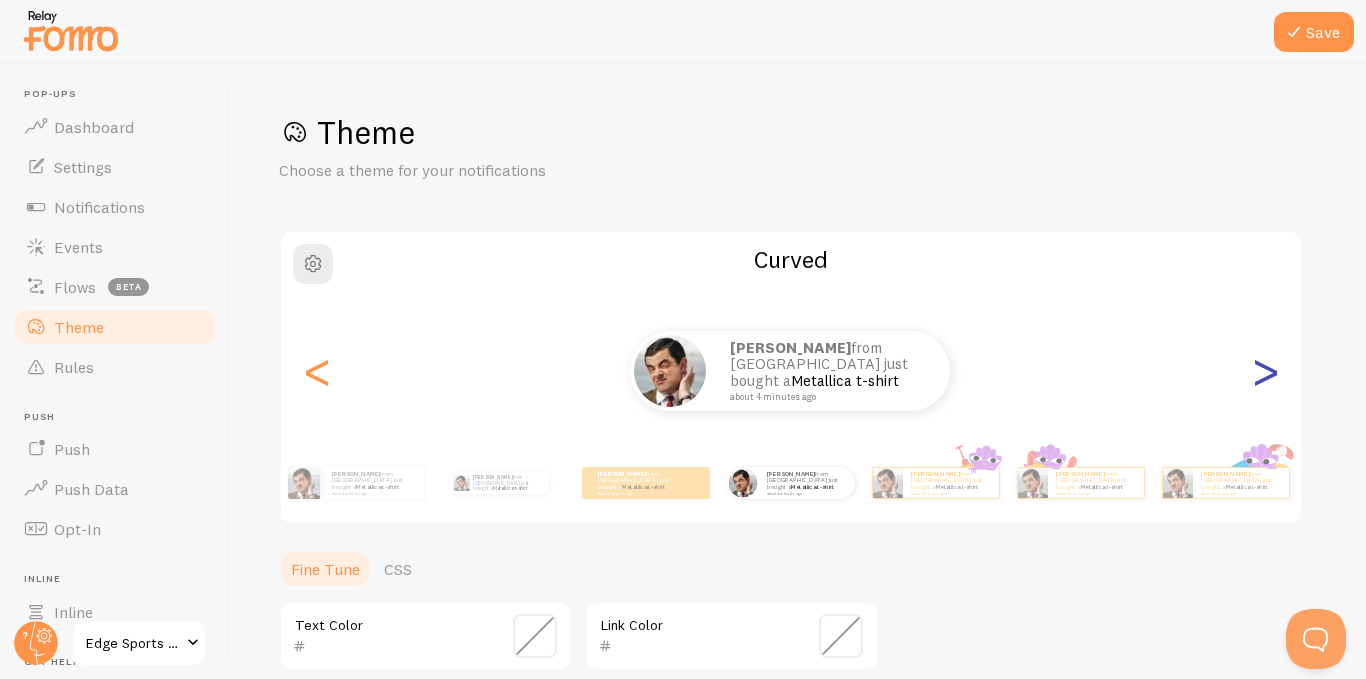 click on ">" at bounding box center [1265, 371] 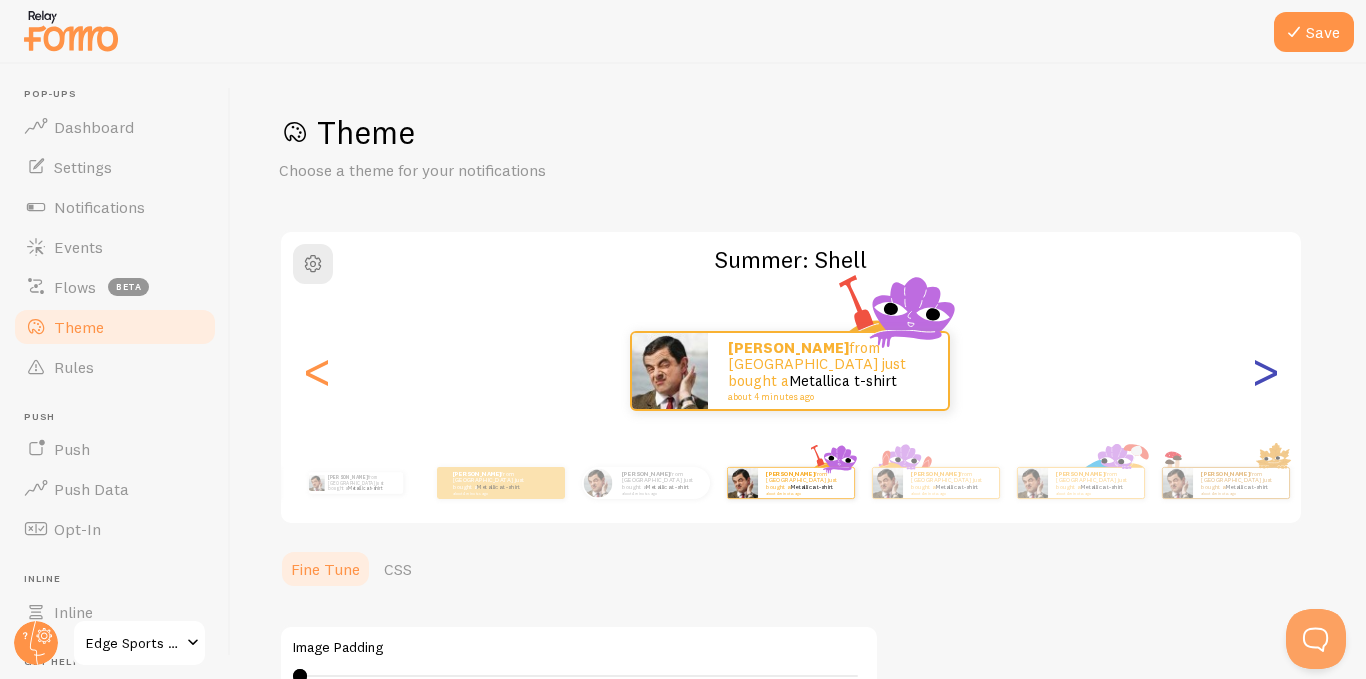 click on ">" at bounding box center (1265, 371) 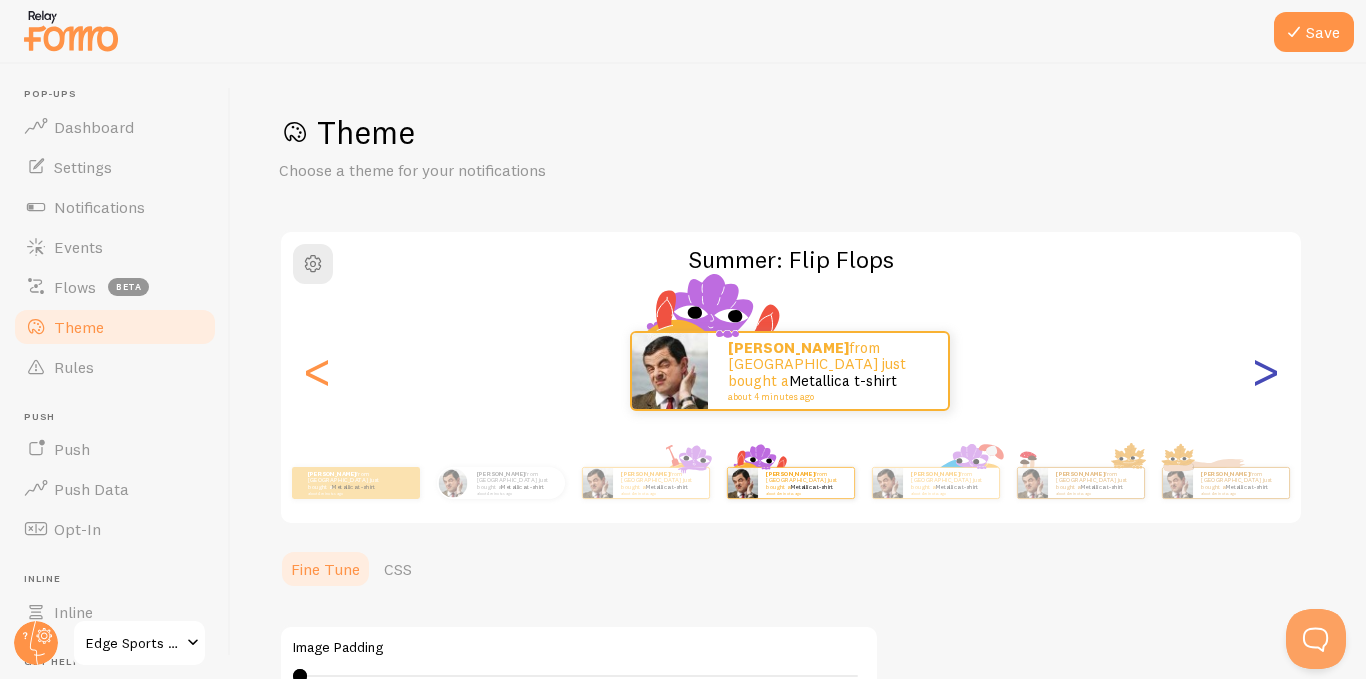 click on ">" at bounding box center (1265, 371) 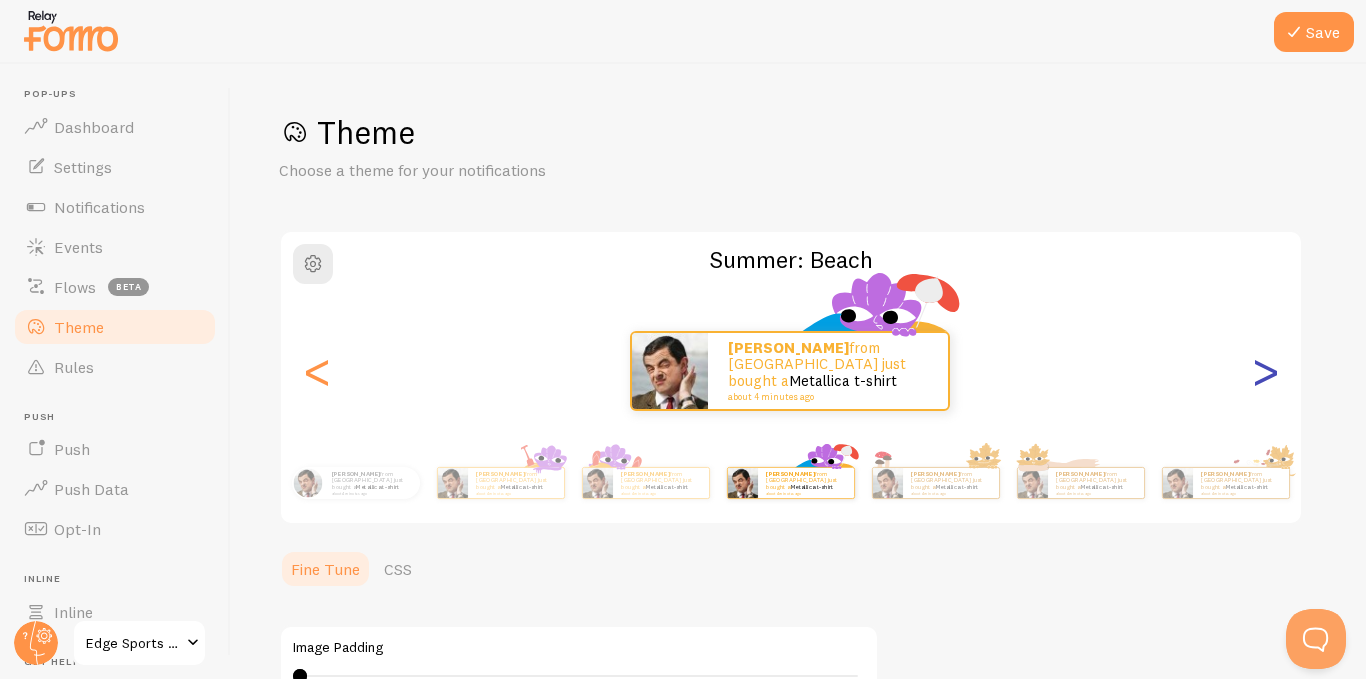 click on ">" at bounding box center [1265, 371] 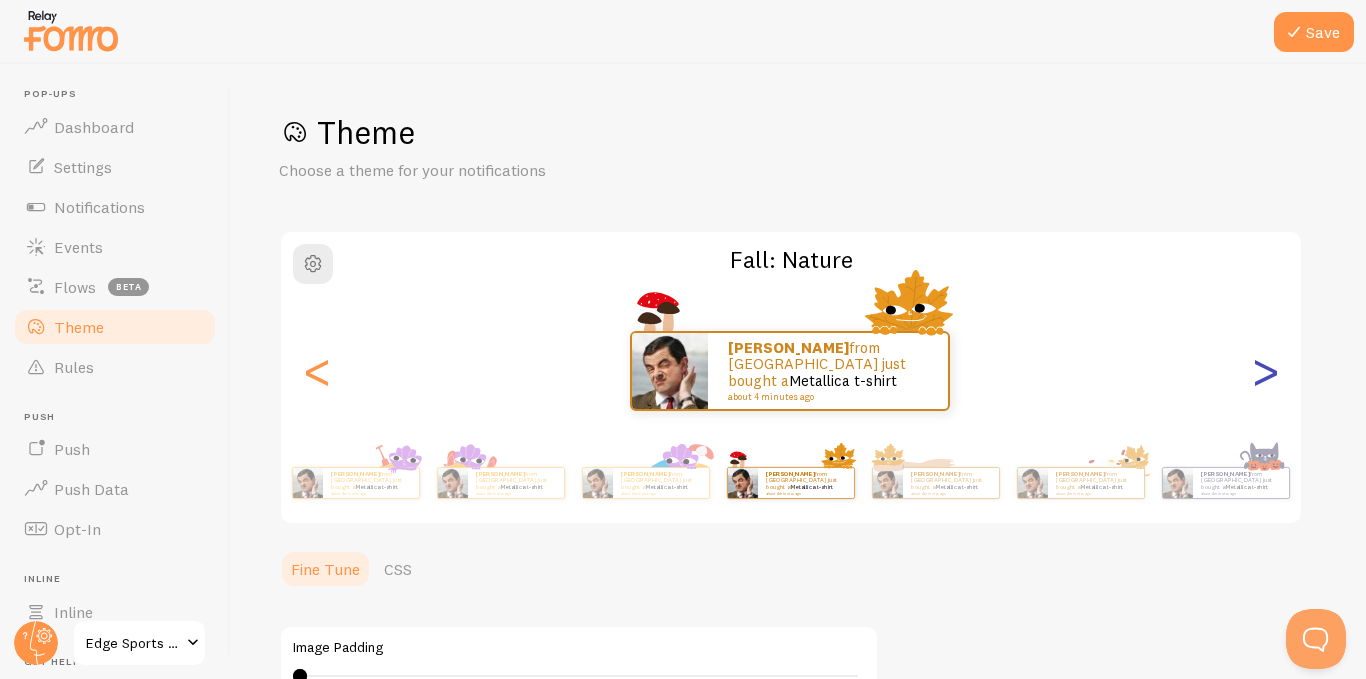 click on ">" at bounding box center [1265, 371] 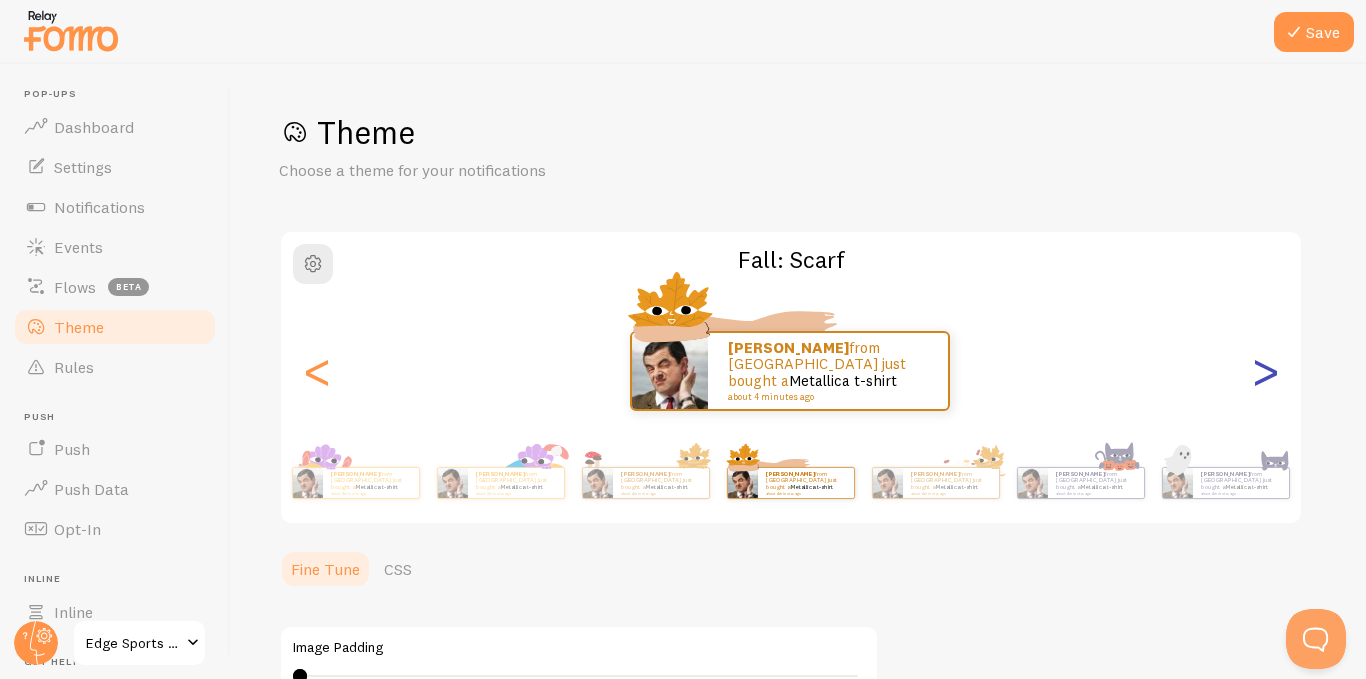 click on ">" at bounding box center [1265, 371] 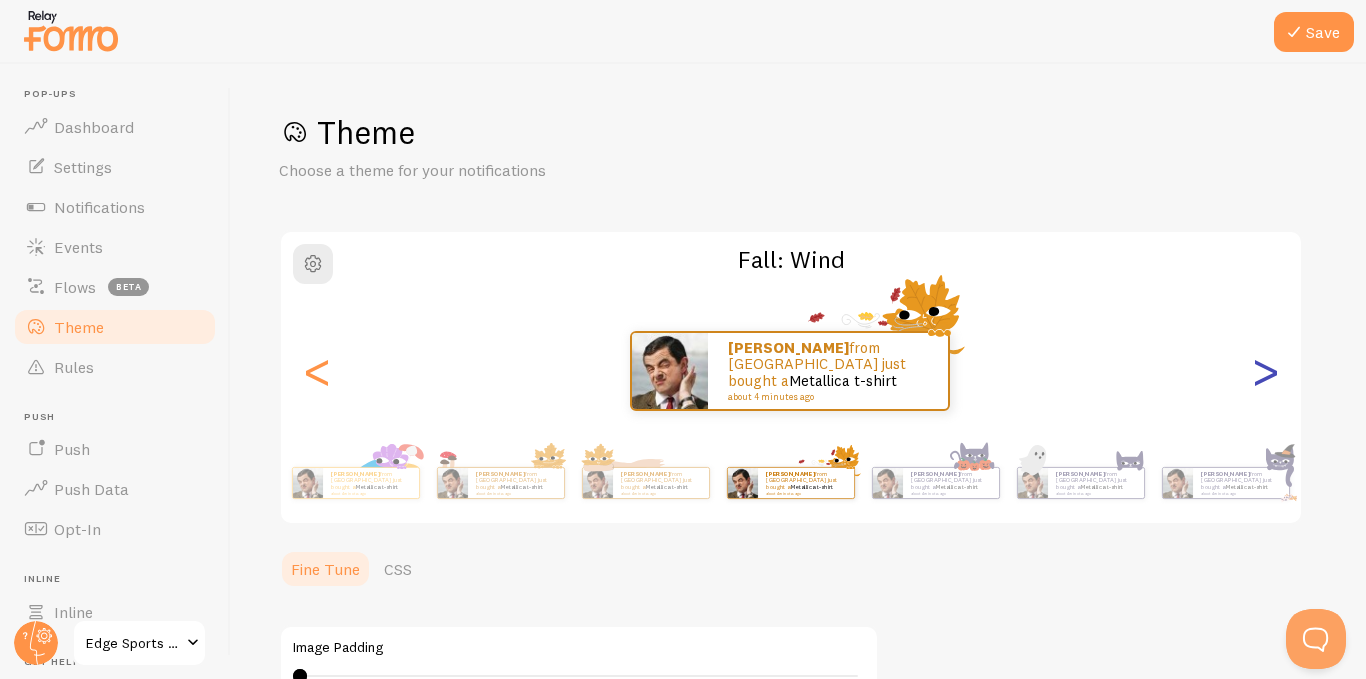 click on ">" at bounding box center [1265, 371] 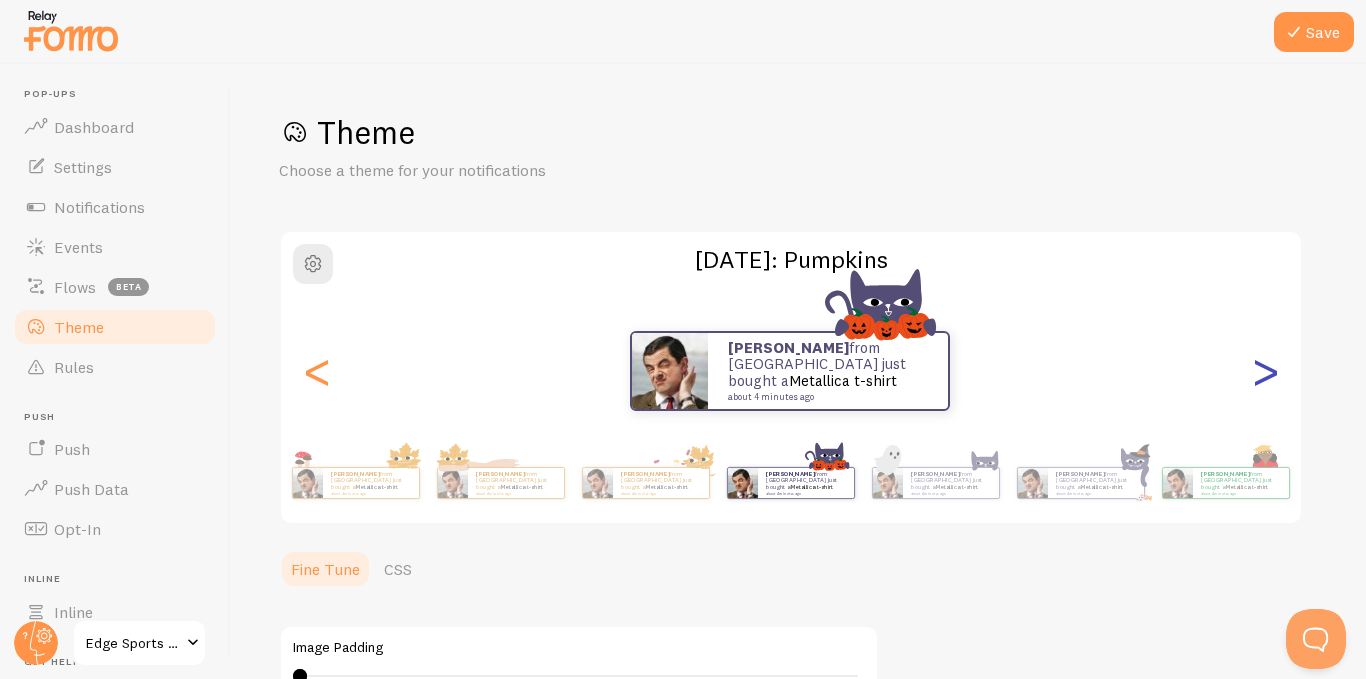 click on ">" at bounding box center (1265, 371) 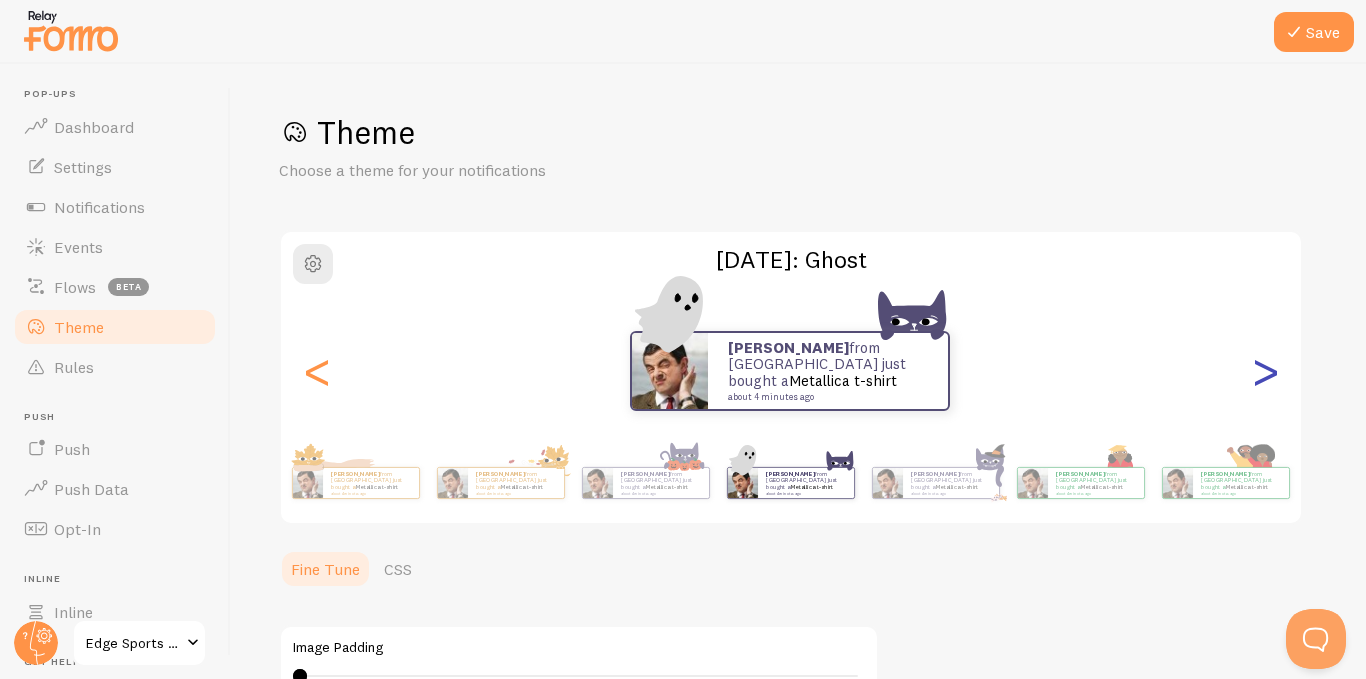 click on ">" at bounding box center [1265, 371] 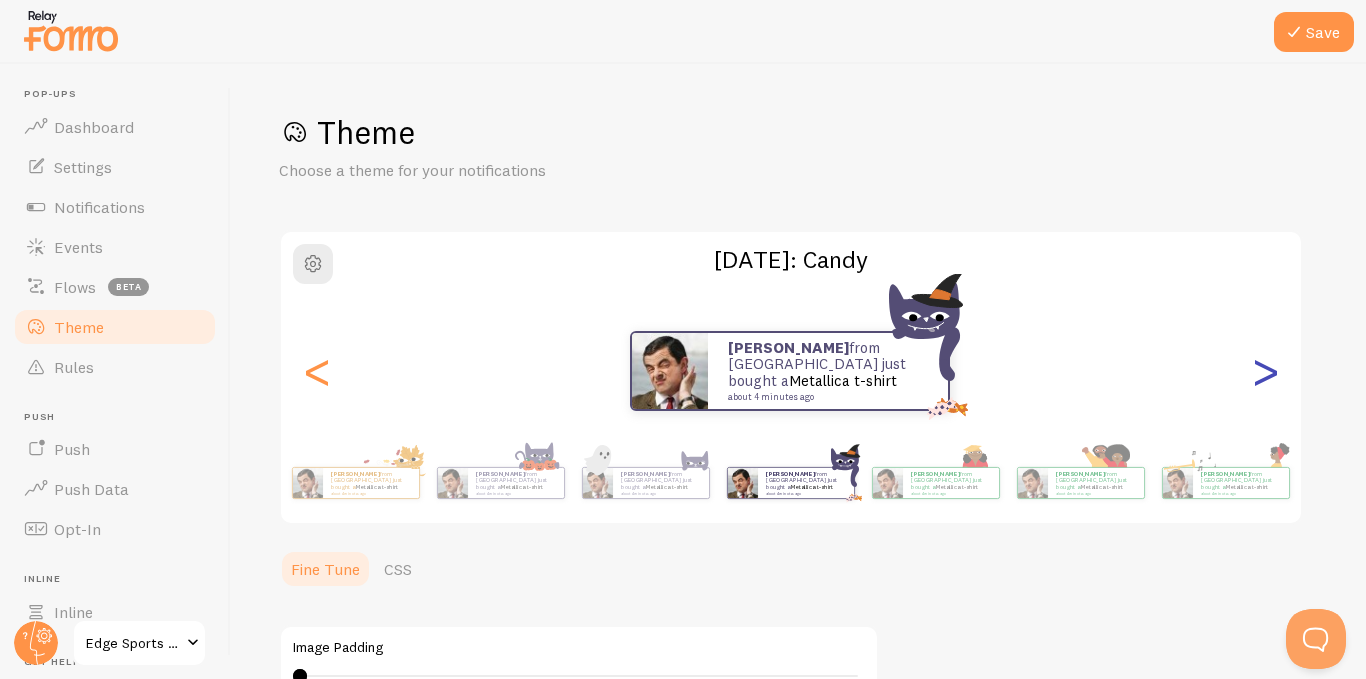 click on ">" at bounding box center [1265, 371] 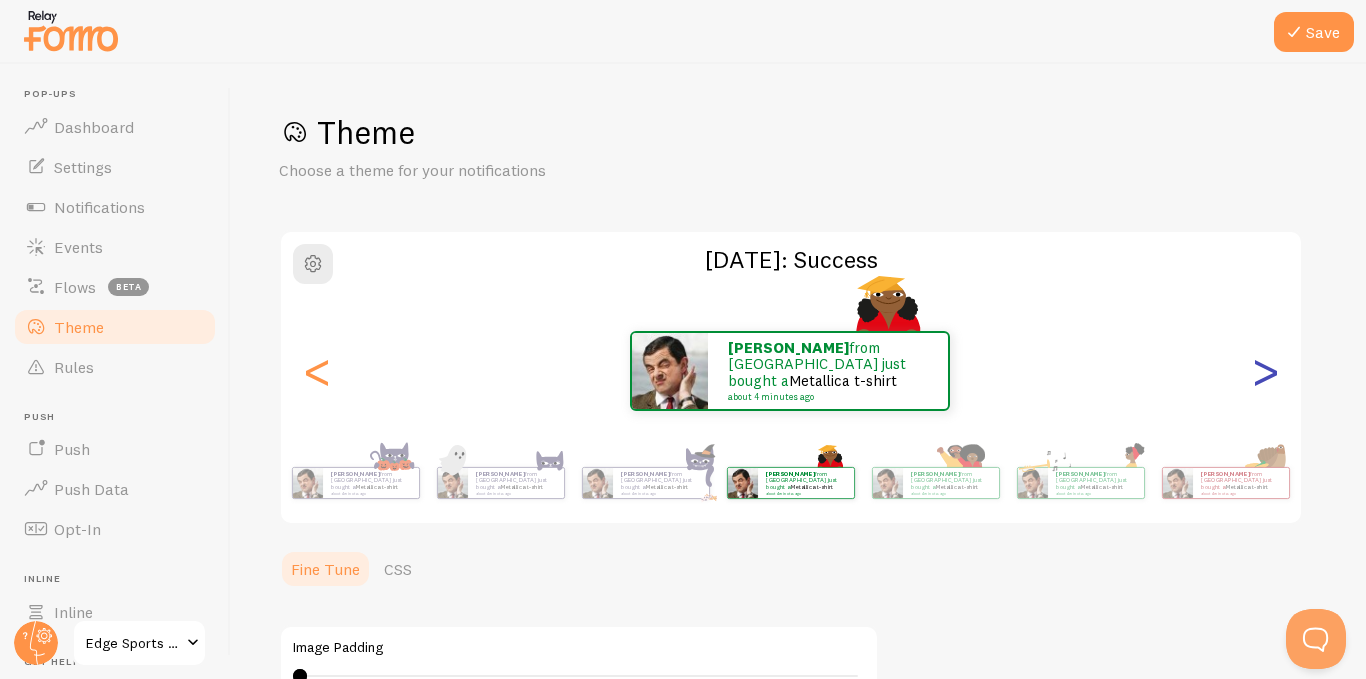 click on ">" at bounding box center (1265, 371) 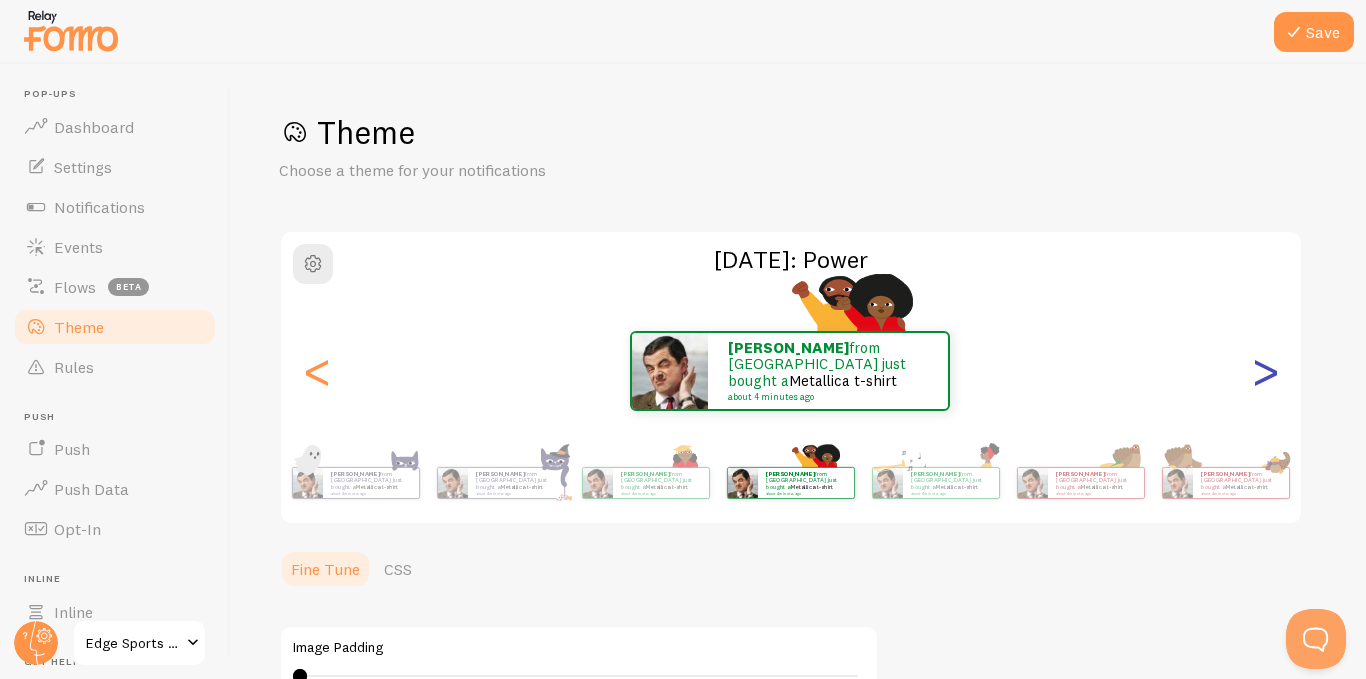 click on ">" at bounding box center [1265, 371] 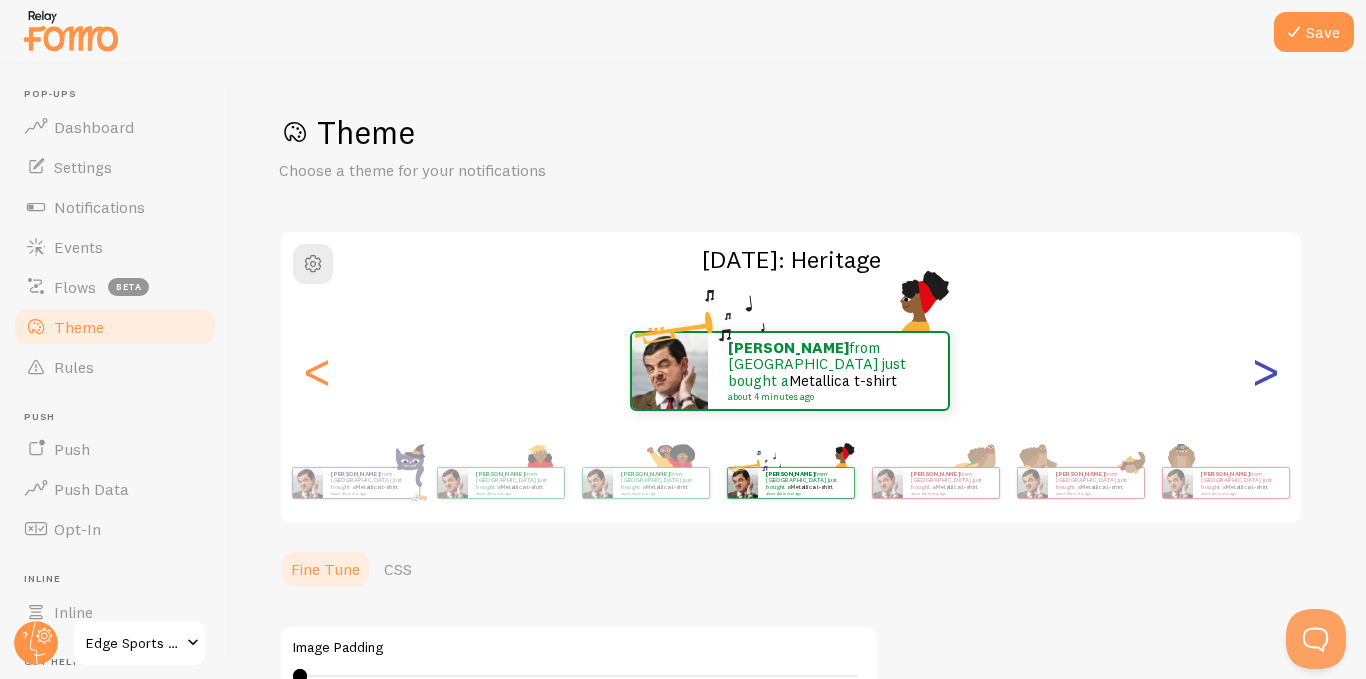 click on ">" at bounding box center [1265, 371] 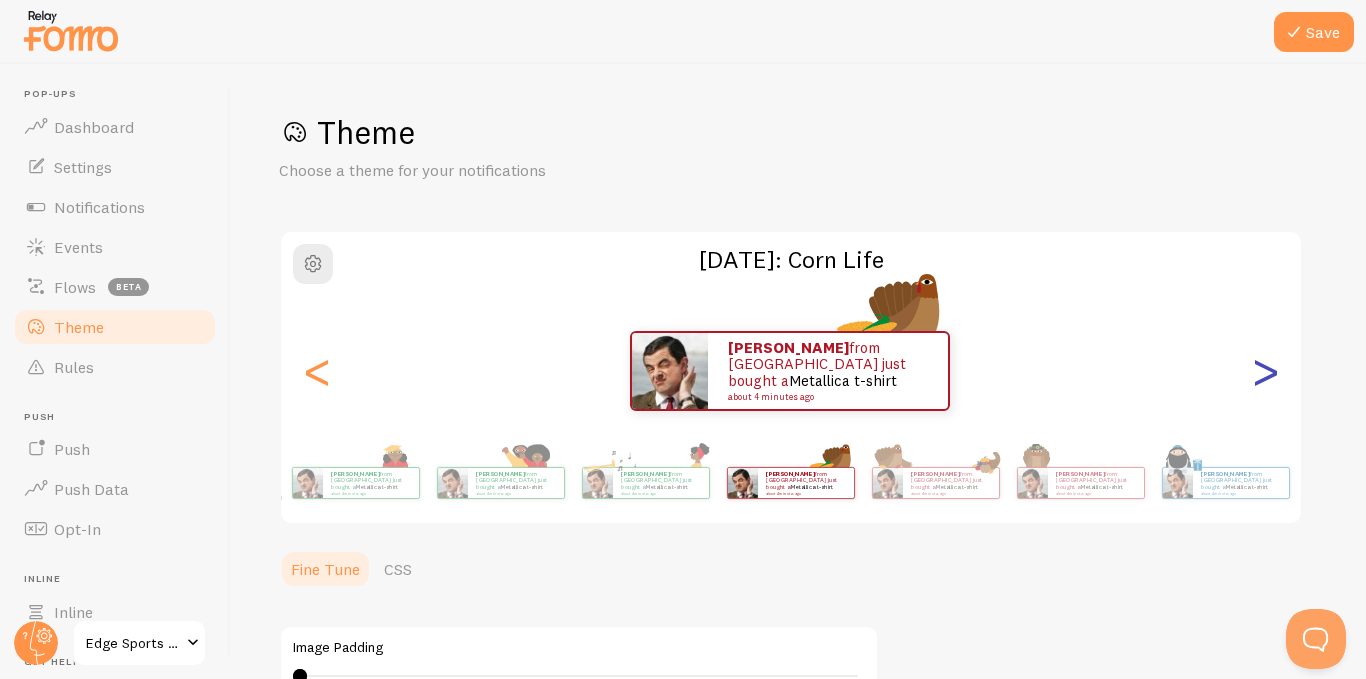 click on ">" at bounding box center [1265, 371] 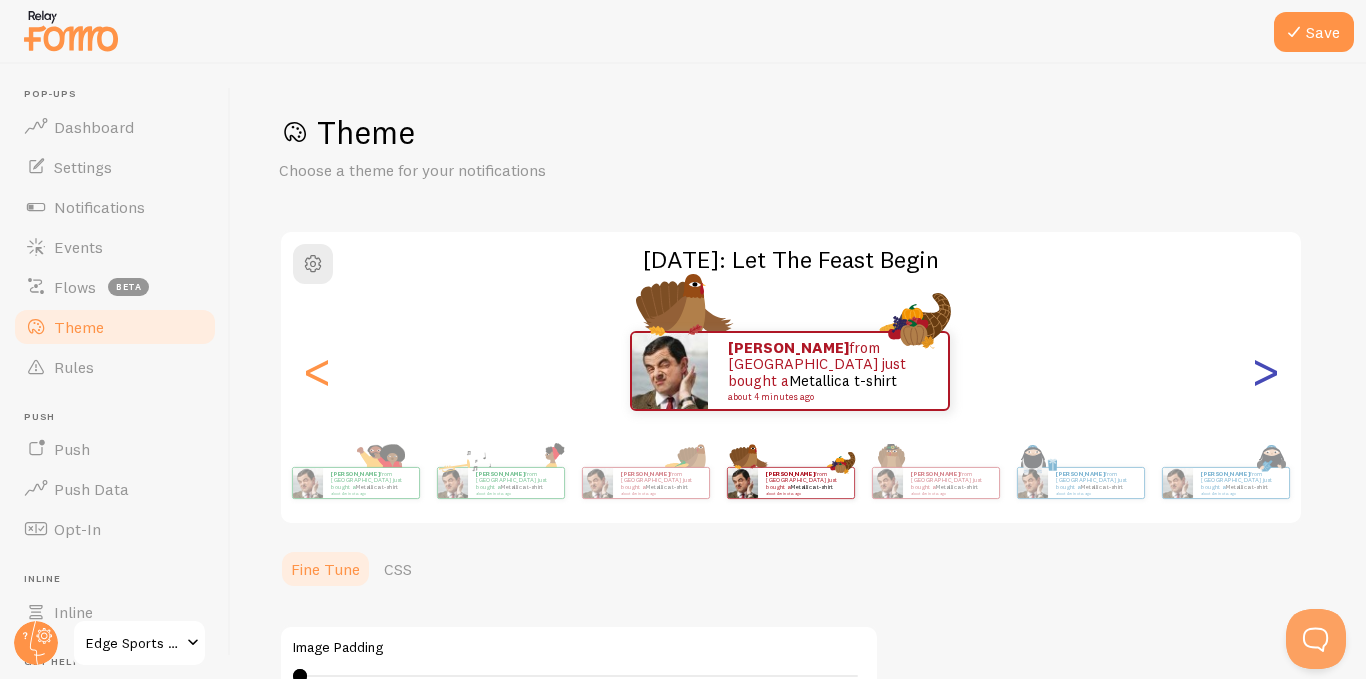 click on ">" at bounding box center (1265, 371) 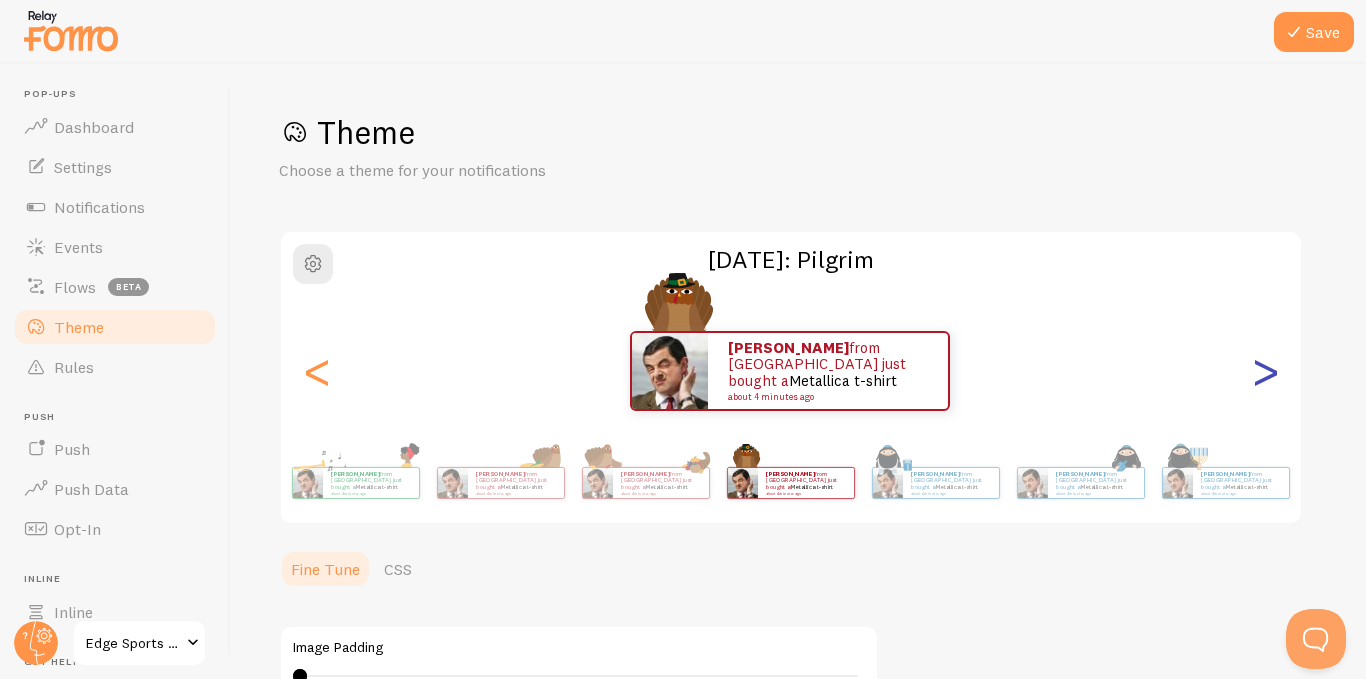 click on ">" at bounding box center (1265, 371) 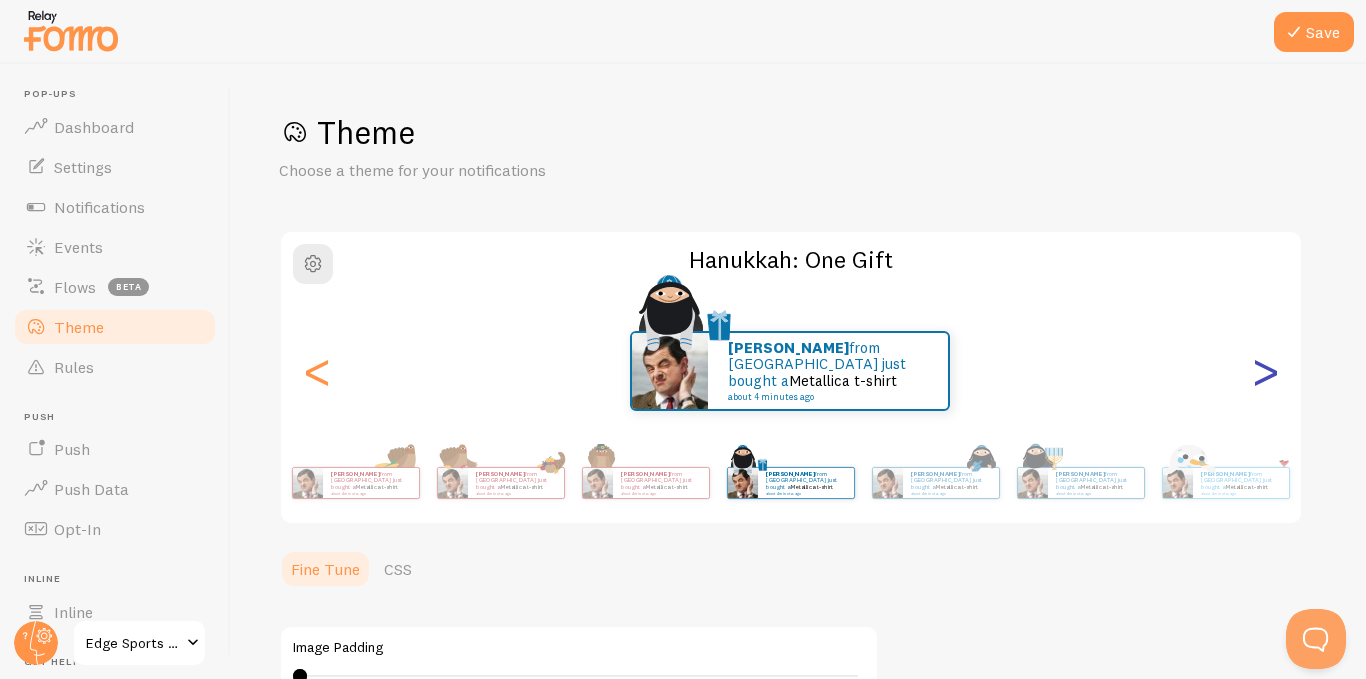 click on ">" at bounding box center [1265, 371] 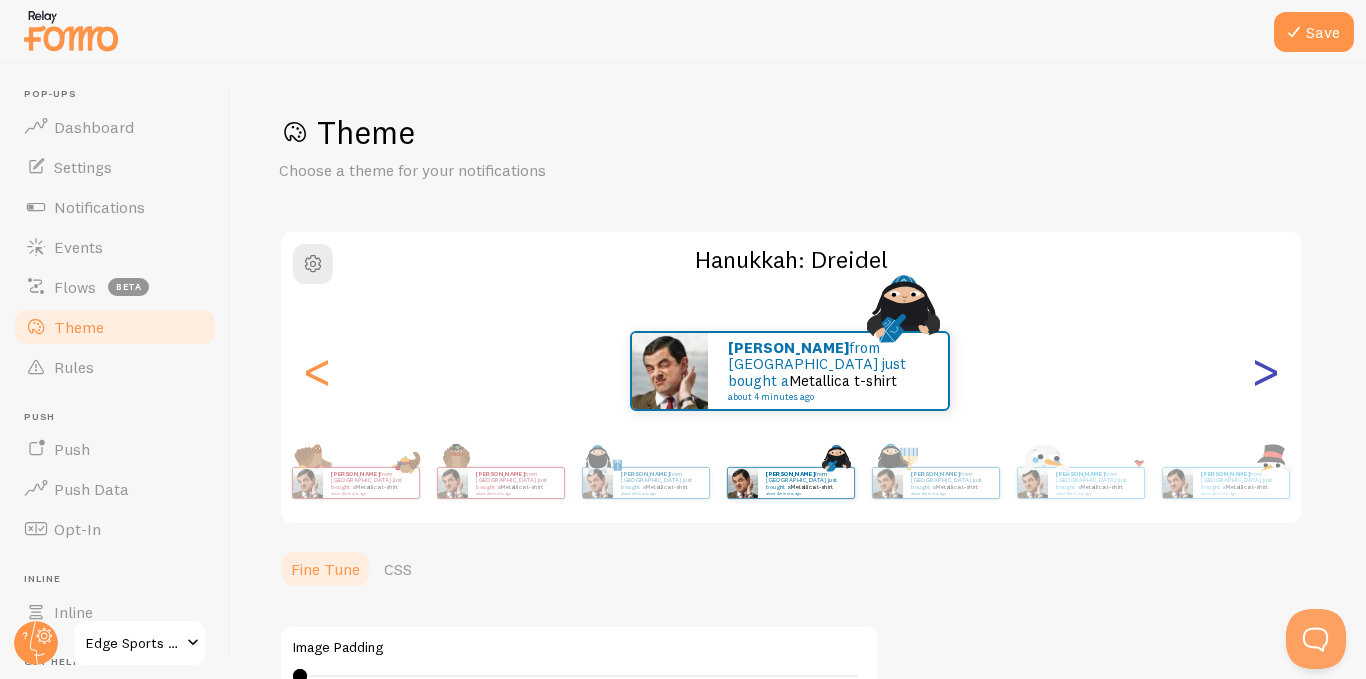 click on ">" at bounding box center (1265, 371) 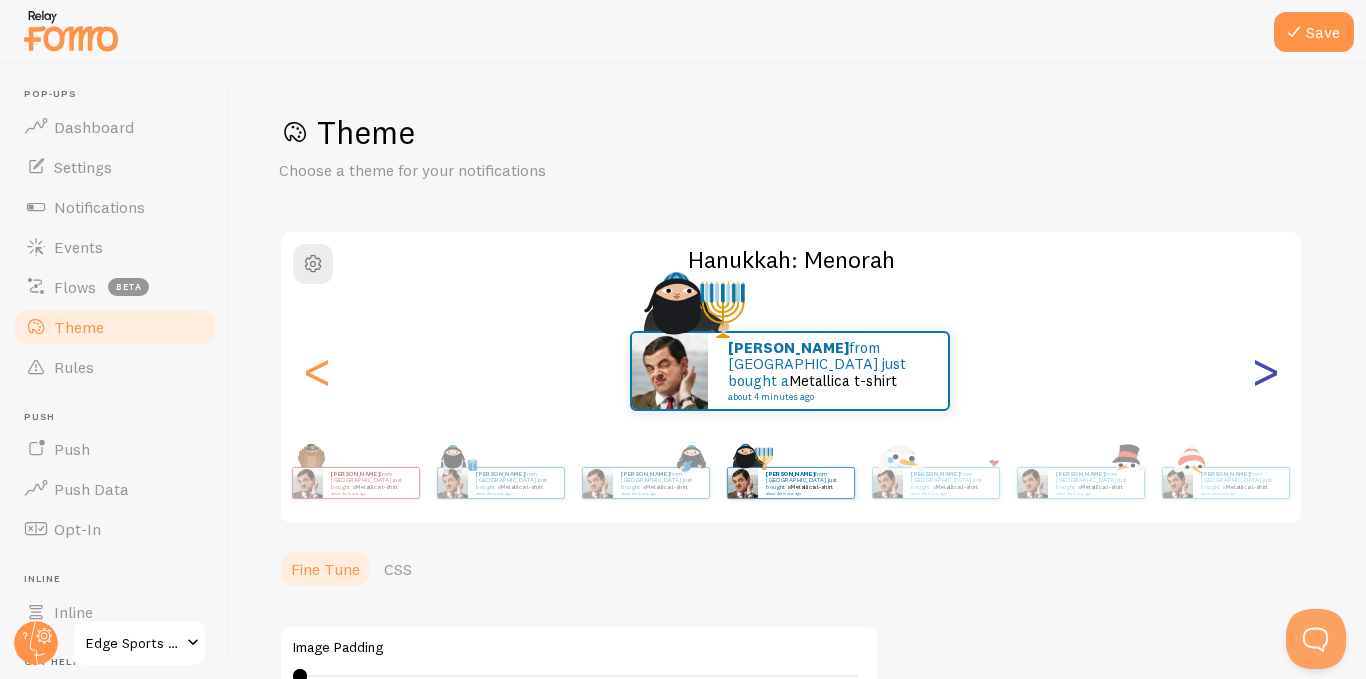 click on ">" at bounding box center (1265, 371) 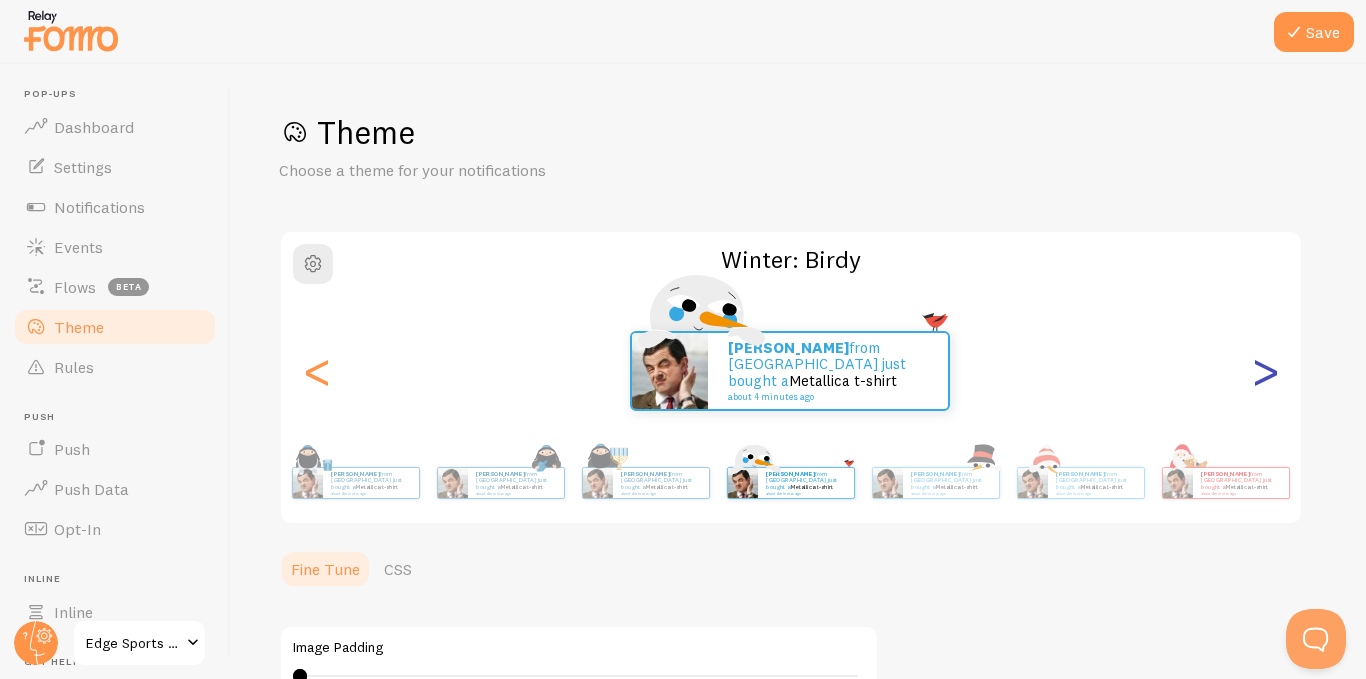 click on ">" at bounding box center (1265, 371) 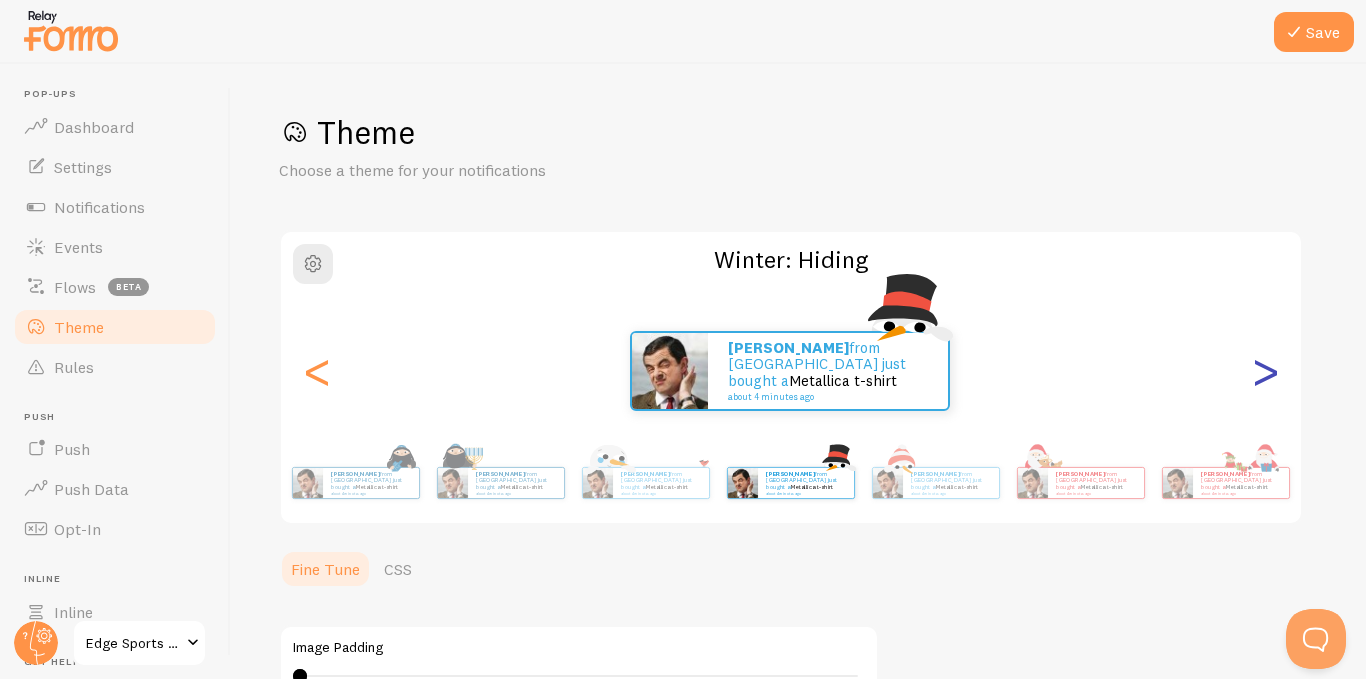 click on ">" at bounding box center [1265, 371] 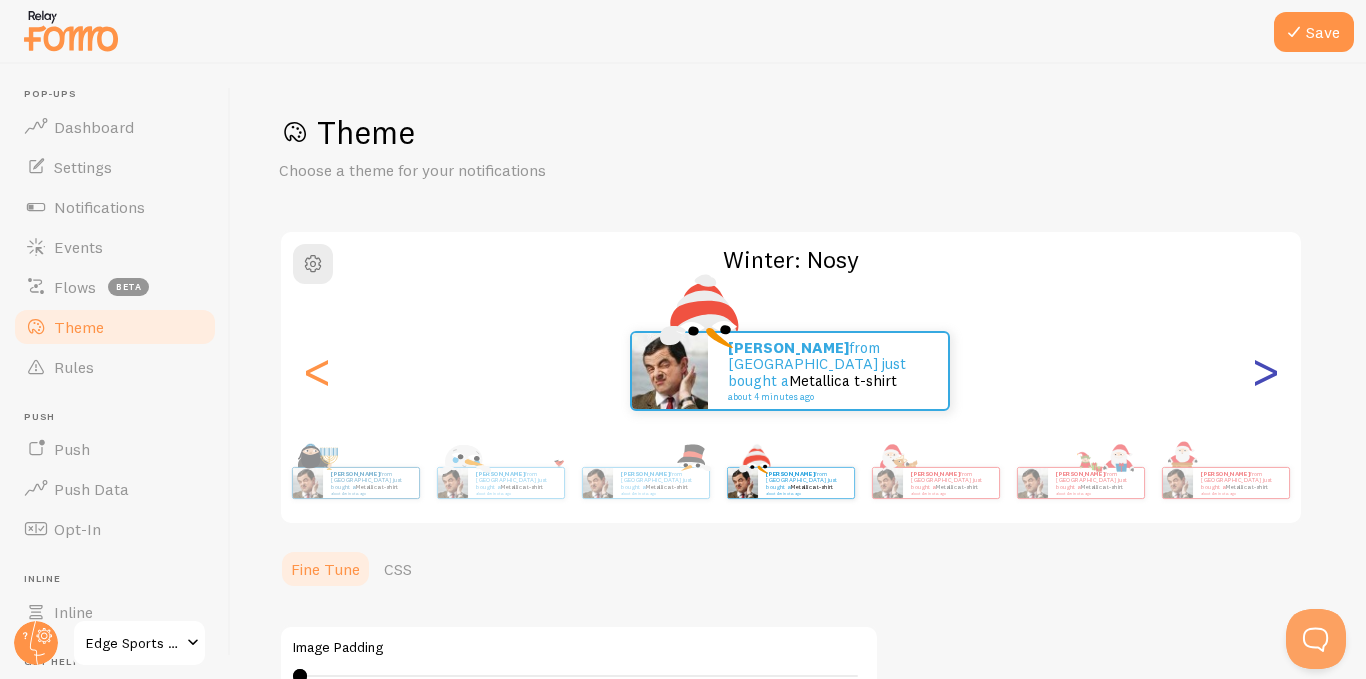 click on ">" at bounding box center [1265, 371] 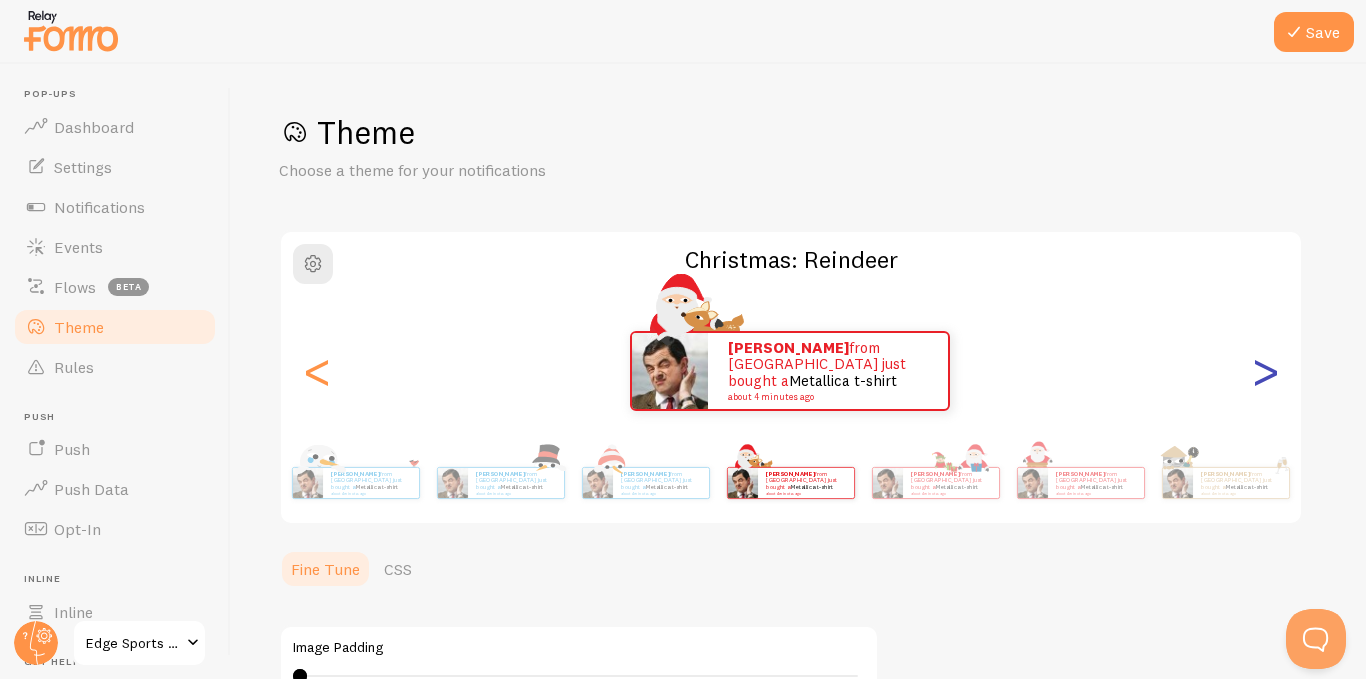 click on ">" at bounding box center (1265, 371) 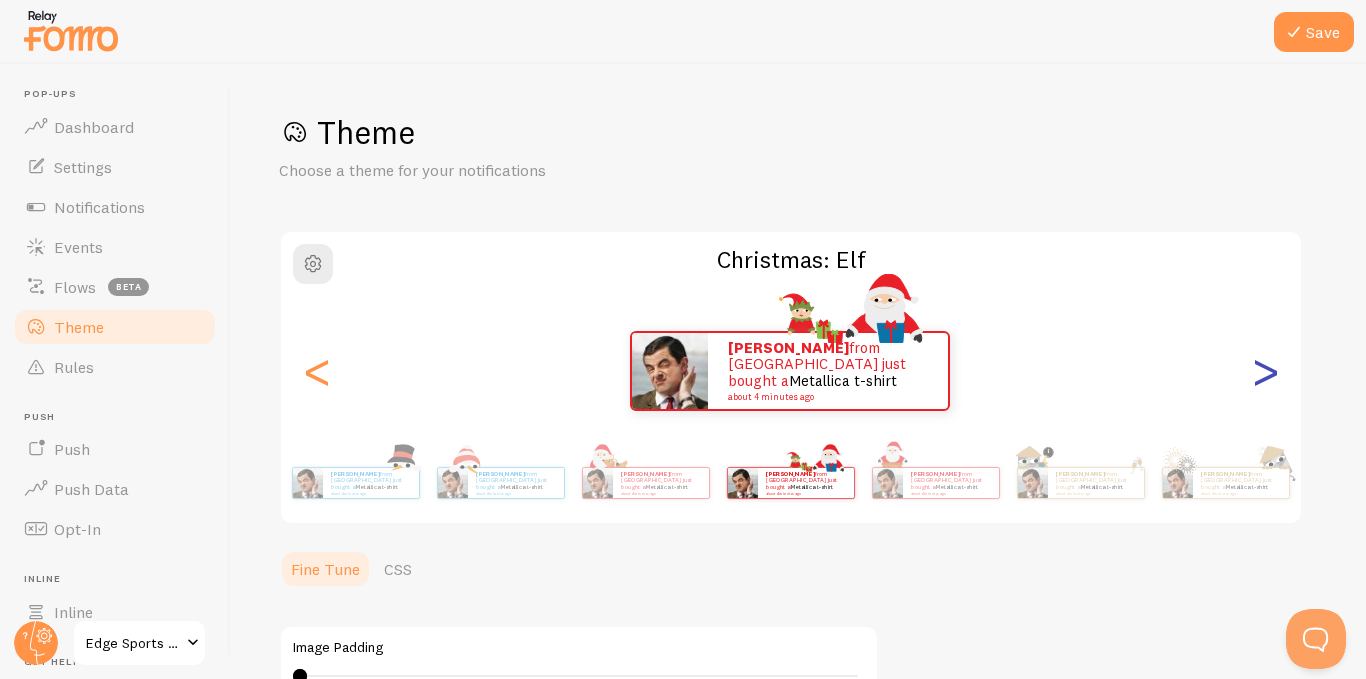 click on ">" at bounding box center [1265, 371] 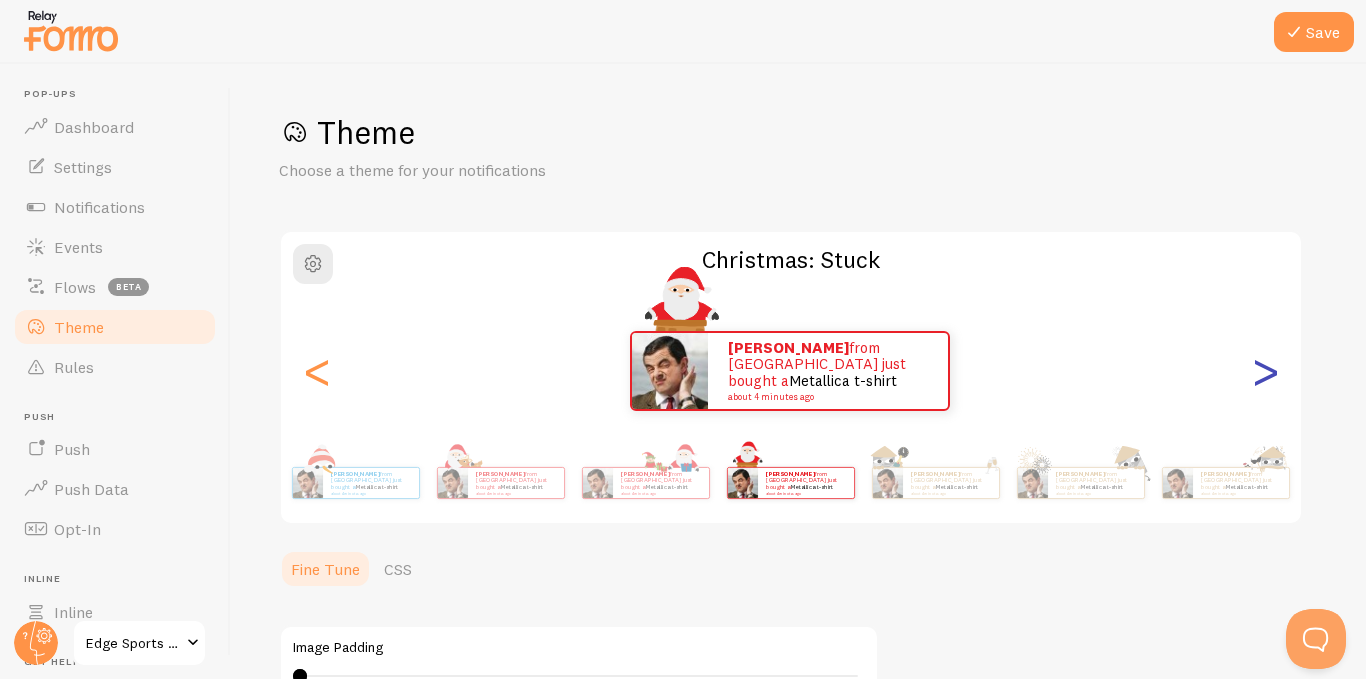 click on ">" at bounding box center (1265, 371) 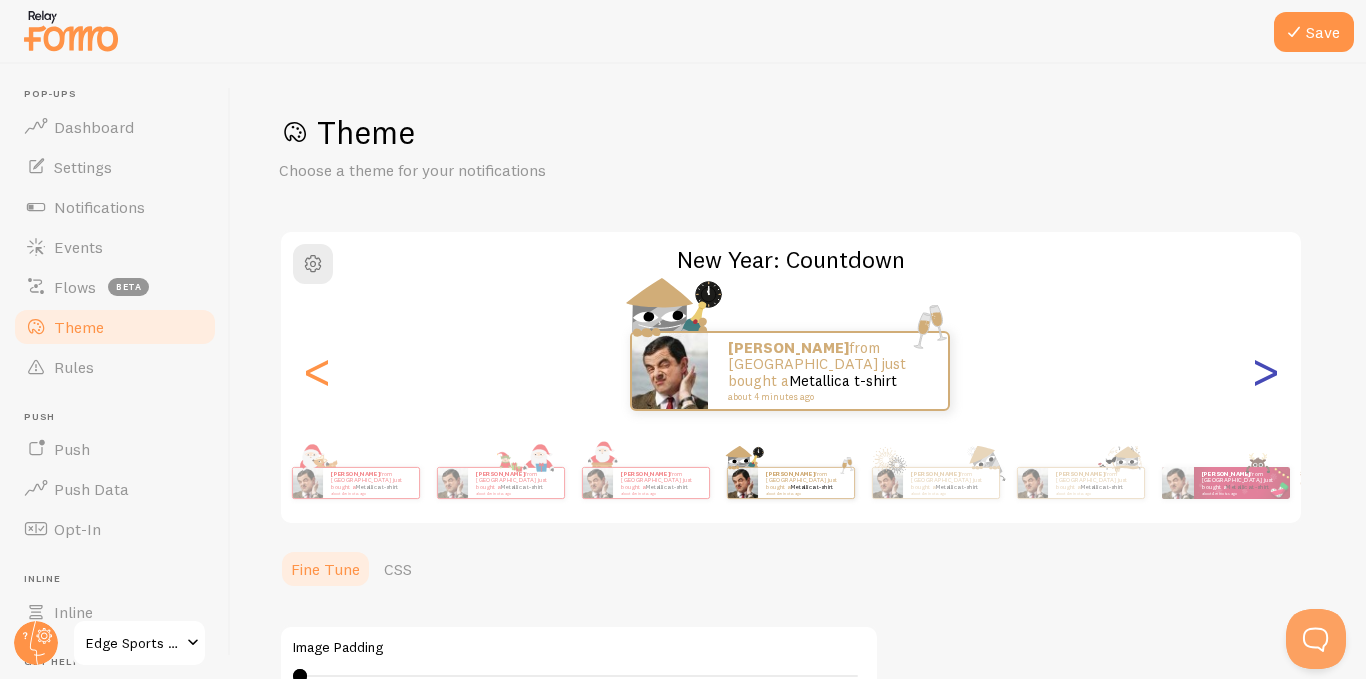 click on ">" at bounding box center [1265, 371] 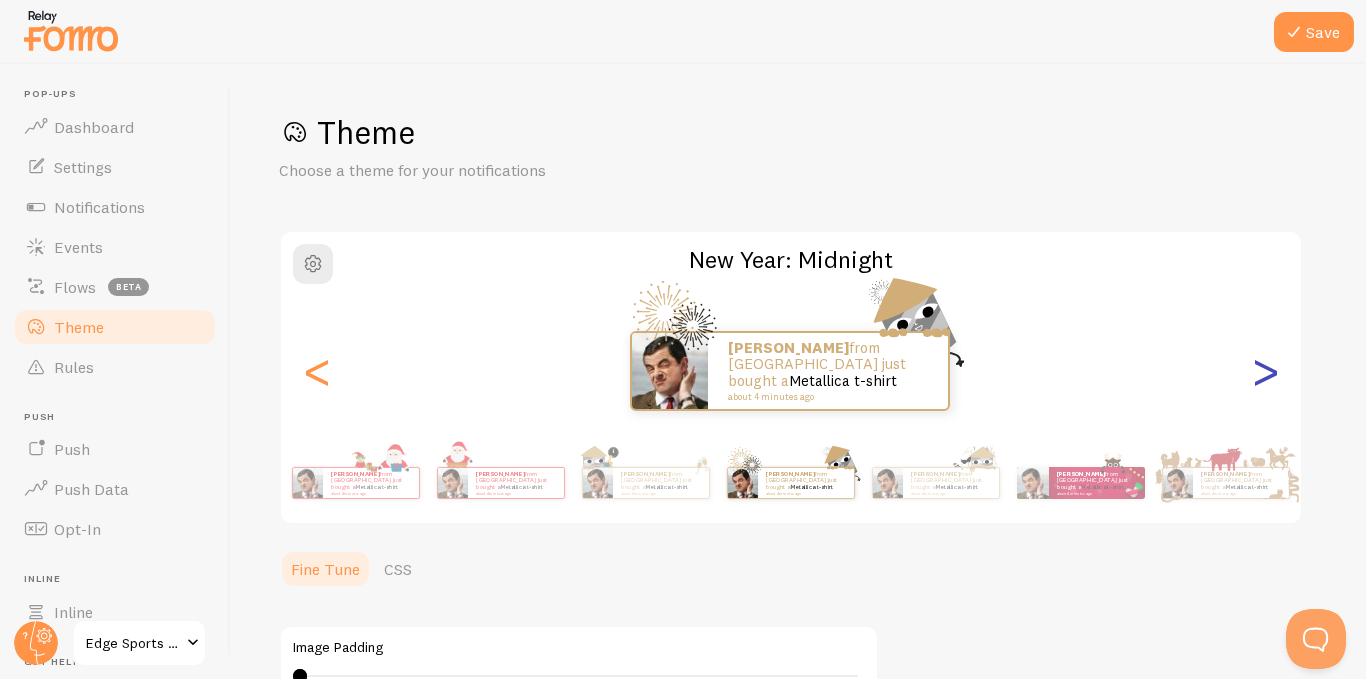 click on ">" at bounding box center [1265, 371] 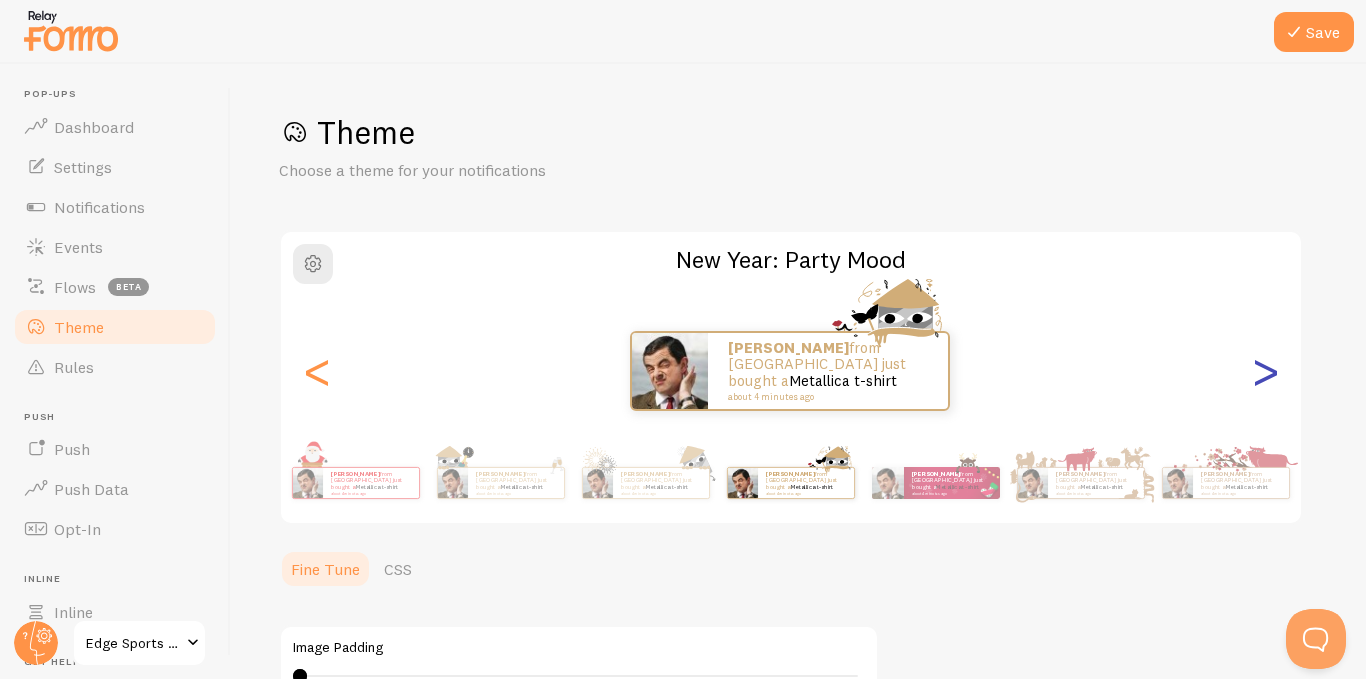 click on ">" at bounding box center (1265, 371) 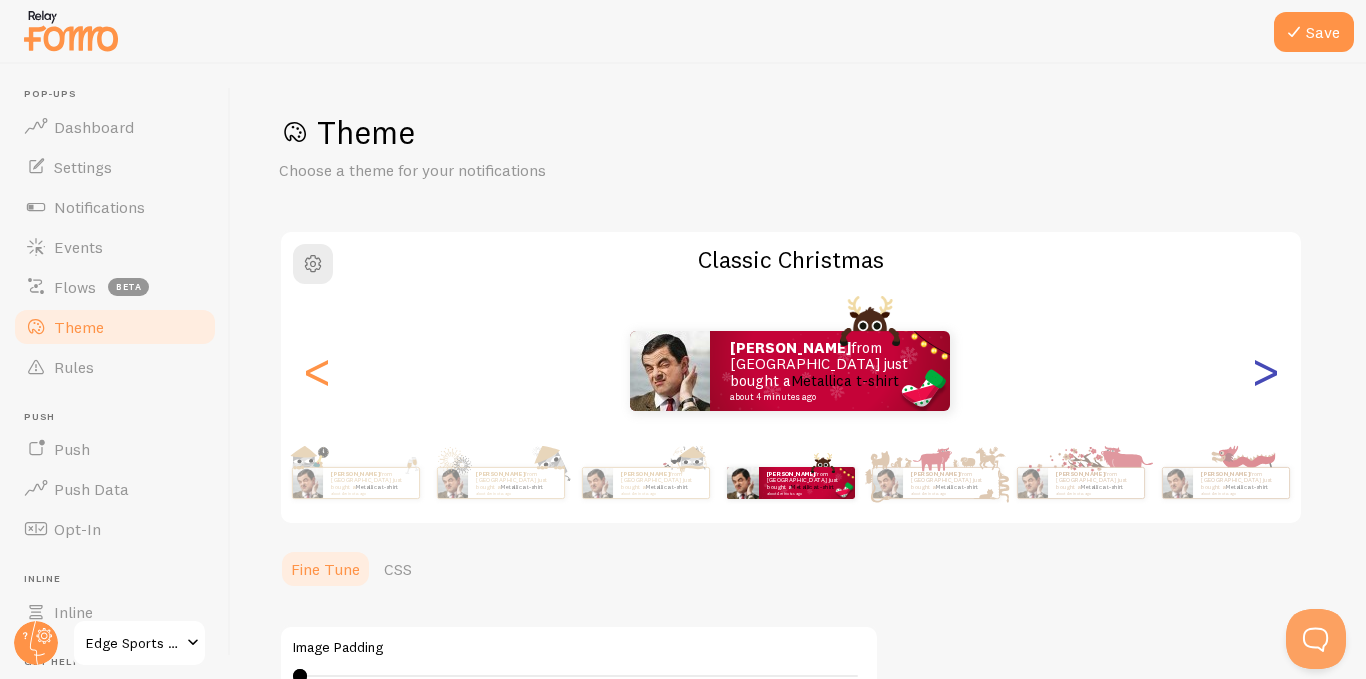 click on ">" at bounding box center [1265, 371] 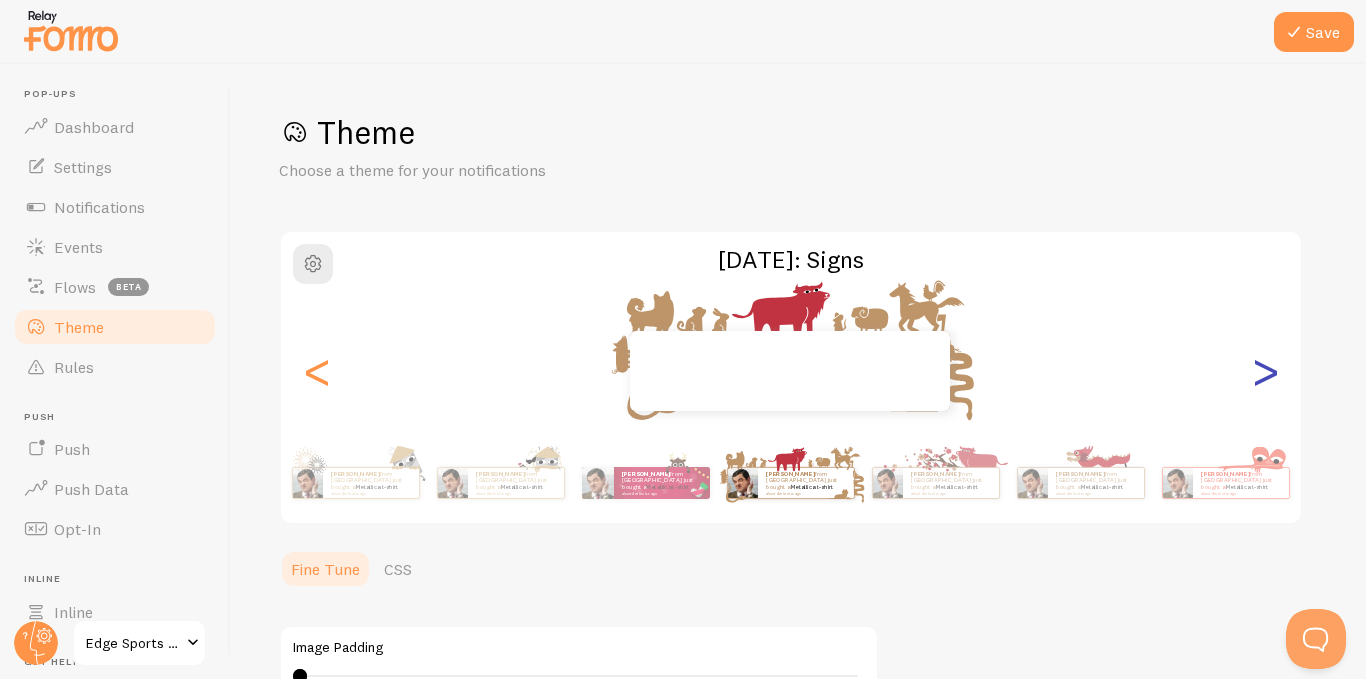 click on ">" at bounding box center (1265, 371) 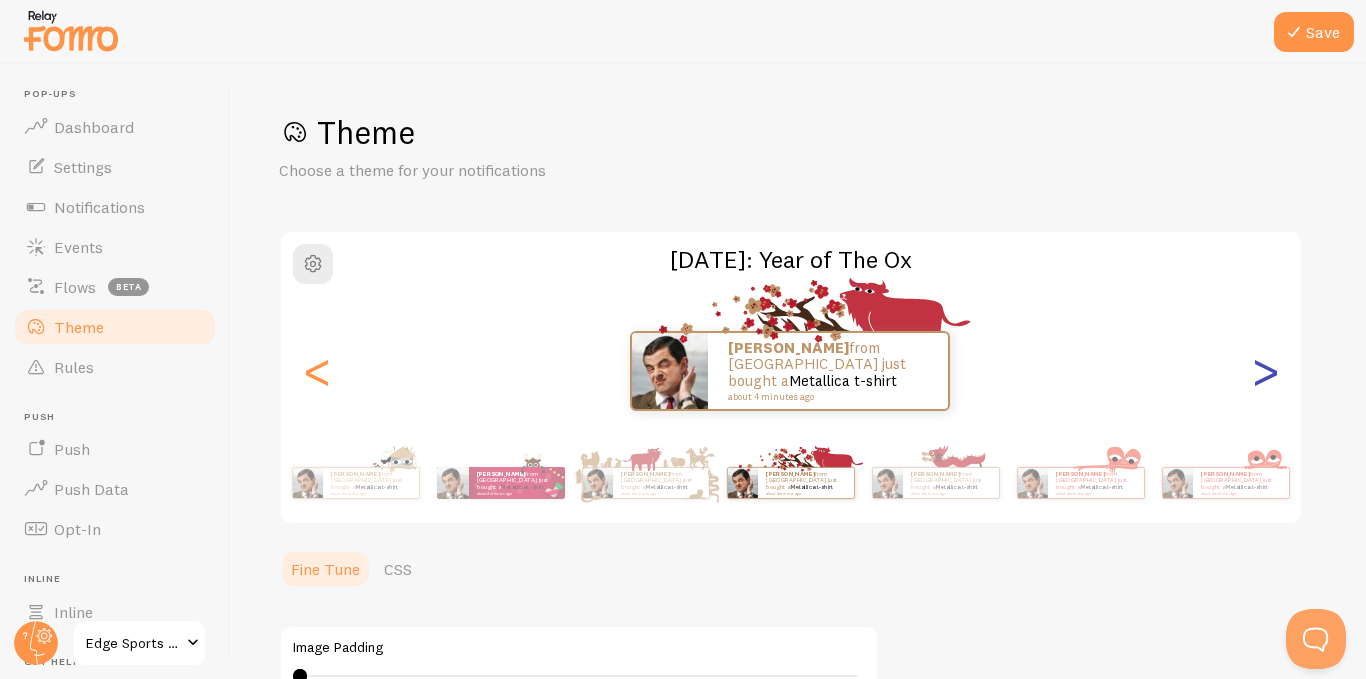 click on ">" at bounding box center [1265, 371] 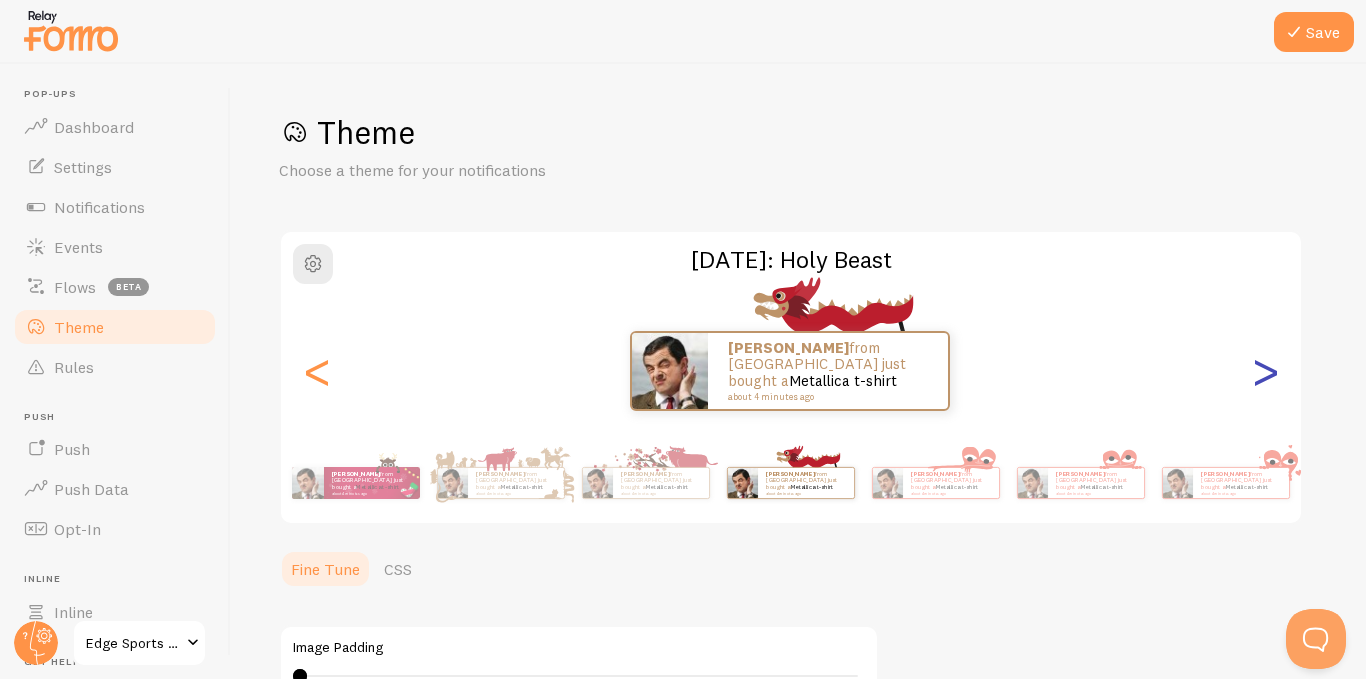 click on ">" at bounding box center [1265, 371] 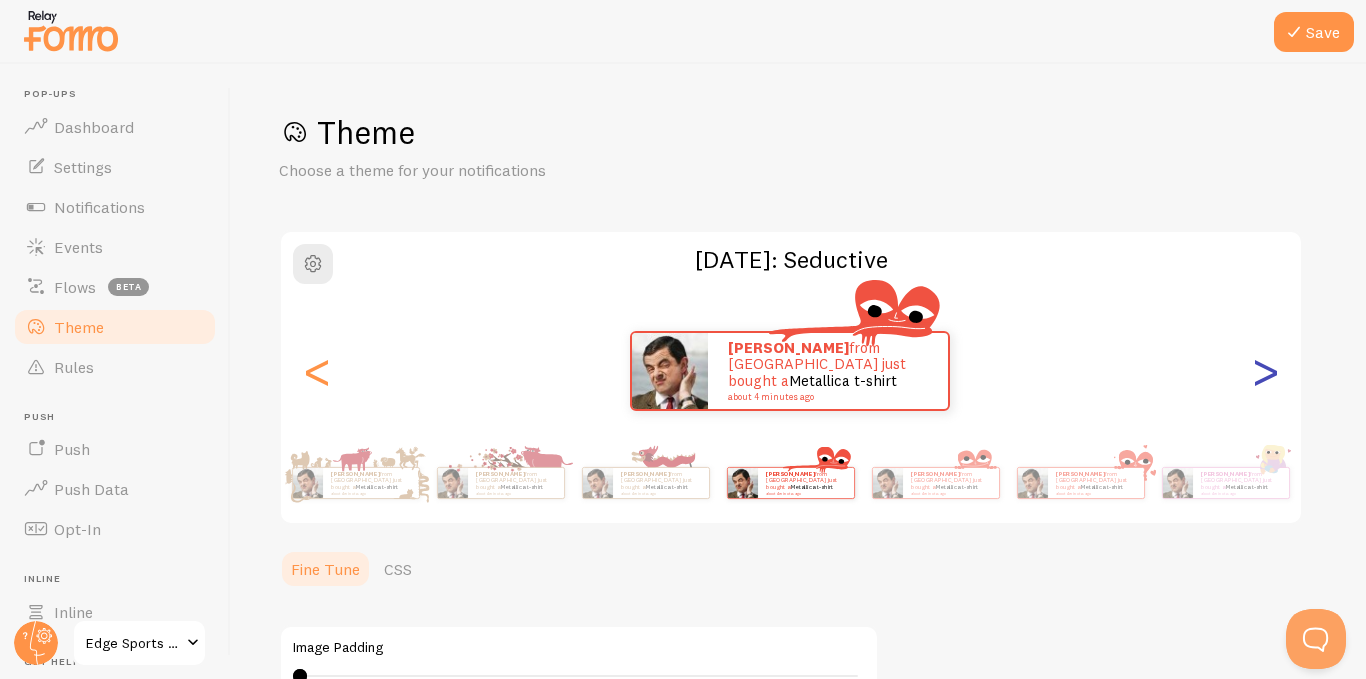 click on ">" at bounding box center [1265, 371] 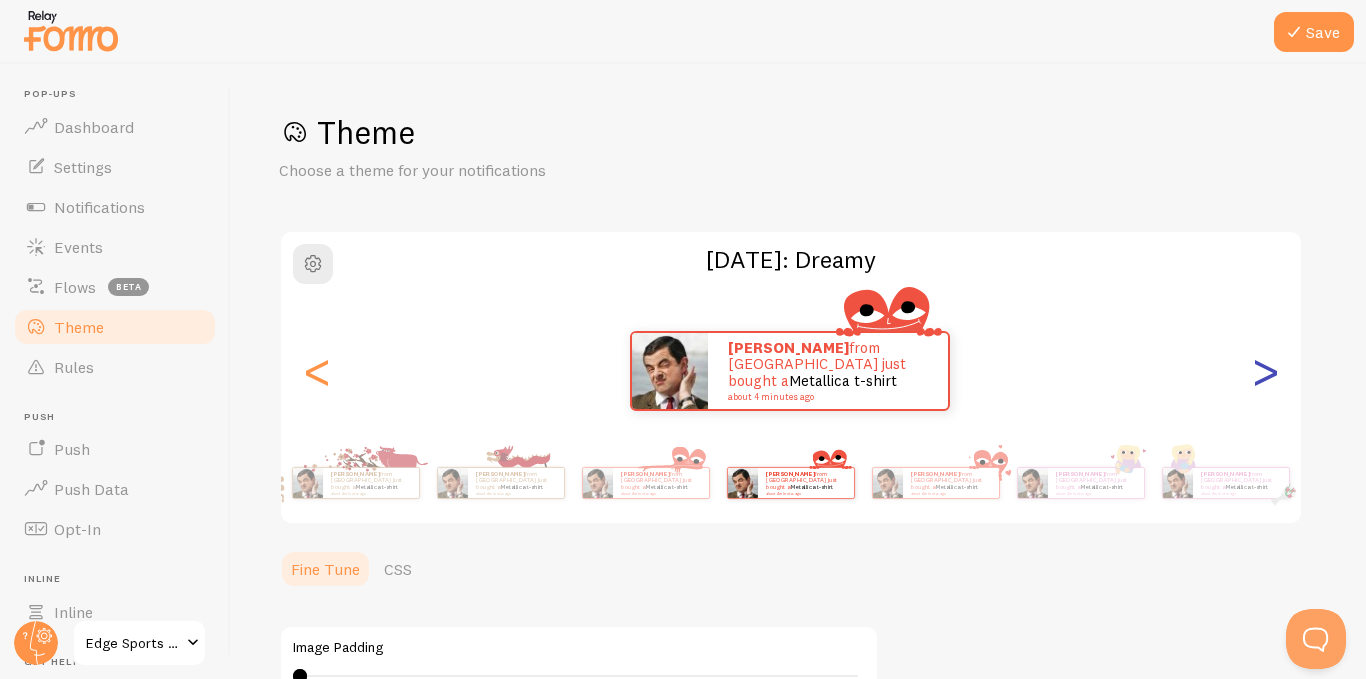 click on ">" at bounding box center [1265, 371] 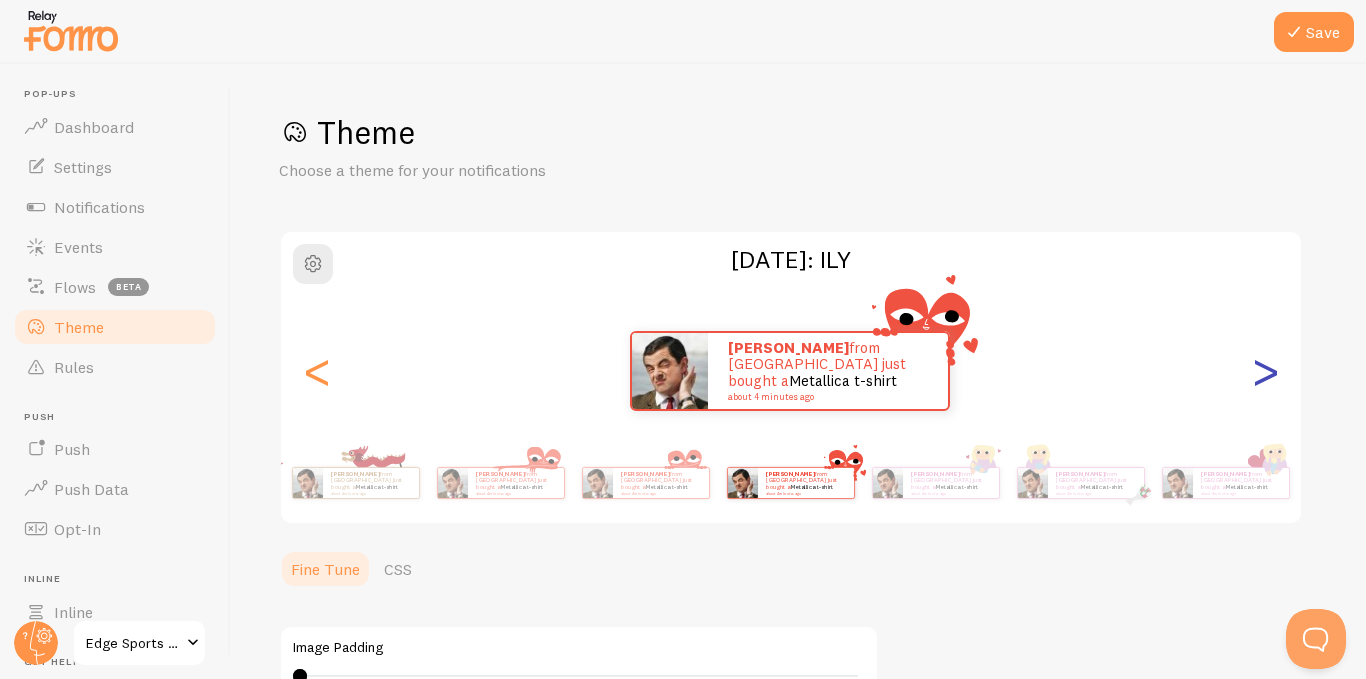click on ">" at bounding box center (1265, 371) 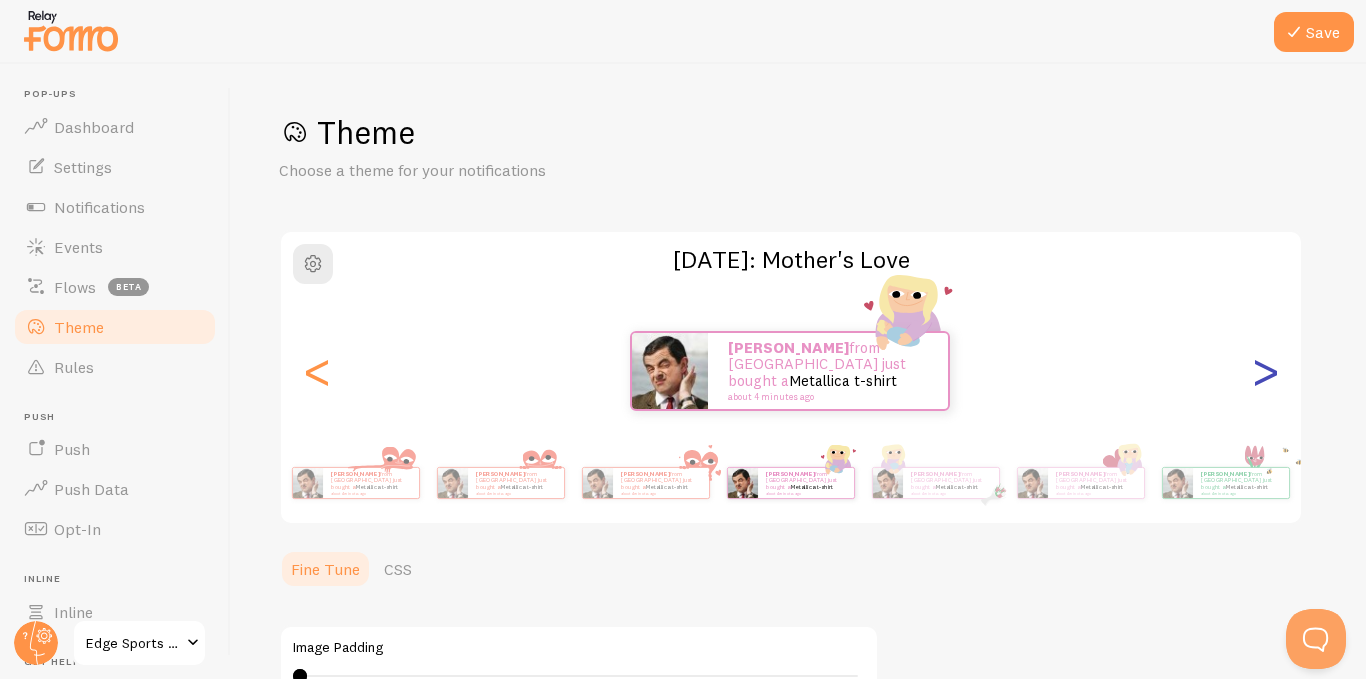 click on ">" at bounding box center (1265, 371) 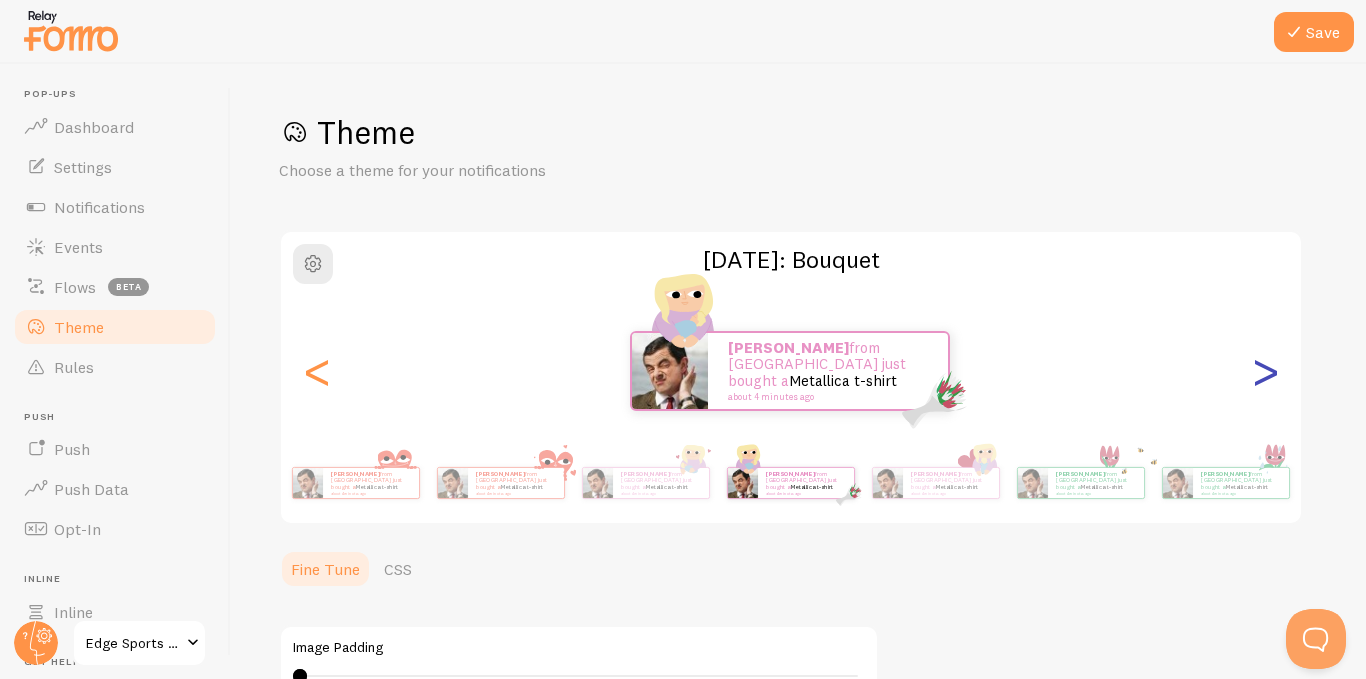 click on ">" at bounding box center (1265, 371) 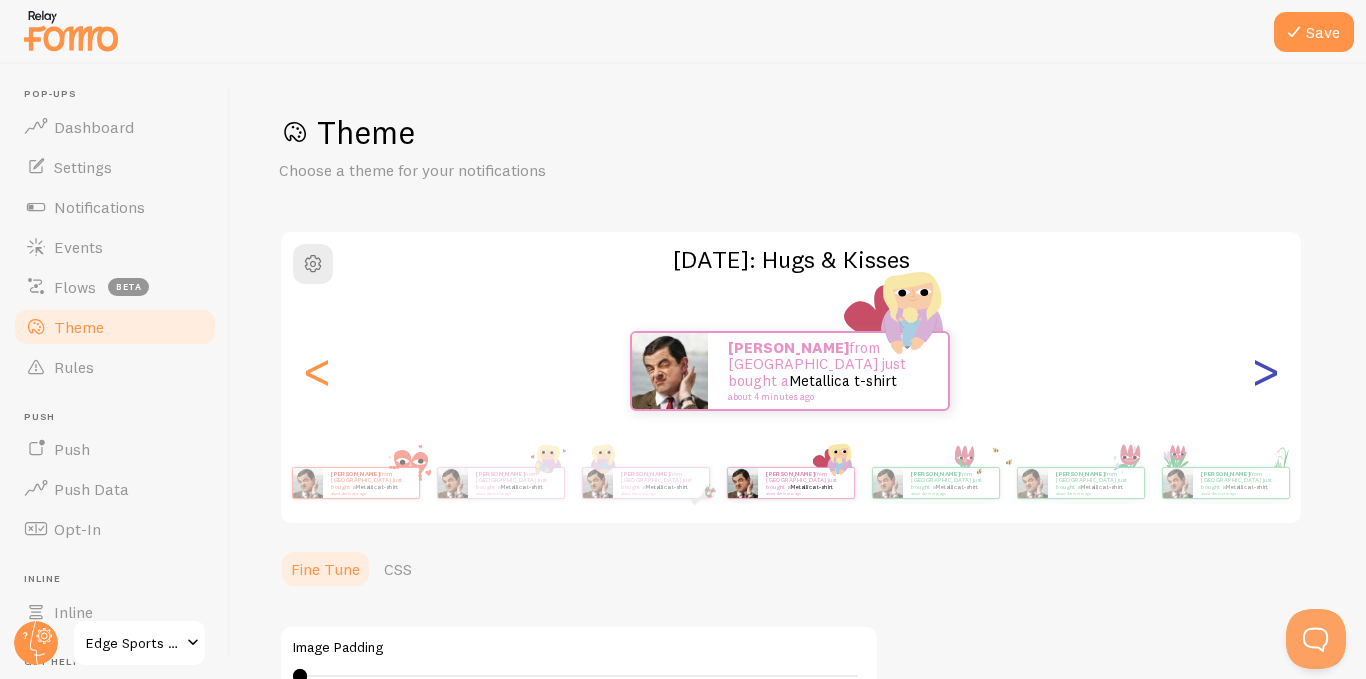 click on ">" at bounding box center [1265, 371] 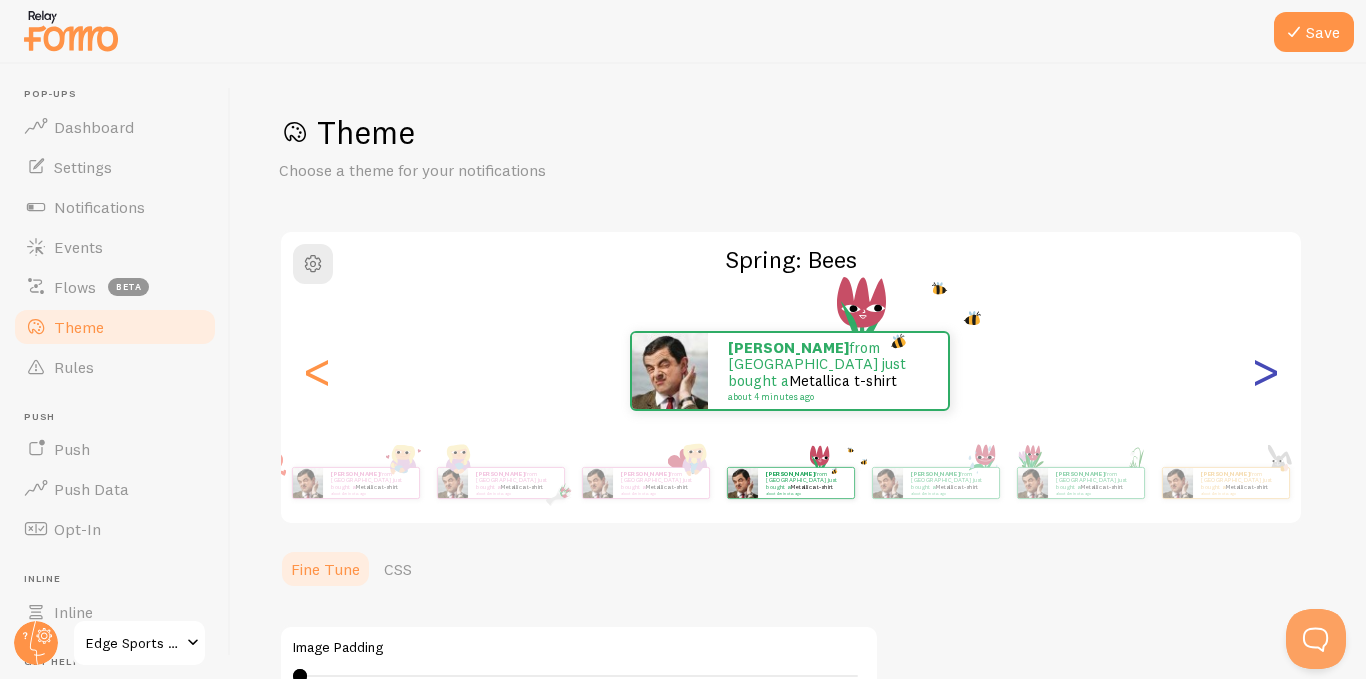 click on ">" at bounding box center (1265, 371) 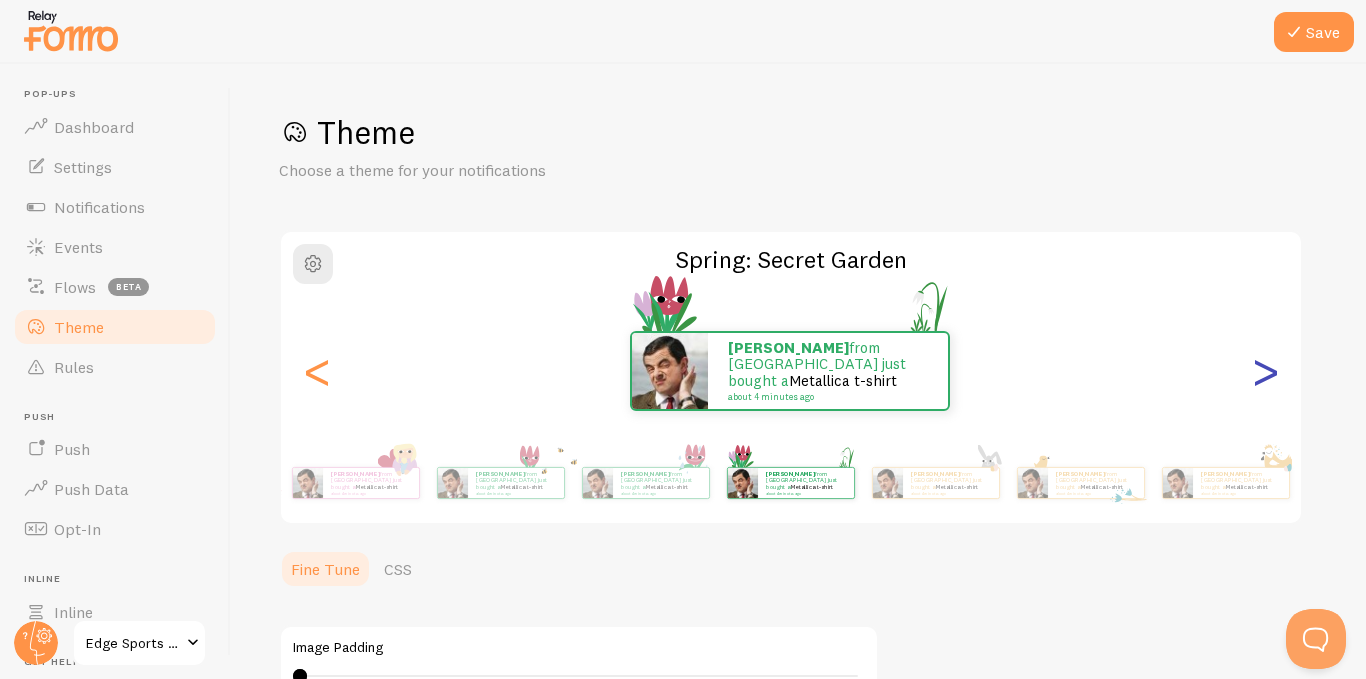 click on ">" at bounding box center (1265, 371) 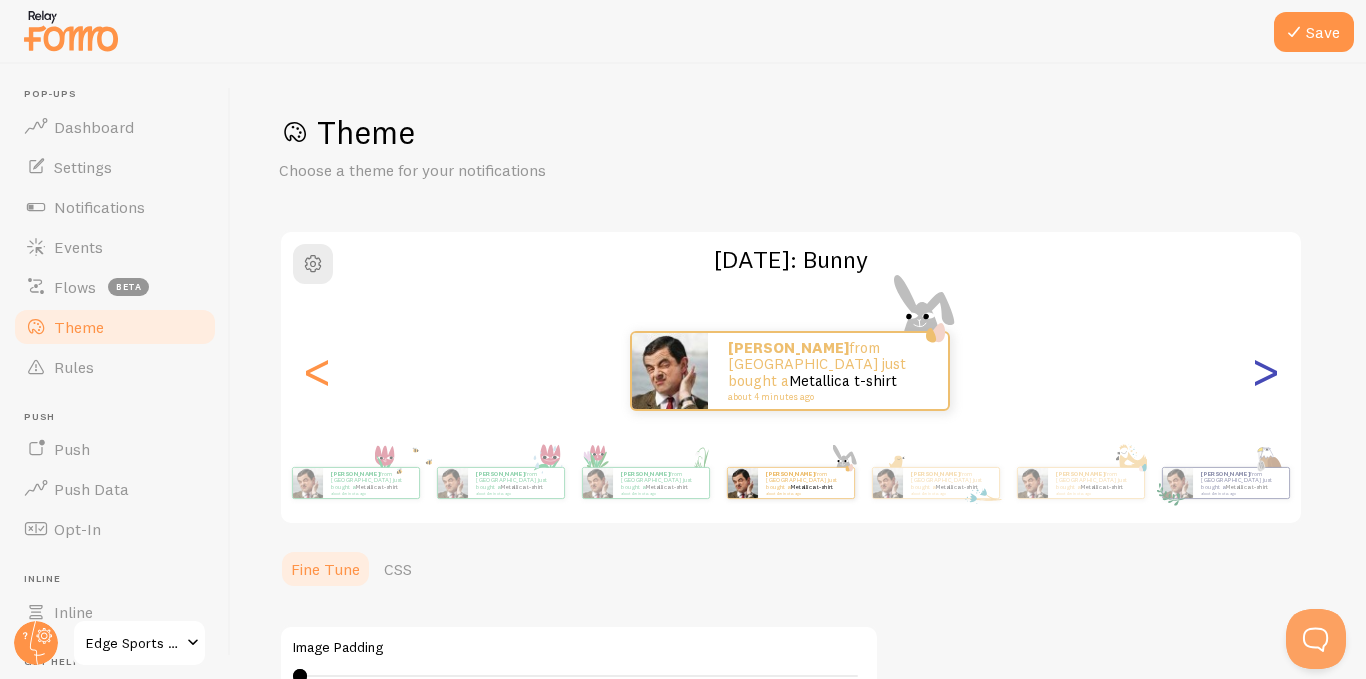 click on ">" at bounding box center (1265, 371) 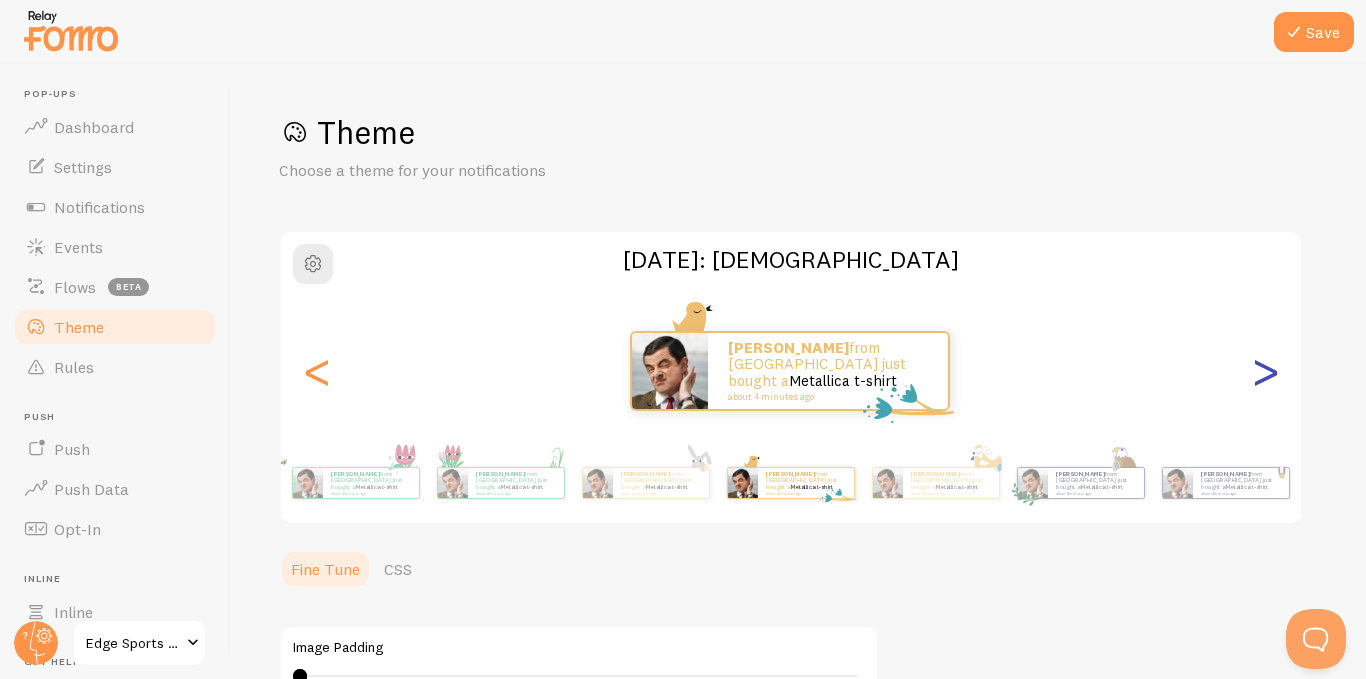 click on ">" at bounding box center (1265, 371) 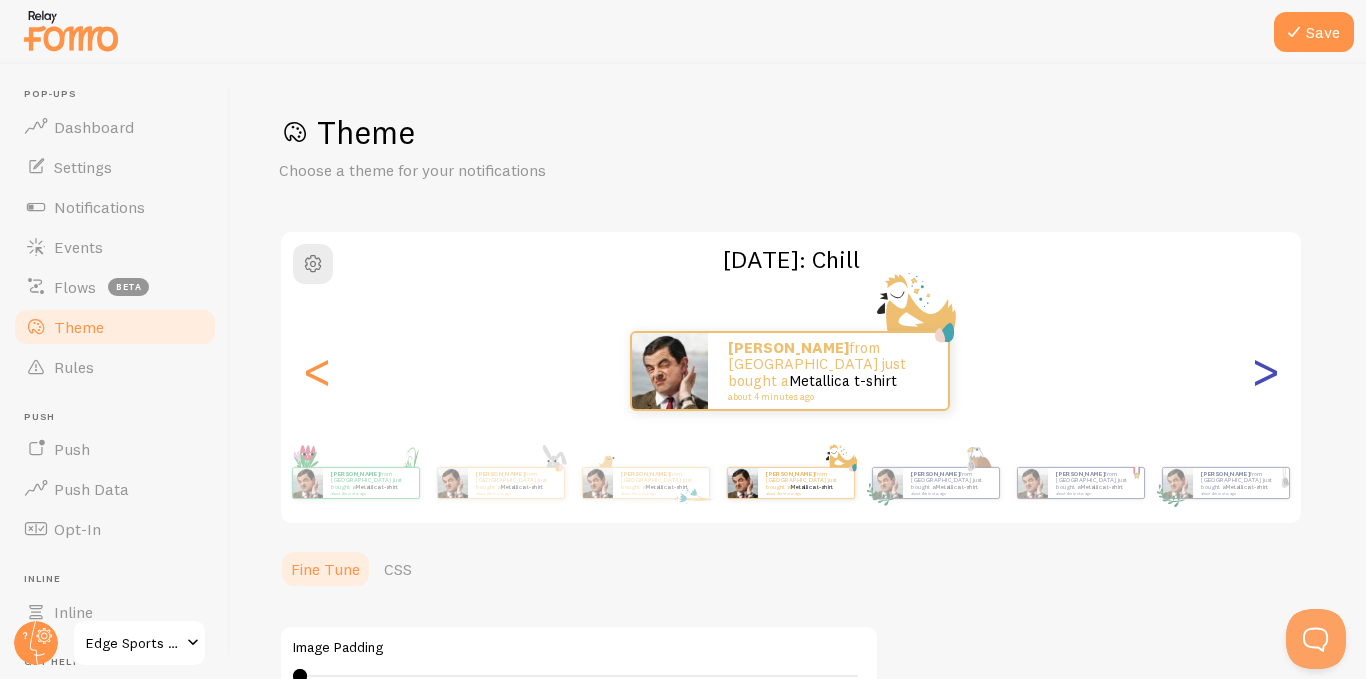 click on ">" at bounding box center [1265, 371] 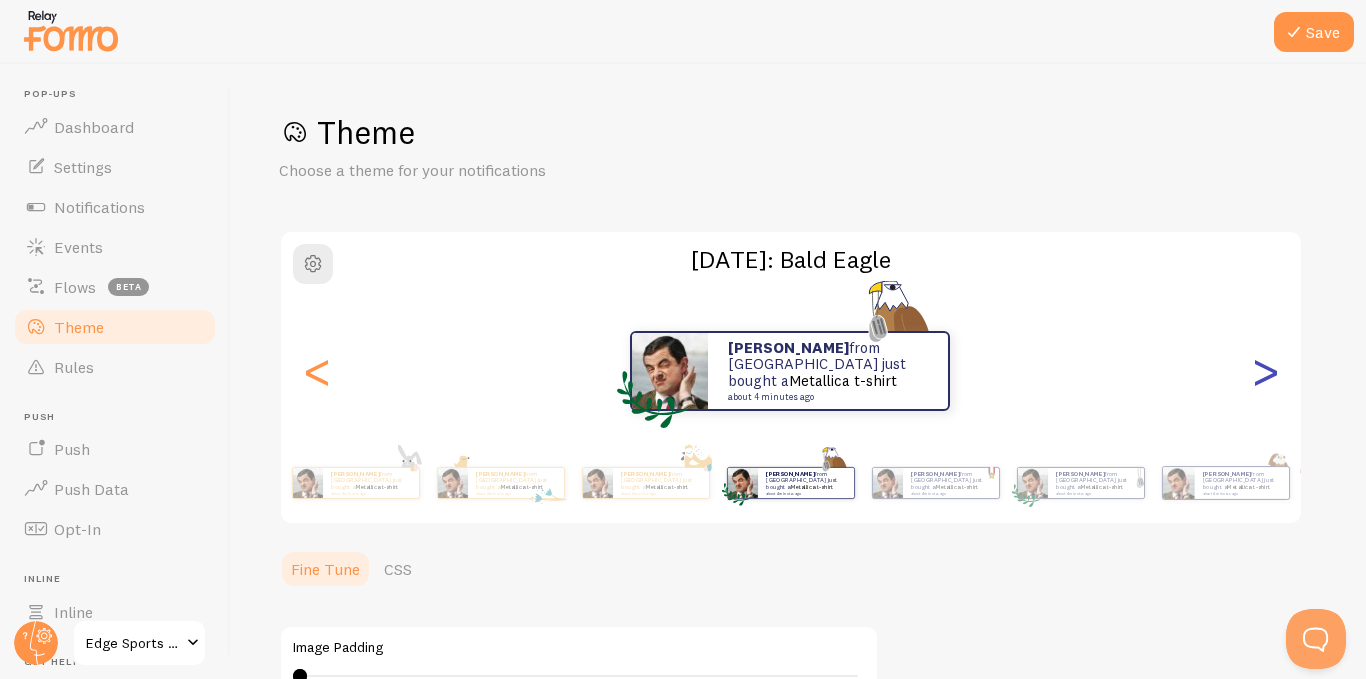 click on ">" at bounding box center [1265, 371] 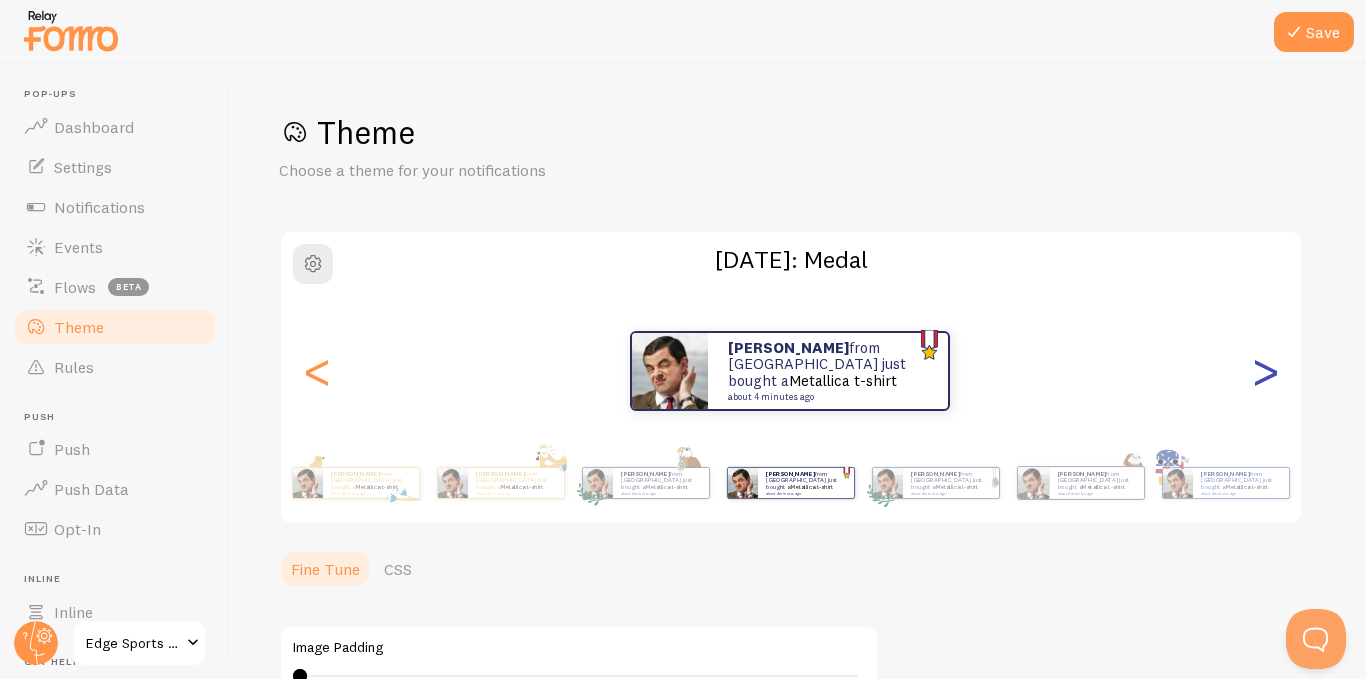 click on ">" at bounding box center (1265, 371) 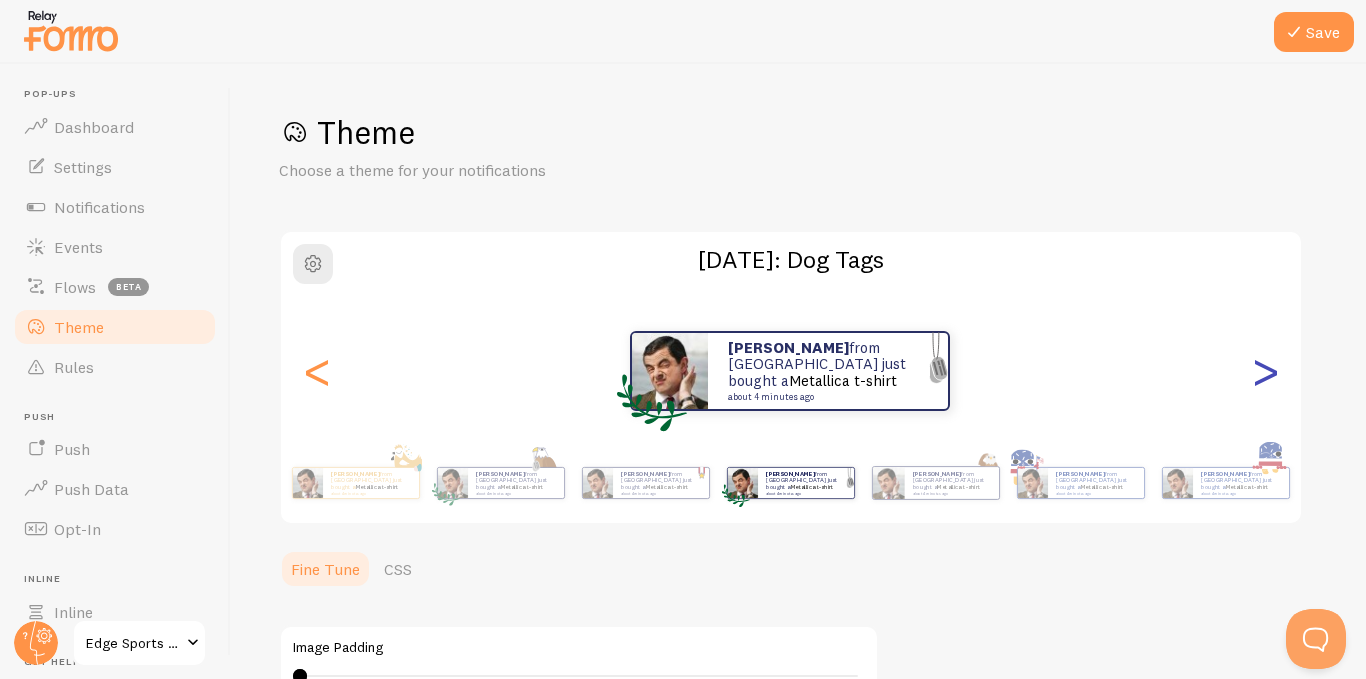 click on ">" at bounding box center (1265, 371) 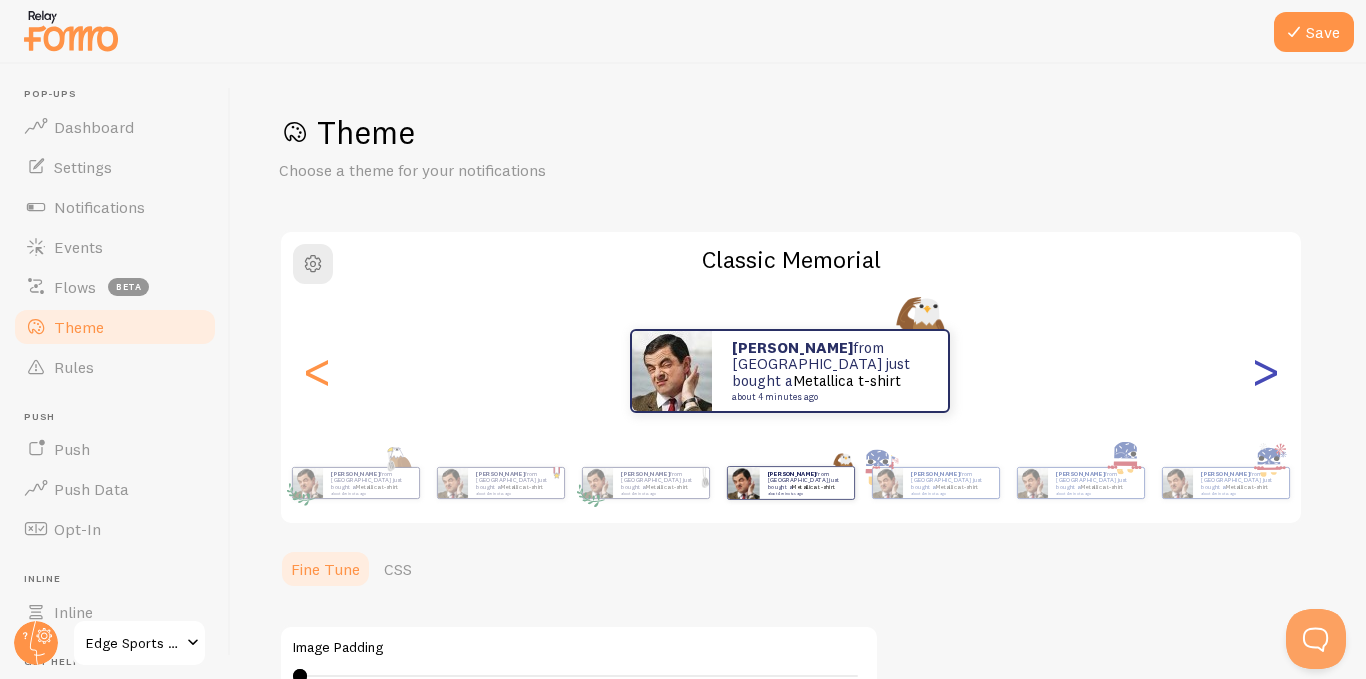 click on ">" at bounding box center (1265, 371) 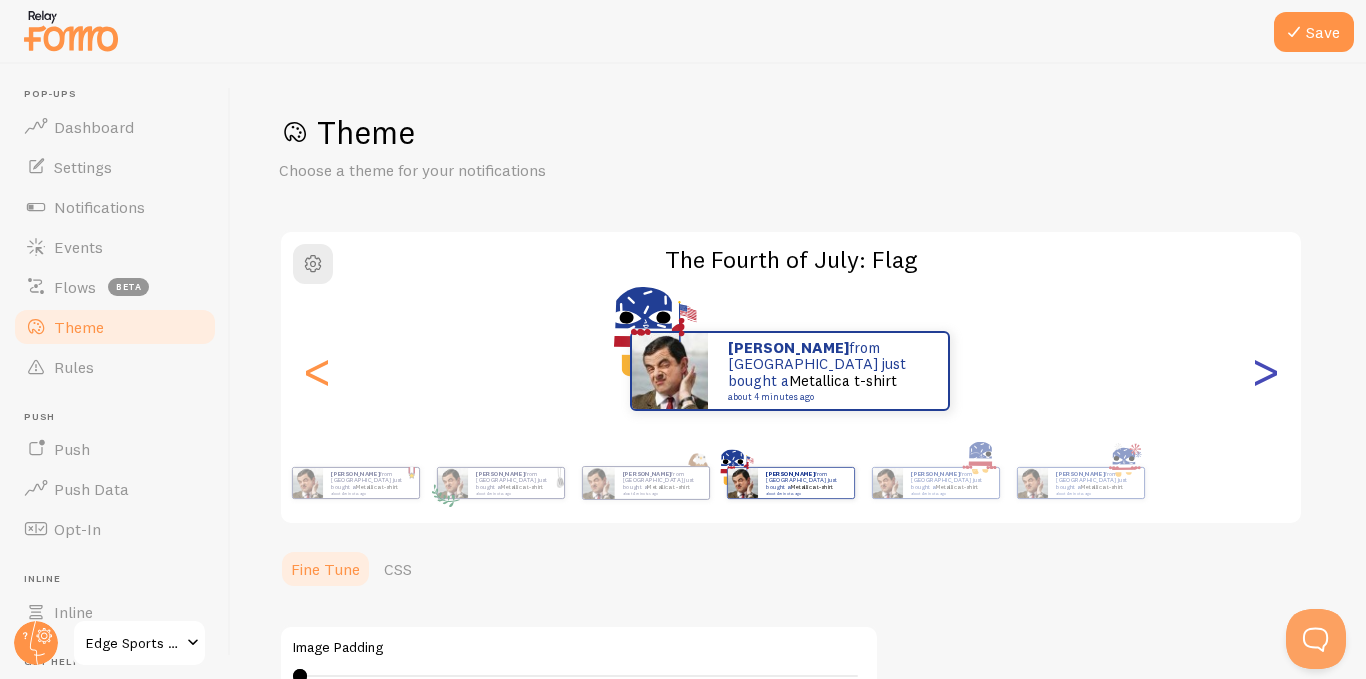 click on ">" at bounding box center (1265, 371) 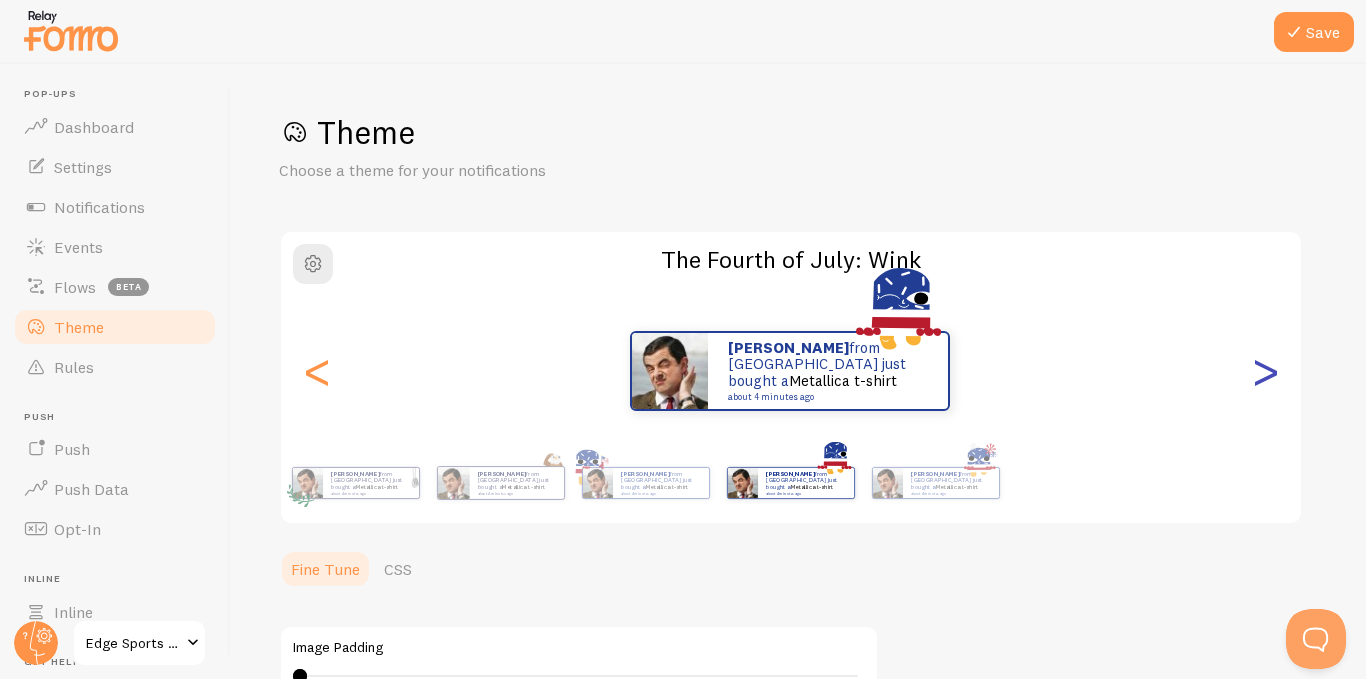 click on ">" at bounding box center [1265, 371] 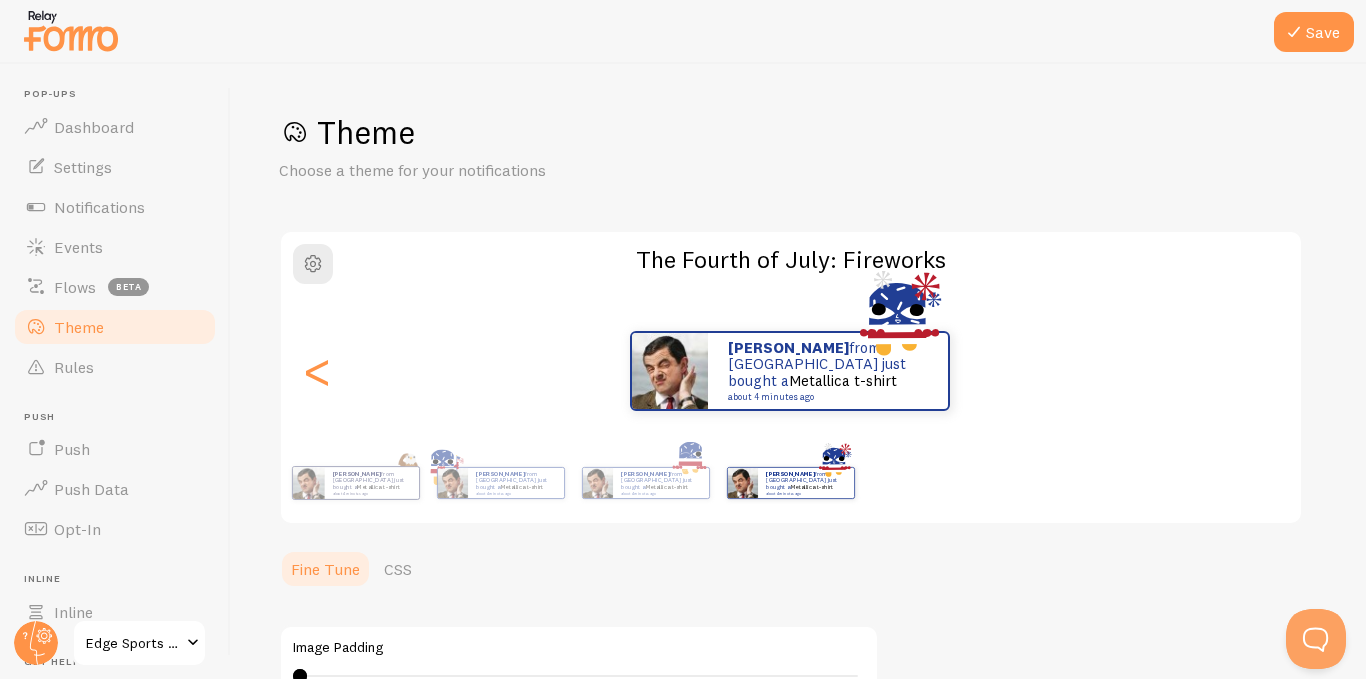 click on "[PERSON_NAME]  from [GEOGRAPHIC_DATA] just bought a  Metallica t-shirt   about 4 minutes ago" at bounding box center (790, 371) 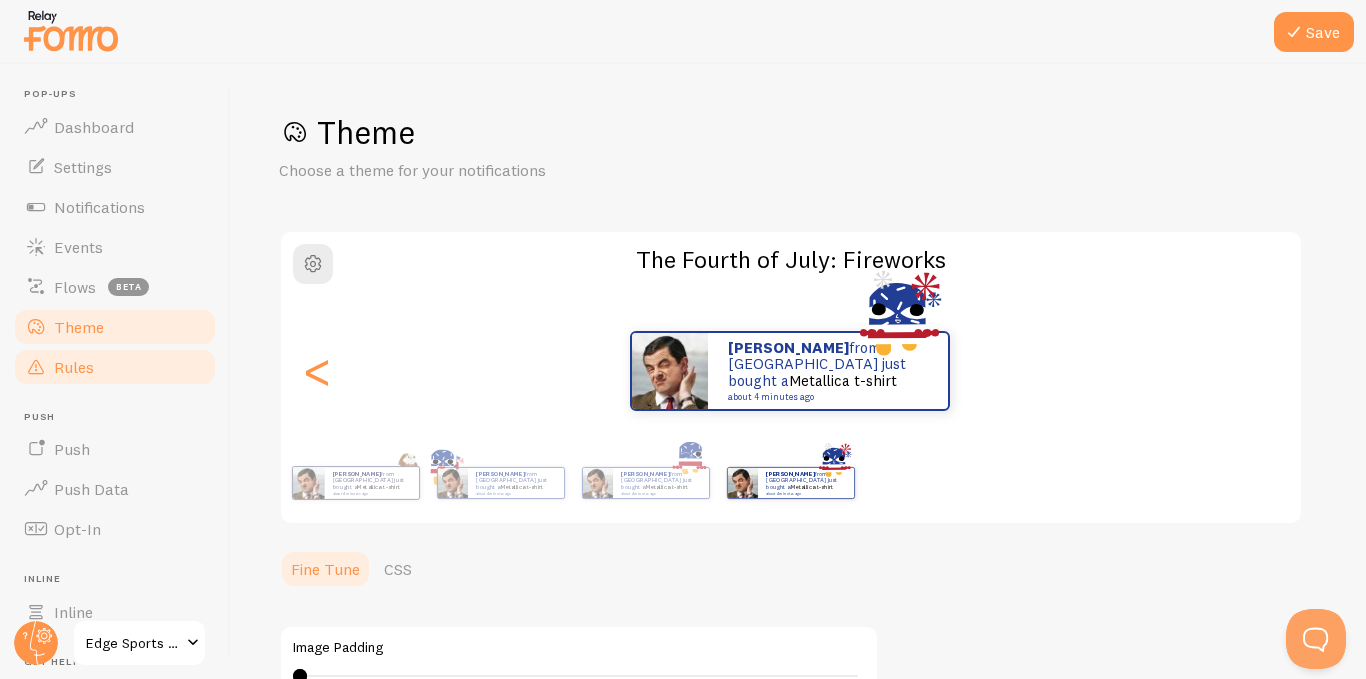 click on "Rules" at bounding box center (74, 367) 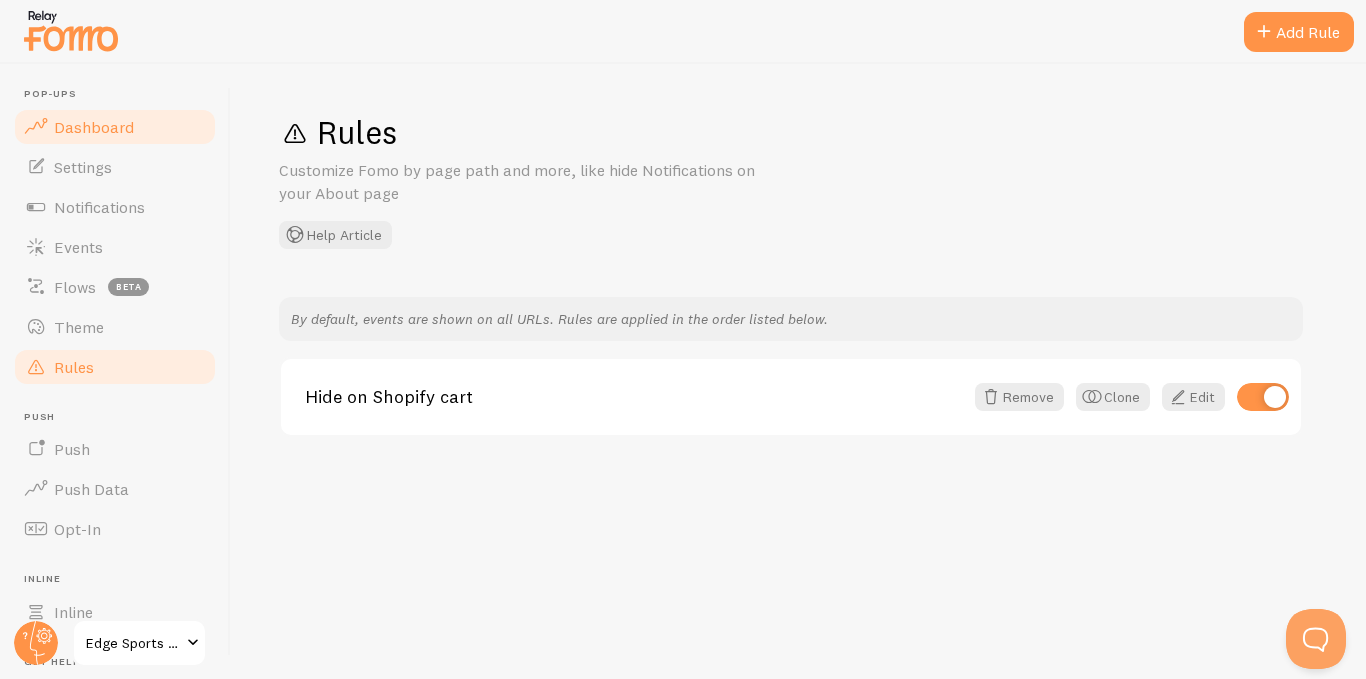click on "Dashboard" at bounding box center [94, 127] 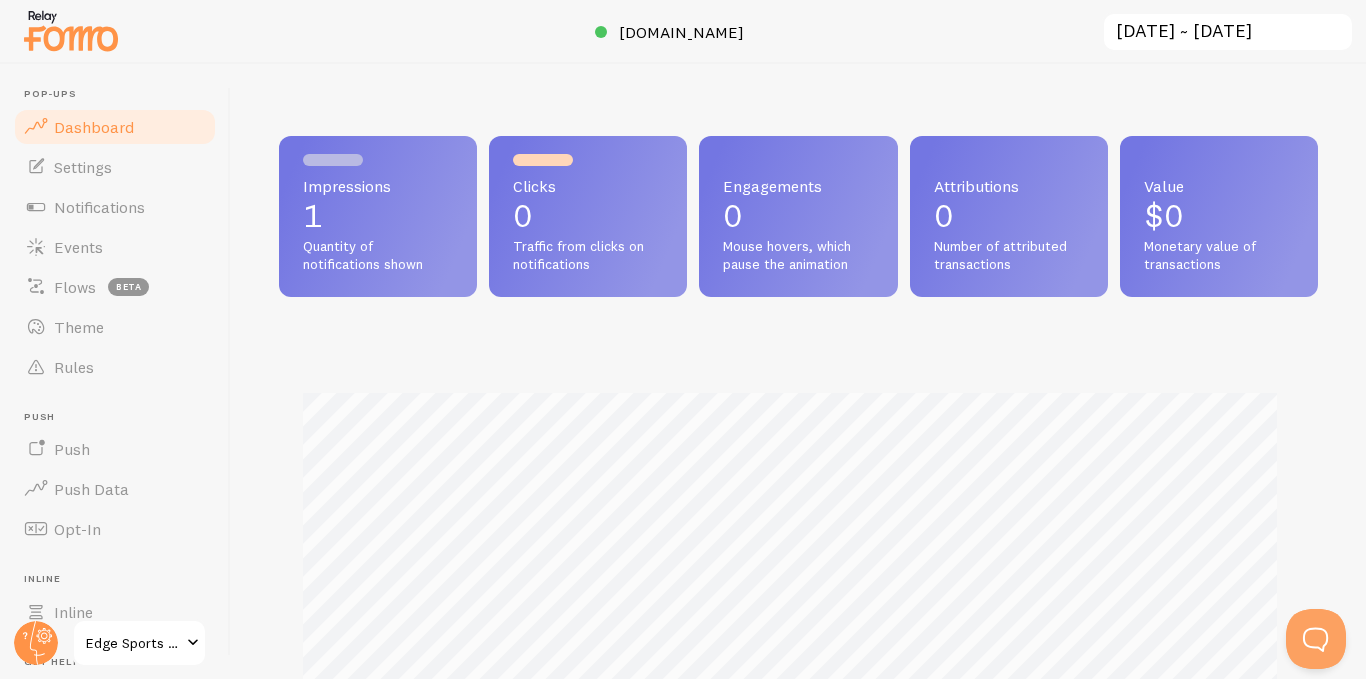 scroll, scrollTop: 999474, scrollLeft: 998978, axis: both 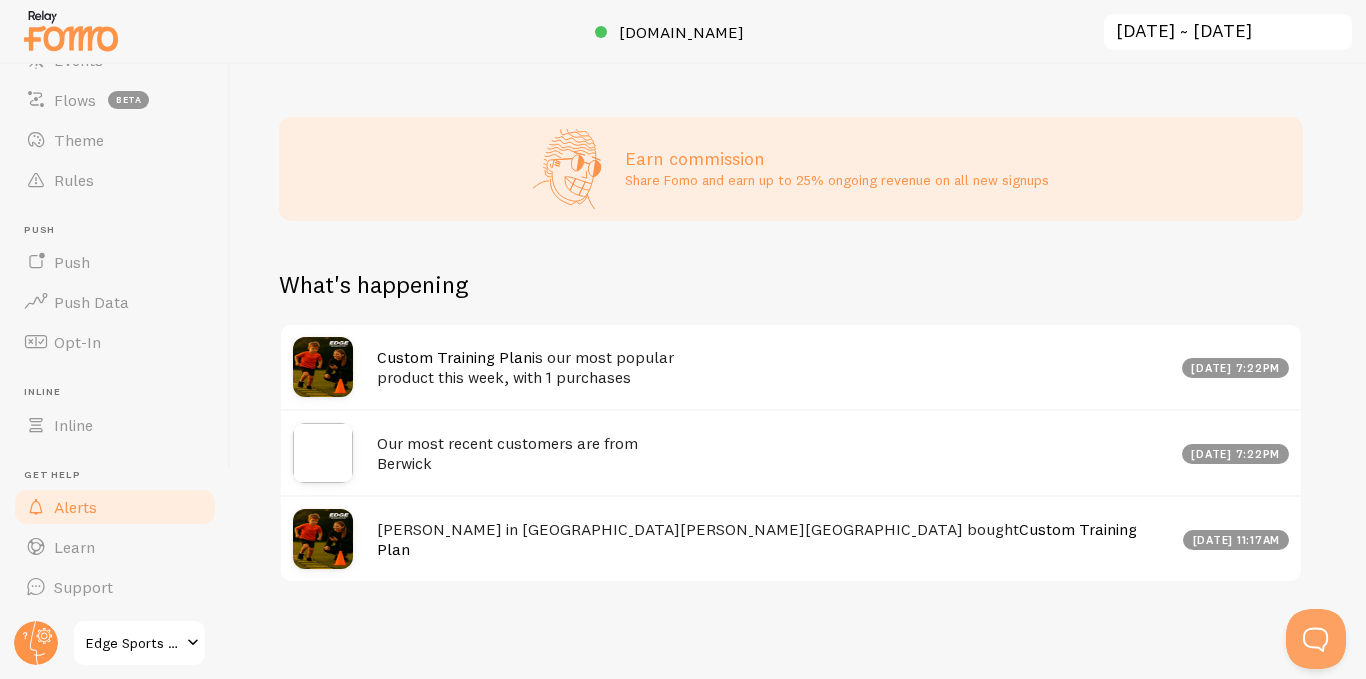 click on "Alerts" at bounding box center [75, 507] 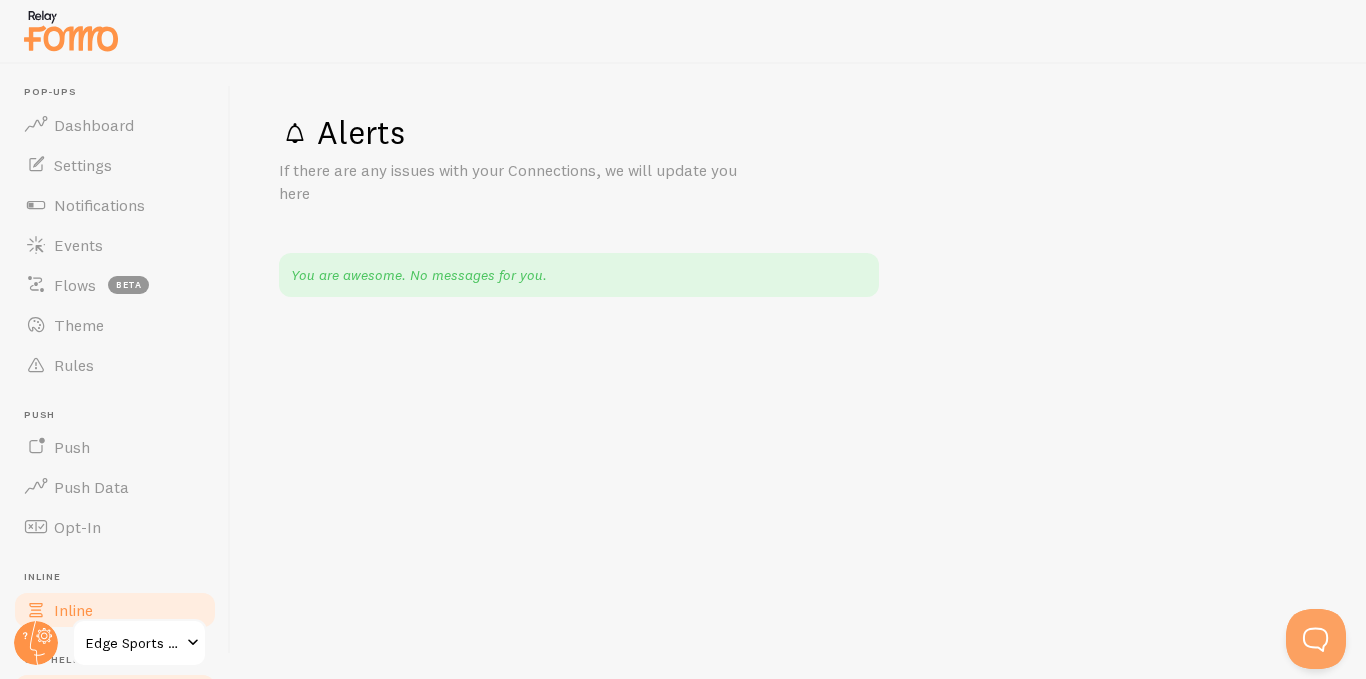 scroll, scrollTop: 0, scrollLeft: 0, axis: both 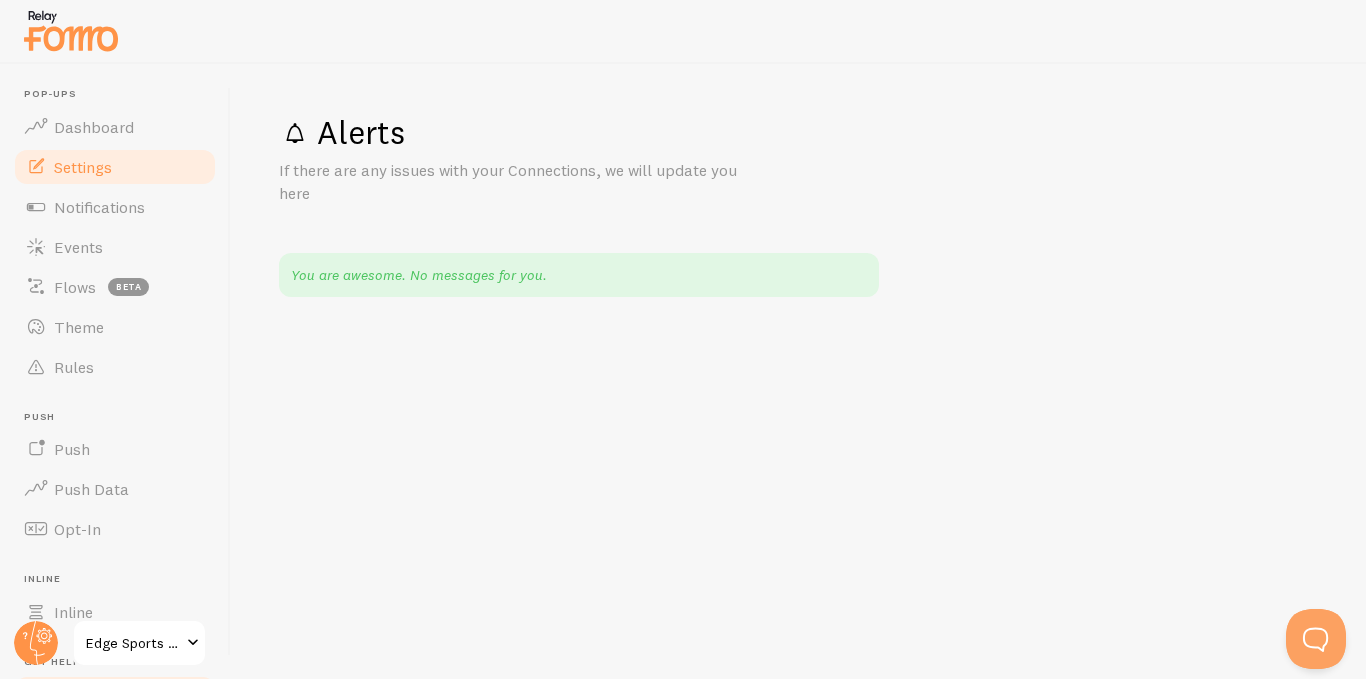 click on "Settings" at bounding box center [83, 167] 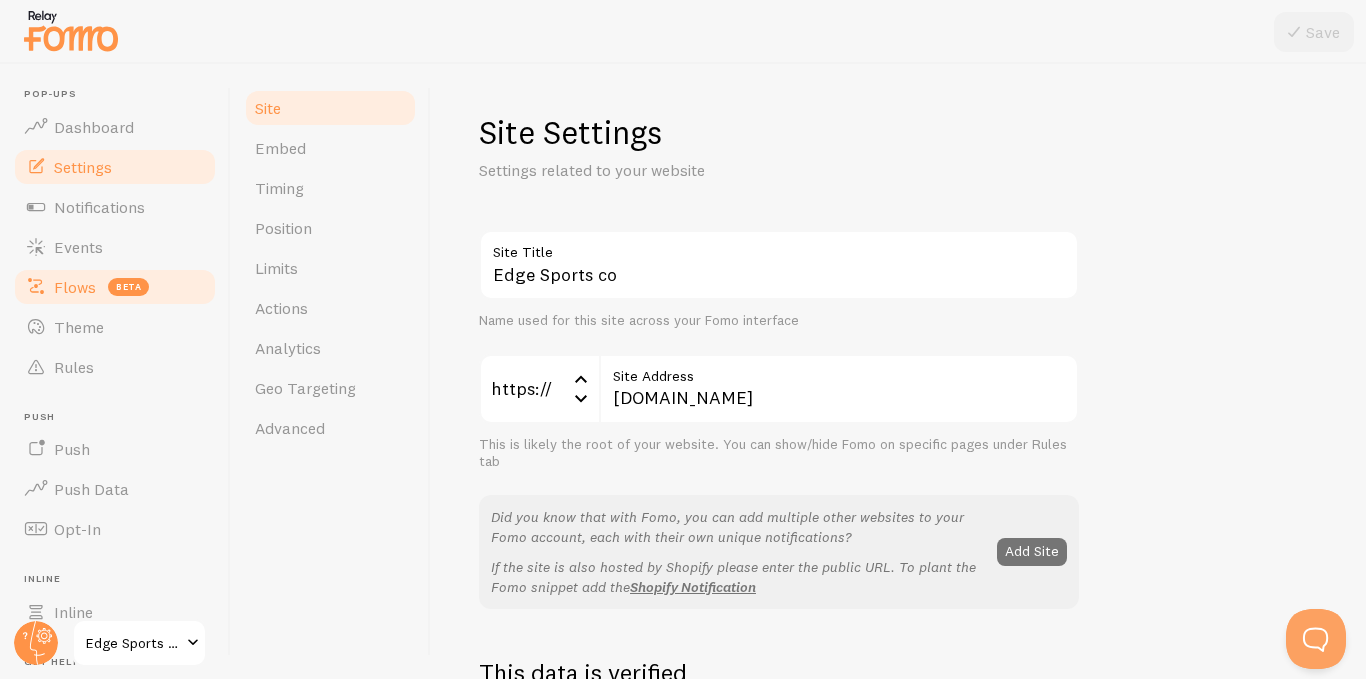 click on "Flows
beta" at bounding box center [115, 287] 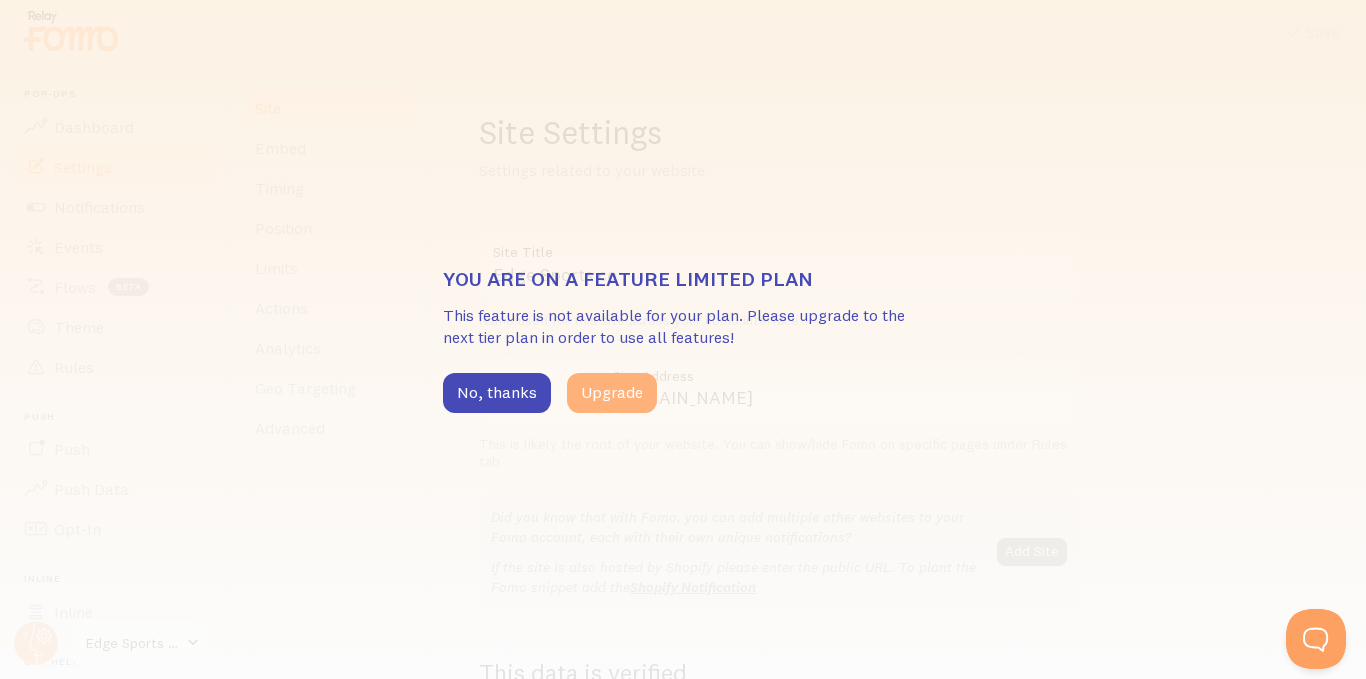 click on "Upgrade" at bounding box center (612, 393) 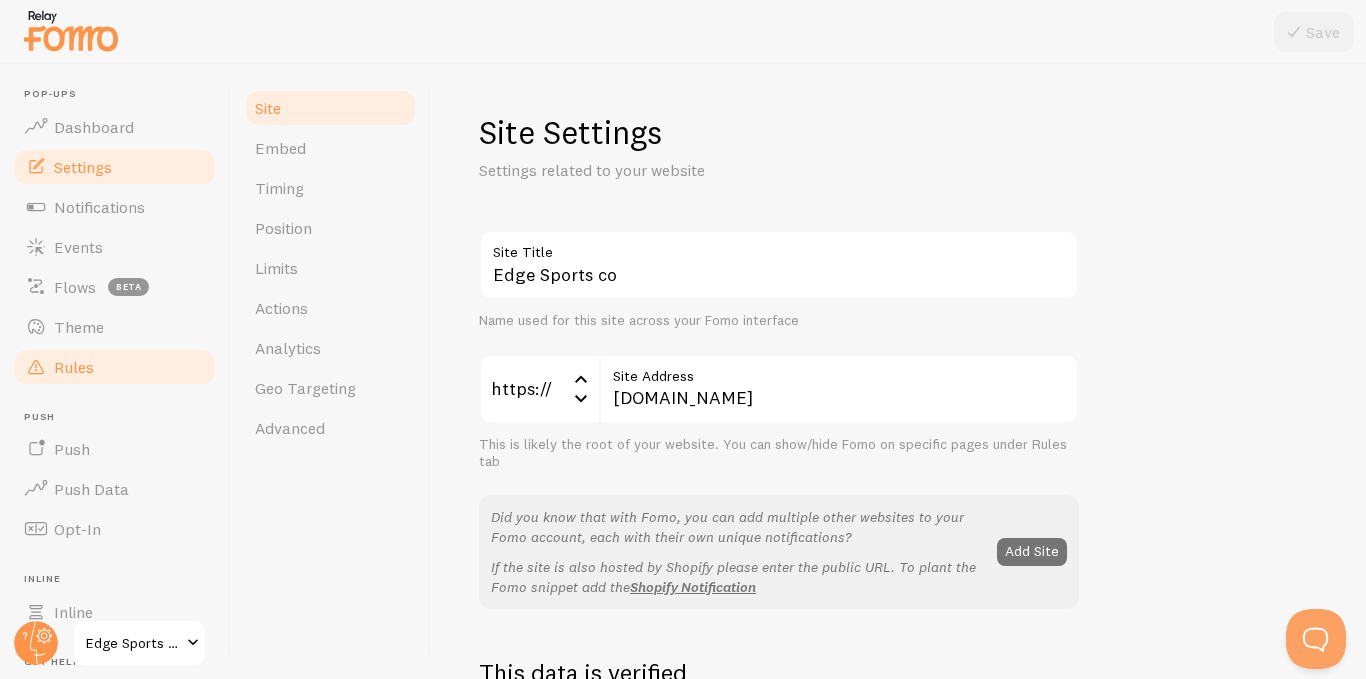 scroll, scrollTop: 100, scrollLeft: 0, axis: vertical 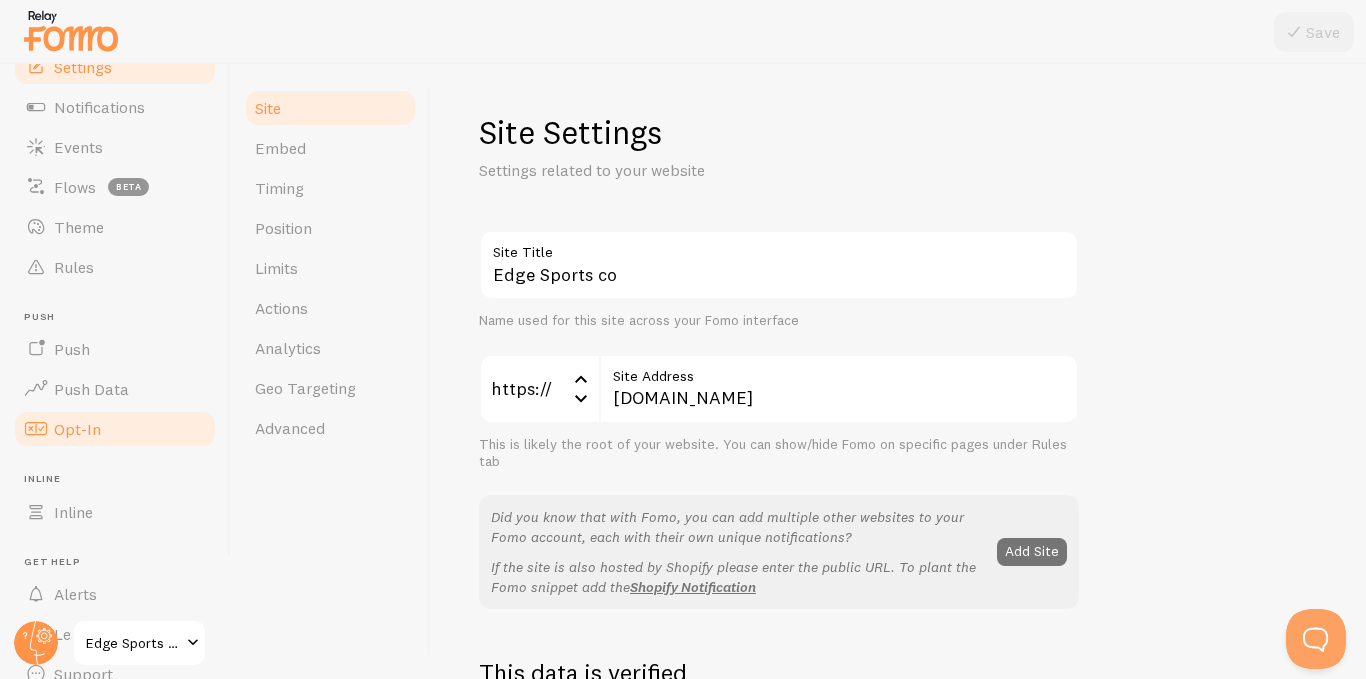 click on "Opt-In" at bounding box center [77, 429] 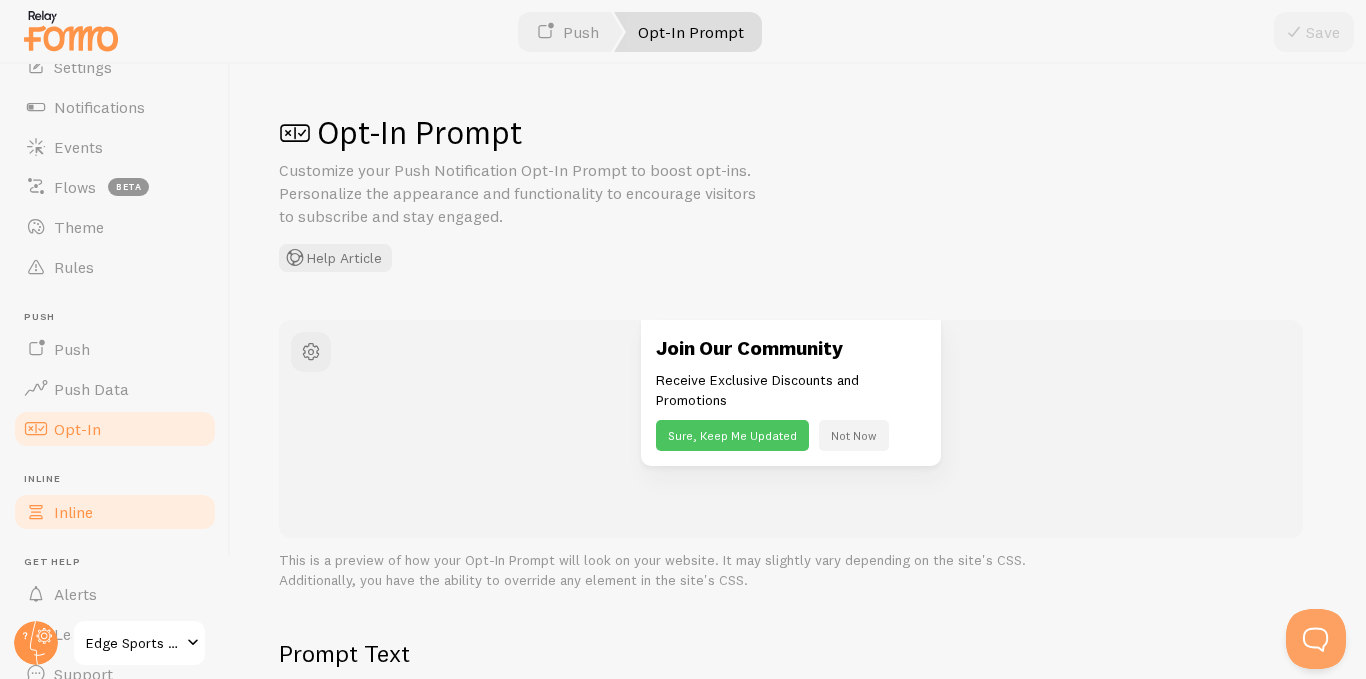 click on "Inline" at bounding box center (73, 512) 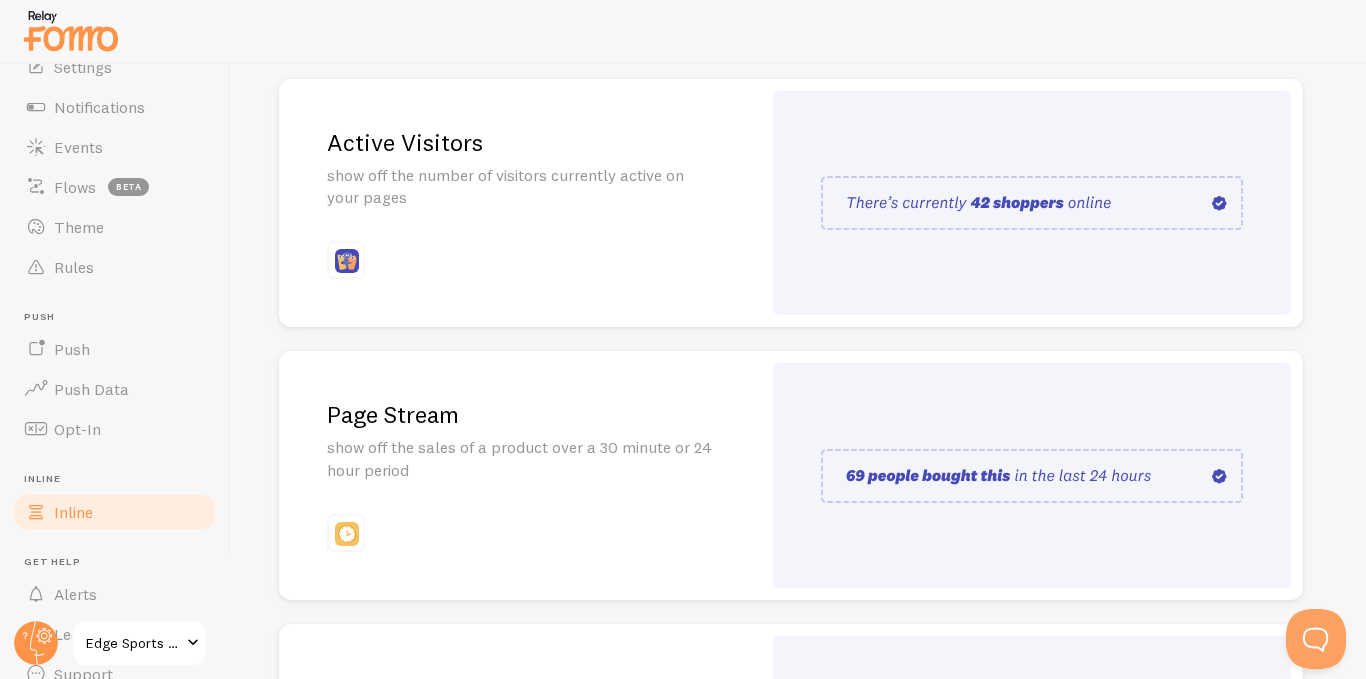 scroll, scrollTop: 130, scrollLeft: 0, axis: vertical 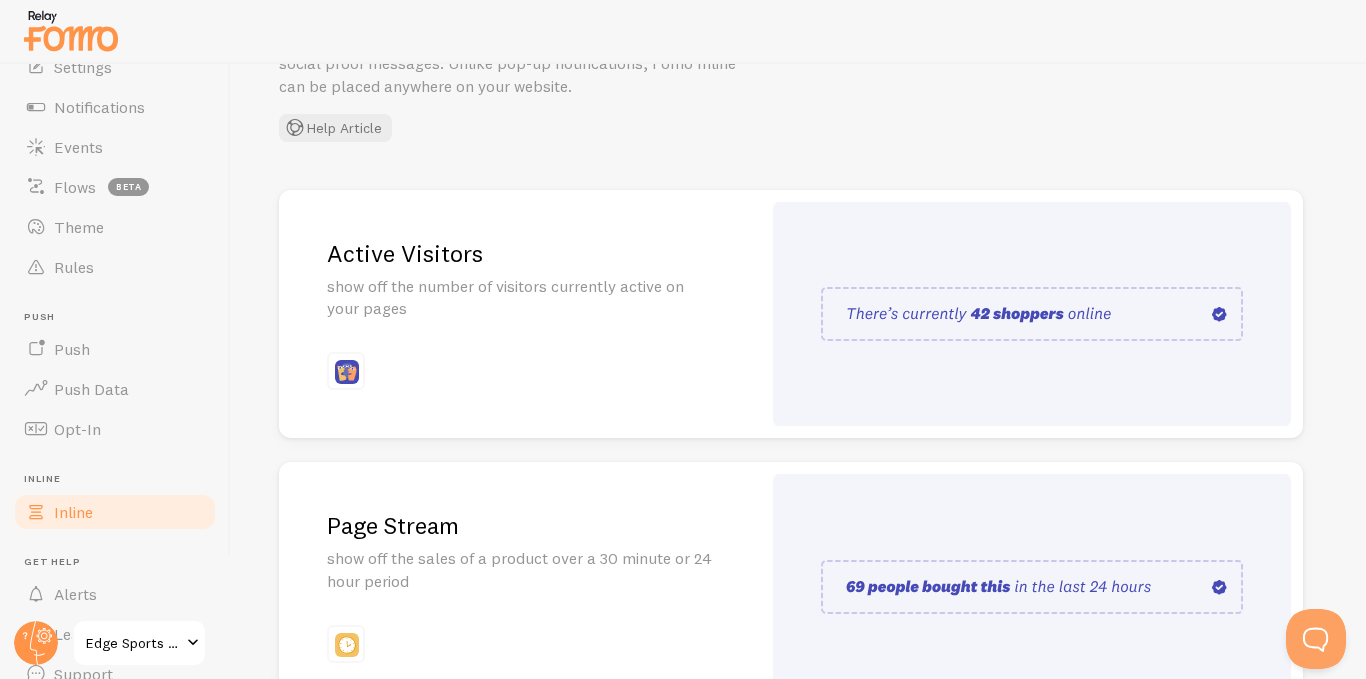click on "Active Visitors   show off the number of visitors currently active on your pages" at bounding box center (520, 314) 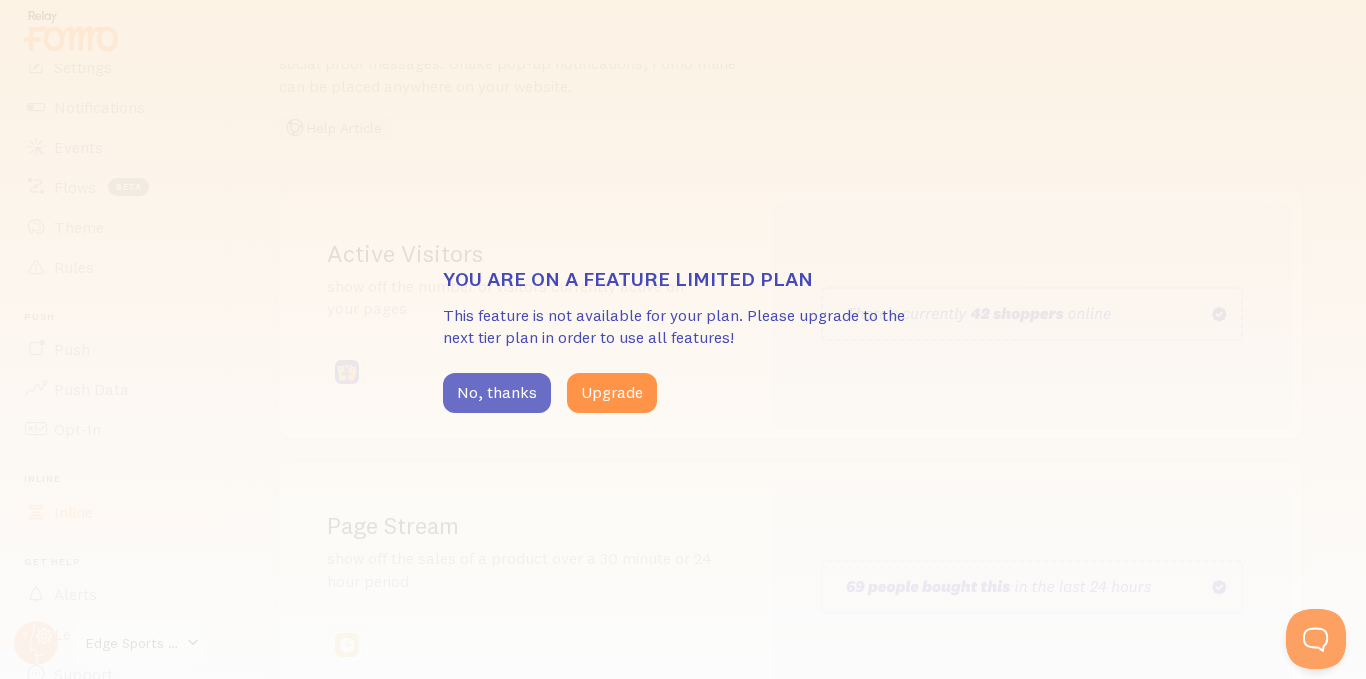 click on "No, thanks" at bounding box center (497, 393) 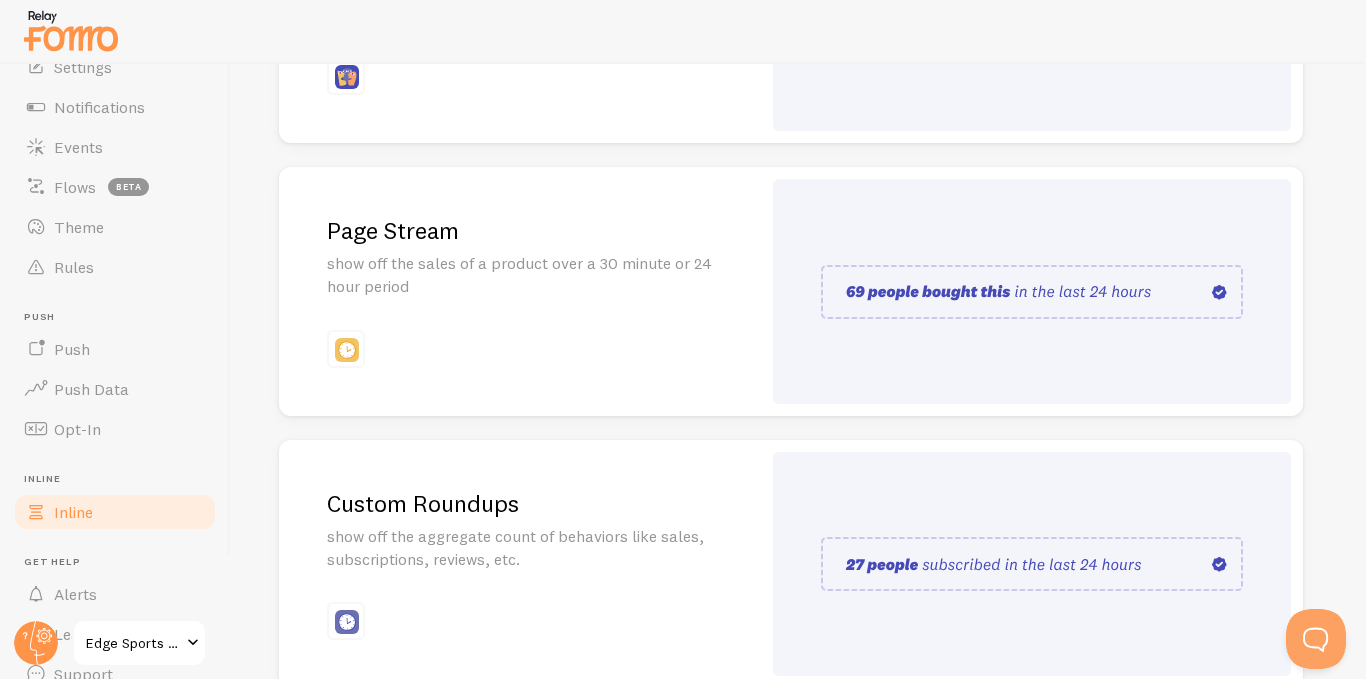 scroll, scrollTop: 430, scrollLeft: 0, axis: vertical 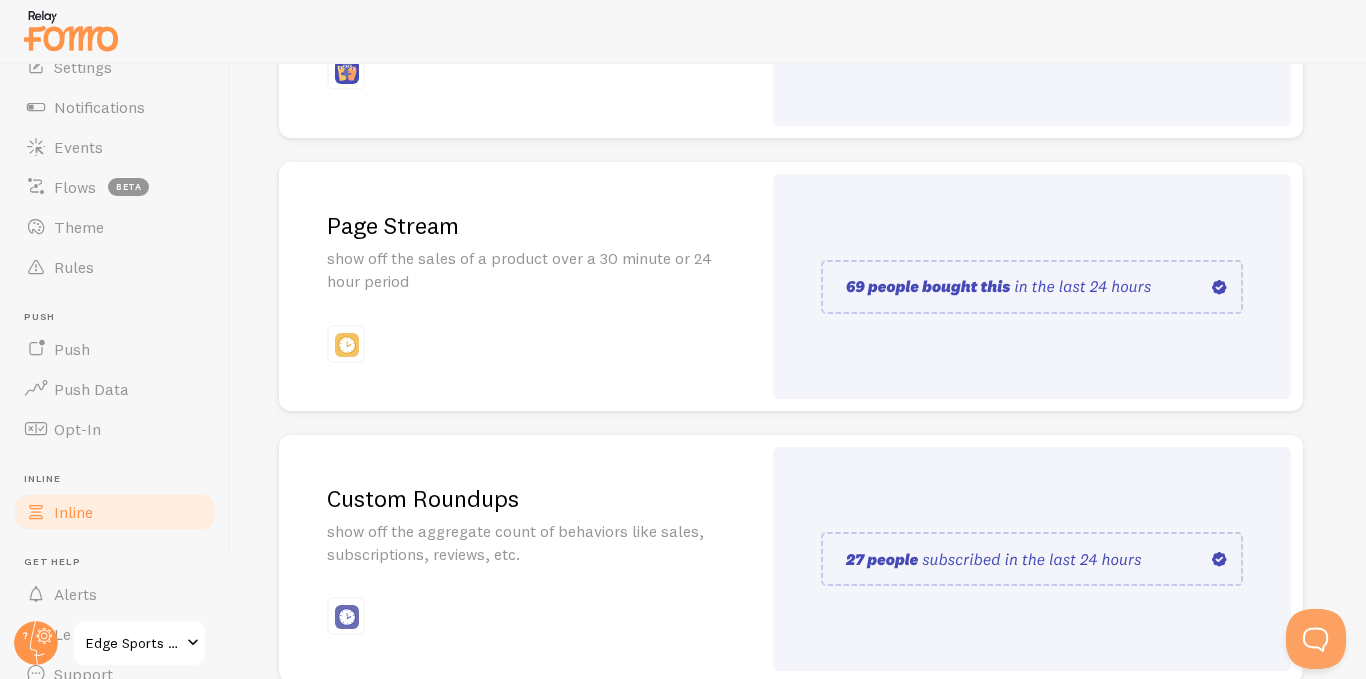 click on "Custom Roundups   show off the aggregate count of behaviors like sales, subscriptions, reviews, etc." at bounding box center [520, 559] 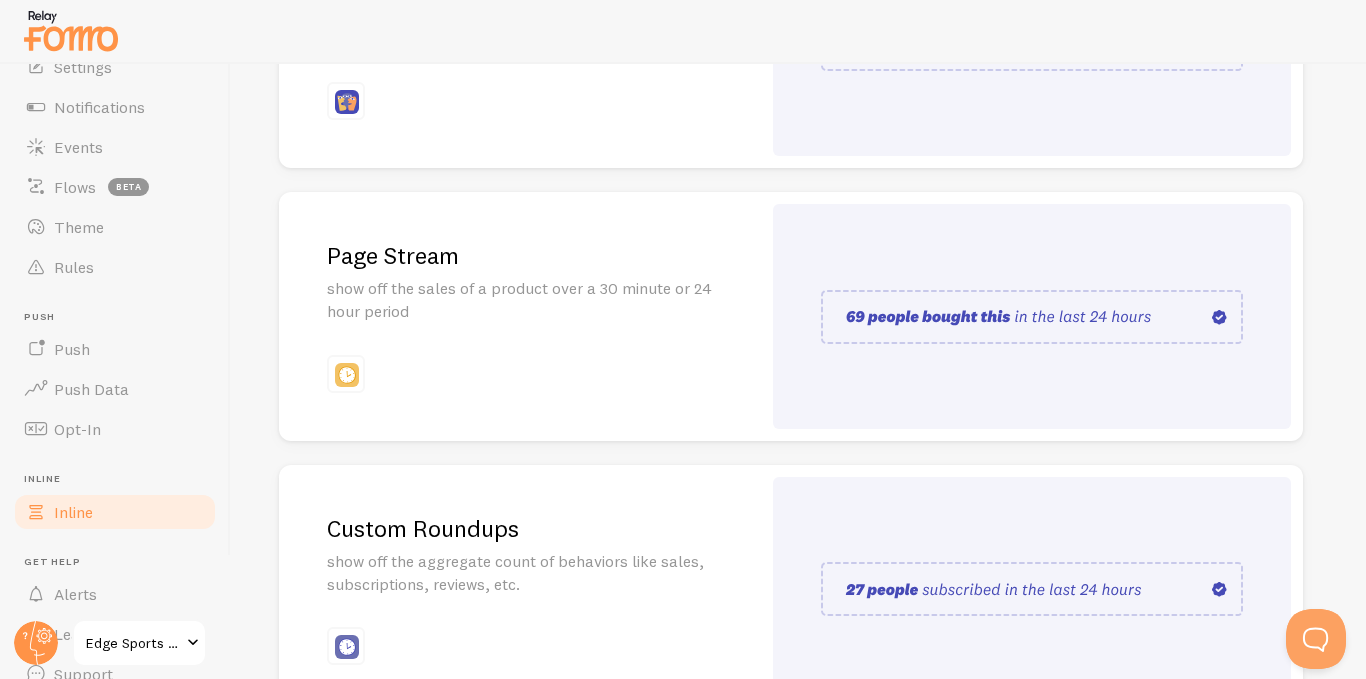 scroll, scrollTop: 200, scrollLeft: 0, axis: vertical 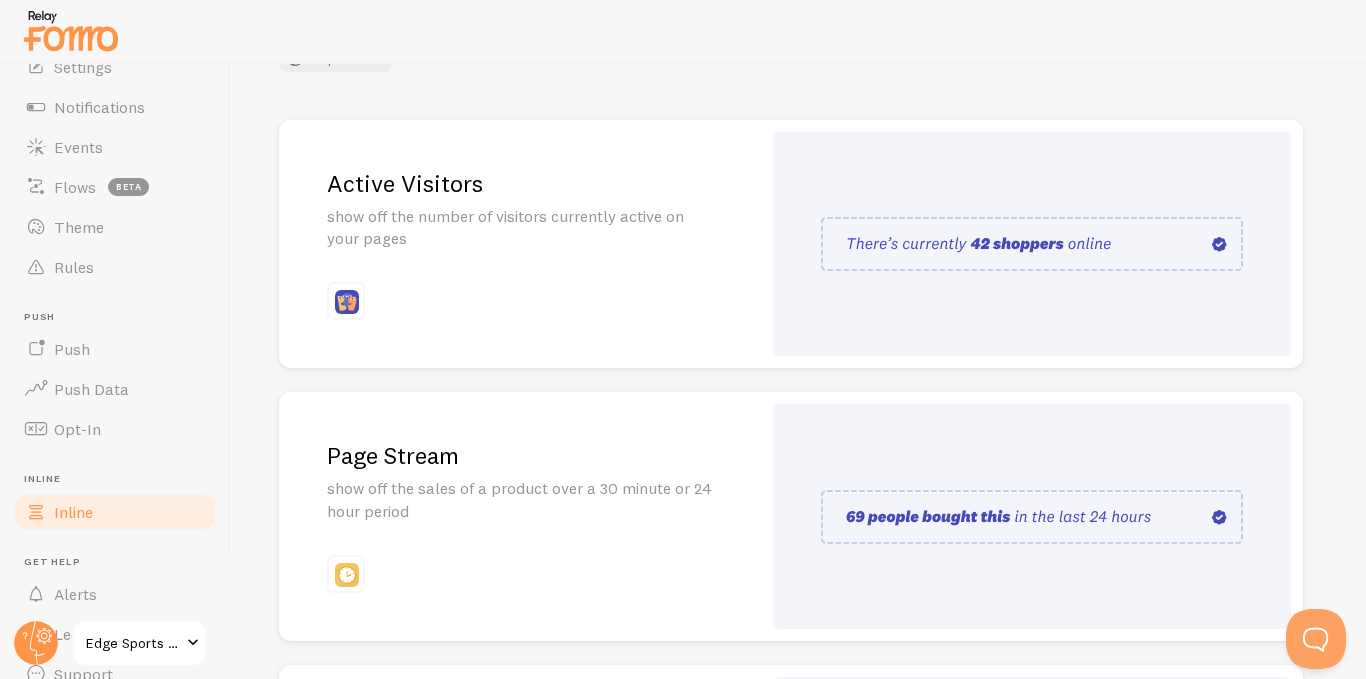 click on "Page Stream   show off the sales of a product over a 30 minute or 24 hour period" at bounding box center (520, 516) 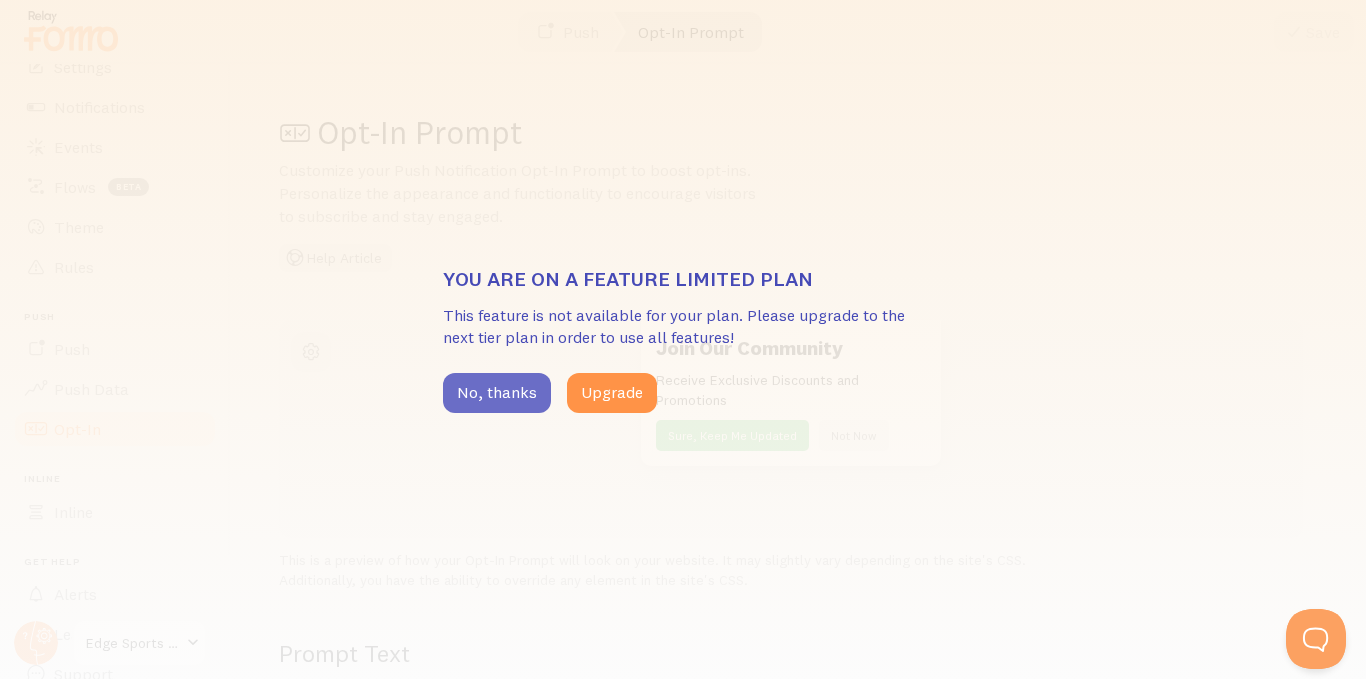 click on "No, thanks" at bounding box center (497, 393) 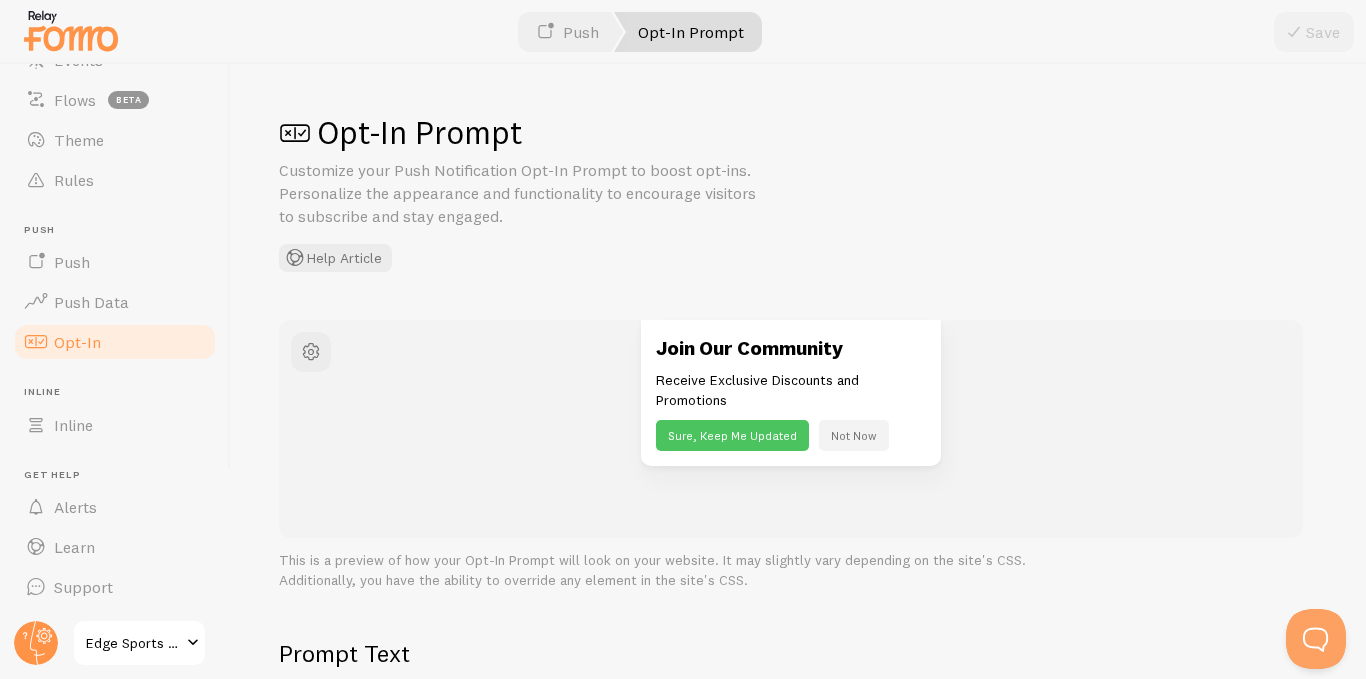 scroll, scrollTop: 0, scrollLeft: 0, axis: both 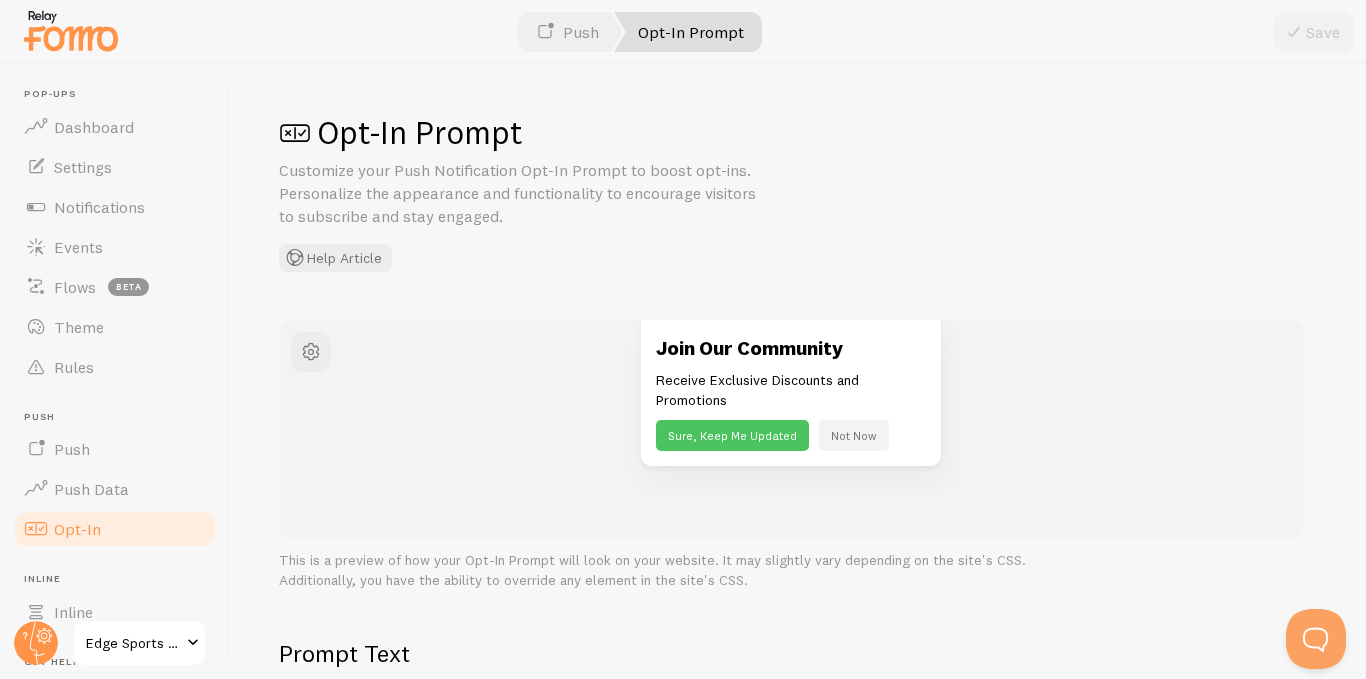 click on "Opt-In" at bounding box center [77, 529] 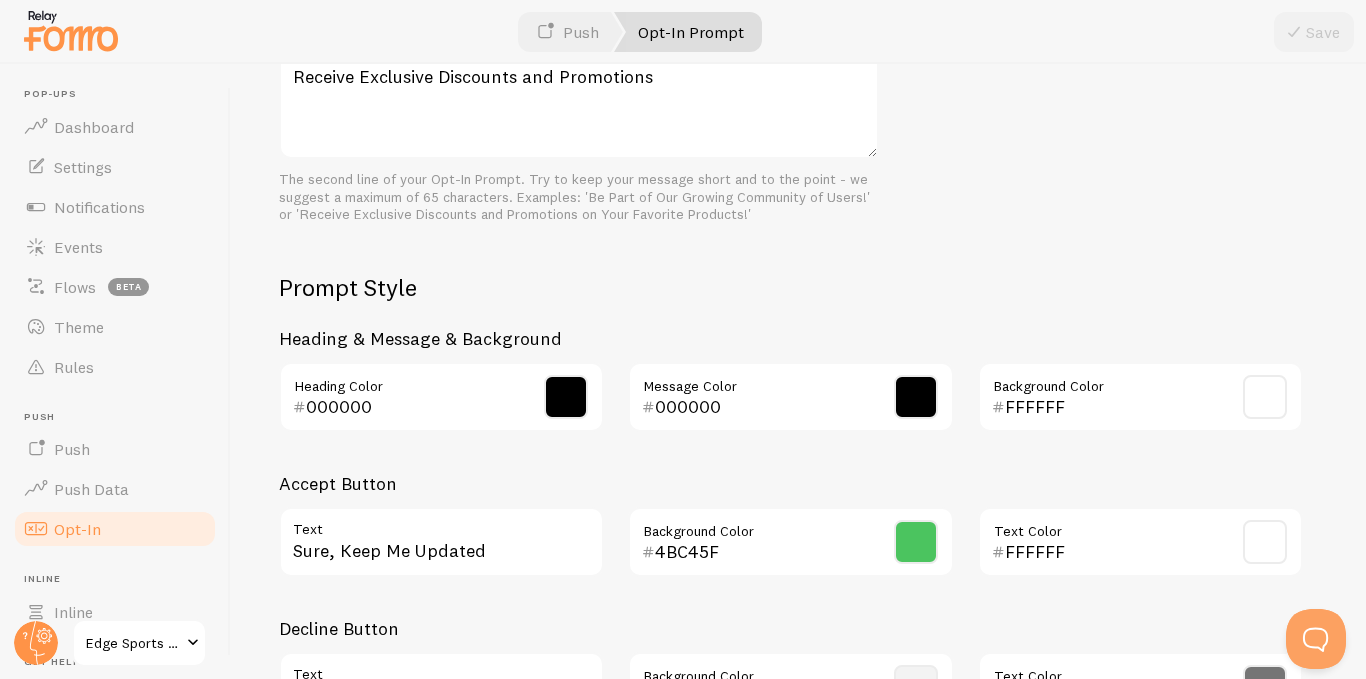 scroll, scrollTop: 858, scrollLeft: 0, axis: vertical 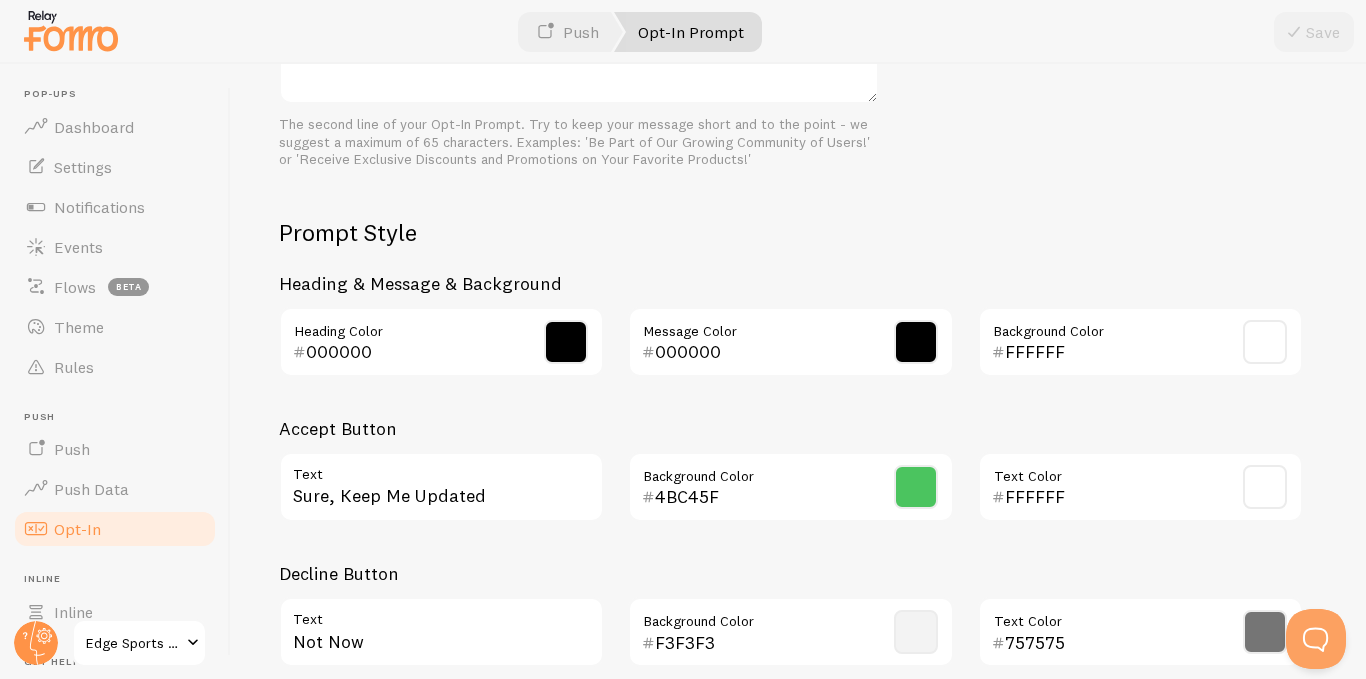 click at bounding box center (1265, 342) 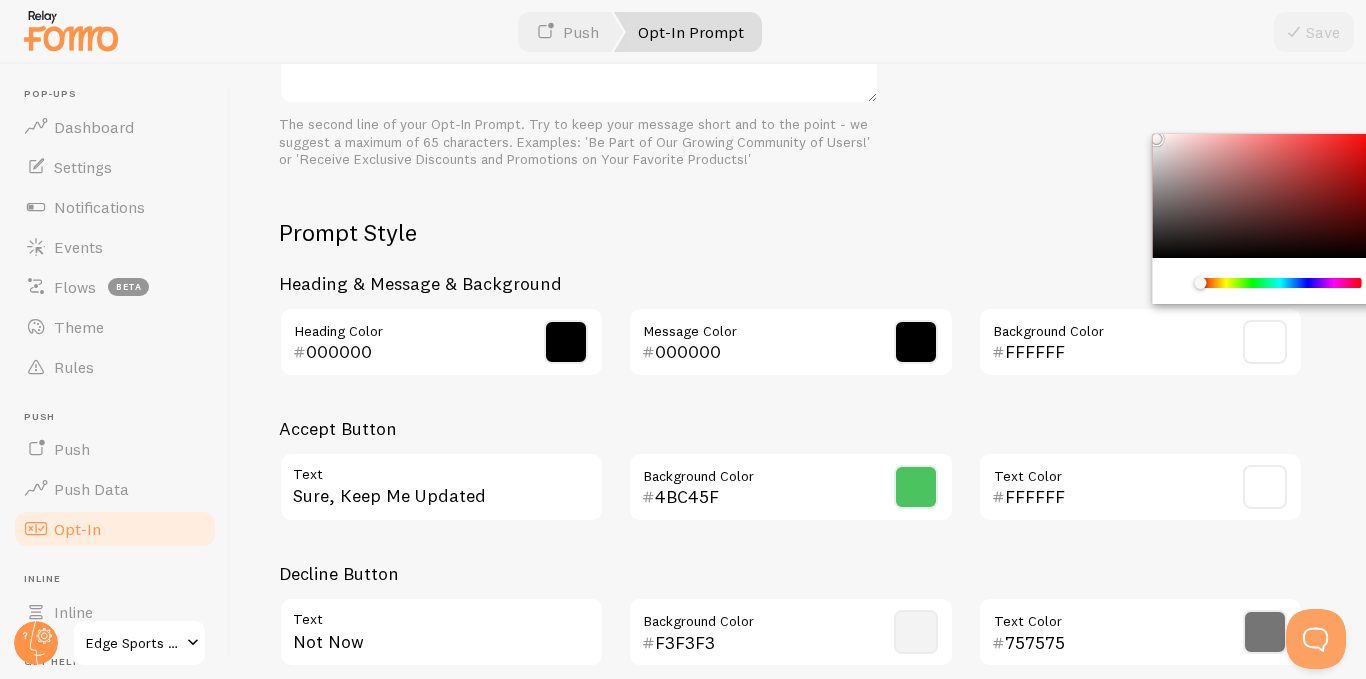click on "FFFFFF" at bounding box center (1112, 352) 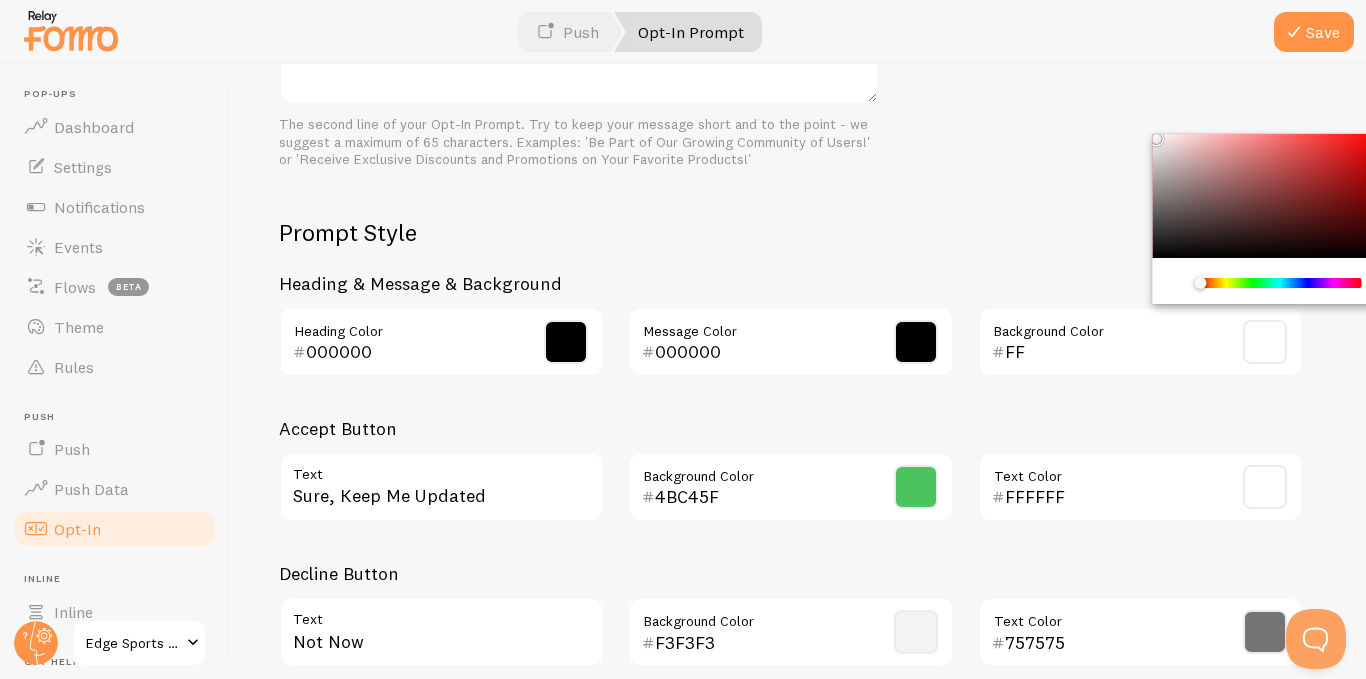 type on "F" 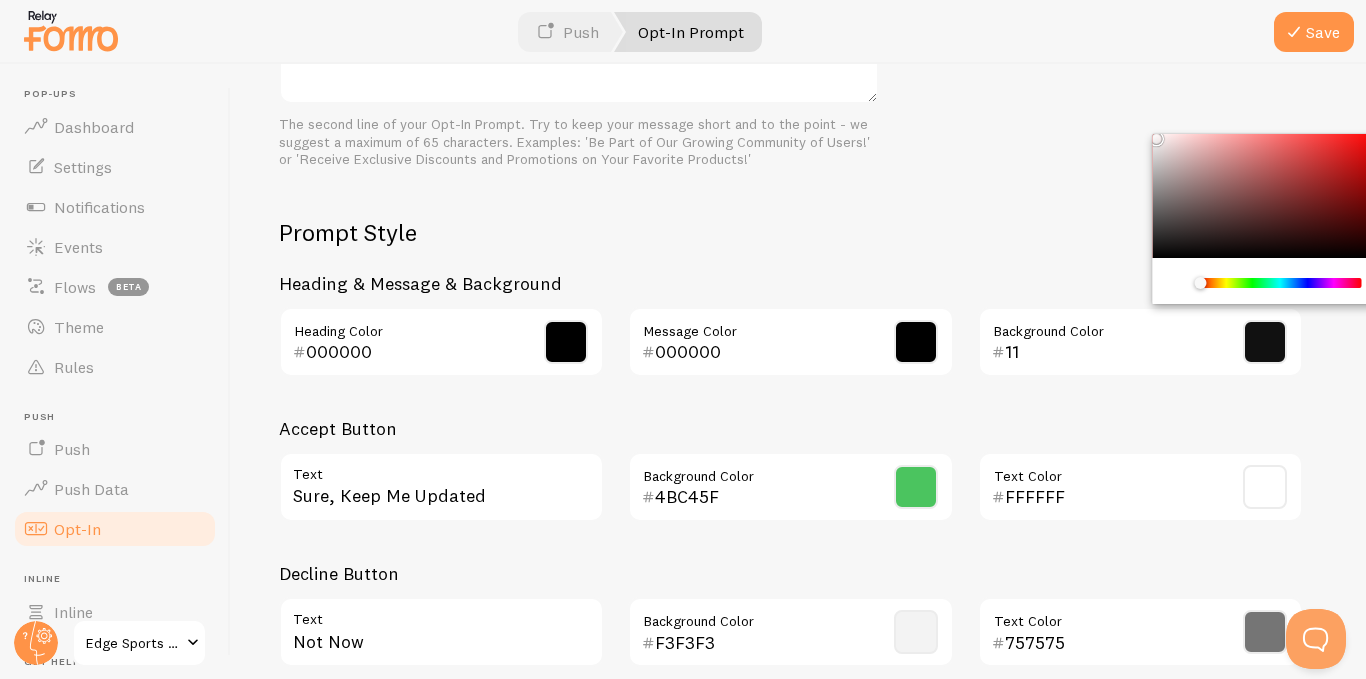type on "1" 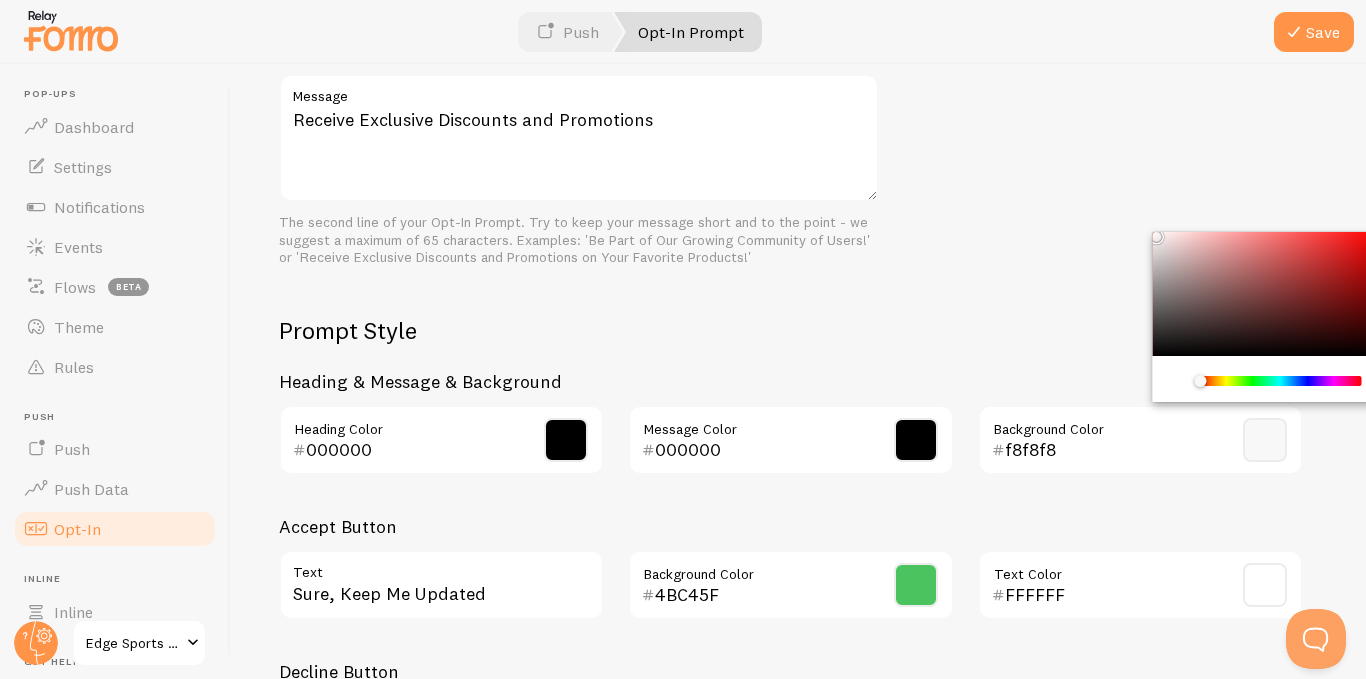 scroll, scrollTop: 900, scrollLeft: 0, axis: vertical 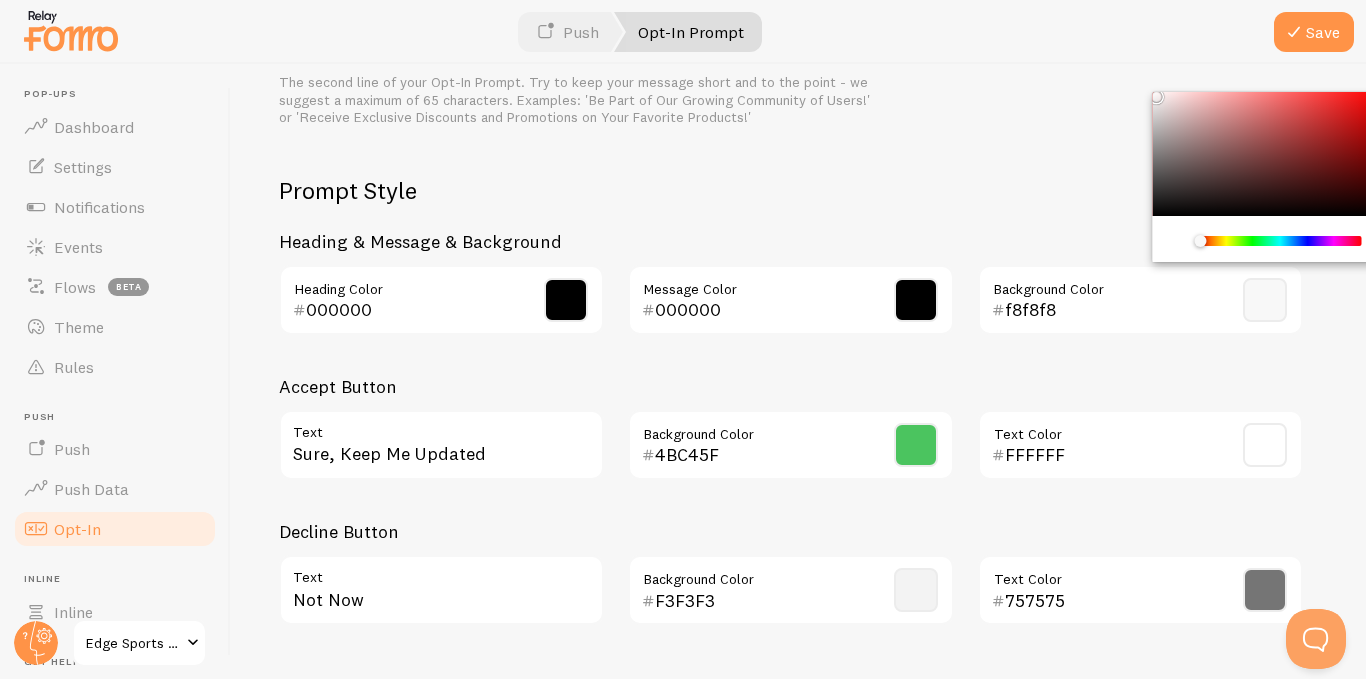 click at bounding box center (1265, 300) 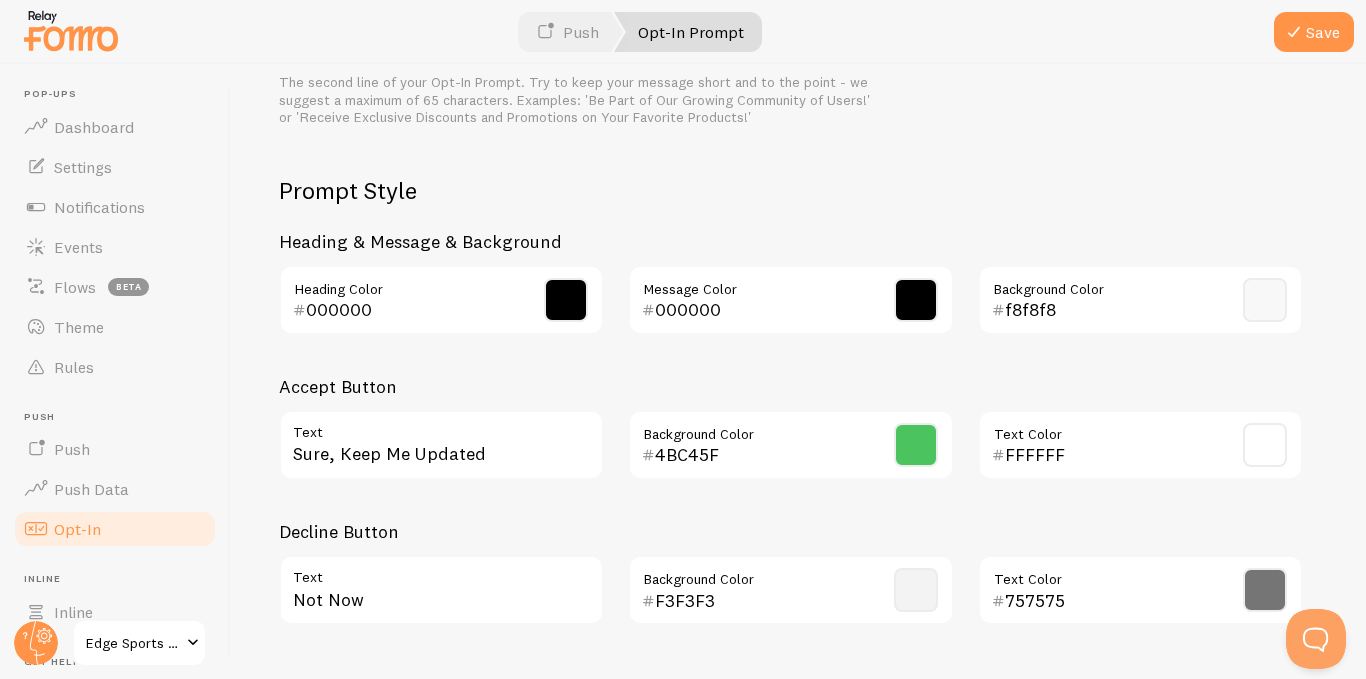 click at bounding box center (1265, 300) 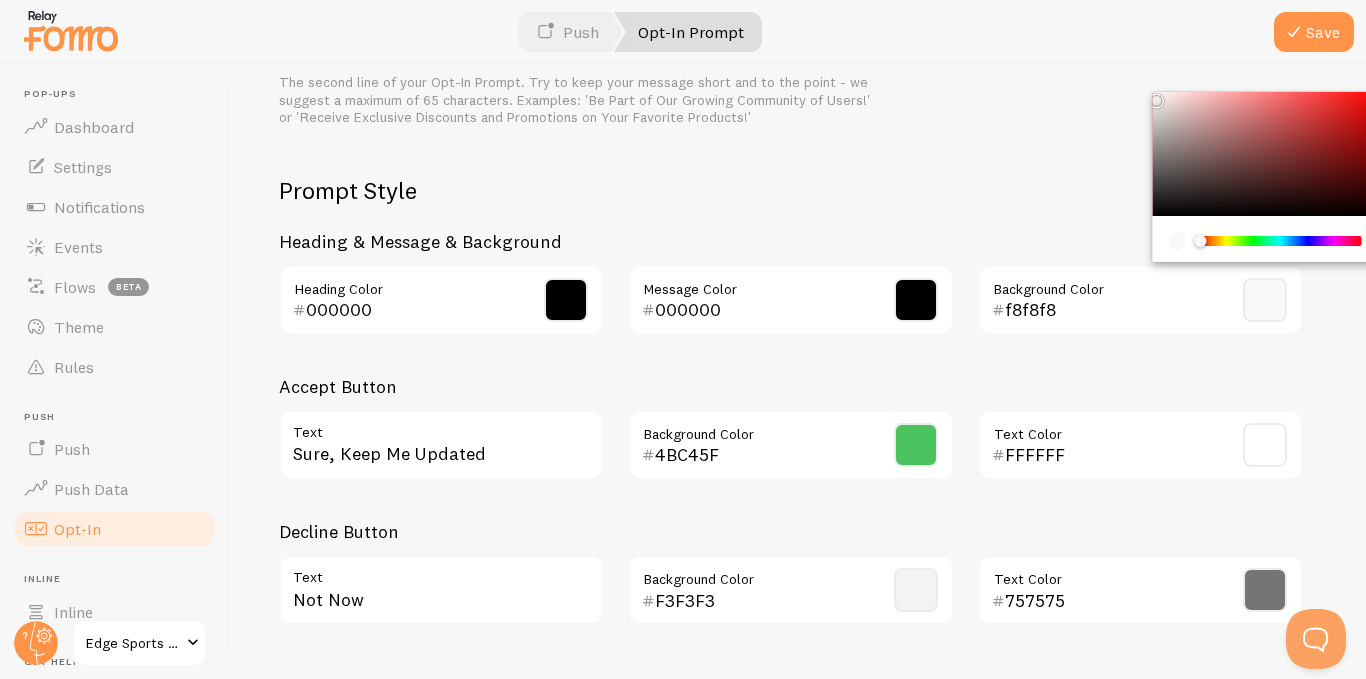 click on "Prompt Style   Heading & Message & Background   000000       Heading Color   000000       Message Color   f8f8f8                     Background Color   Accept Button     Sure, Keep Me Updated   Text         4BC45F       Background Color   FFFFFF       Text Color   Decline Button     Not Now   Text         F3F3F3       Background Color   757575       Text Color" at bounding box center [791, 408] 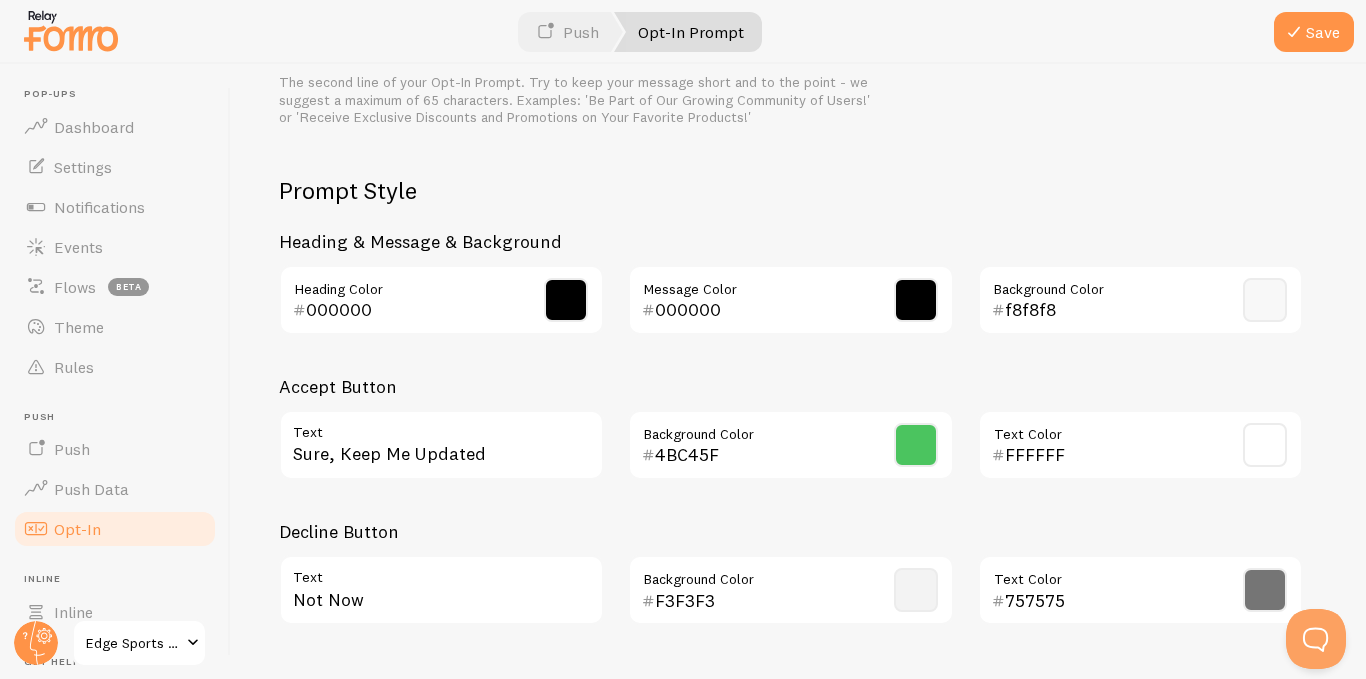 click on "f8f8f8" at bounding box center [1112, 310] 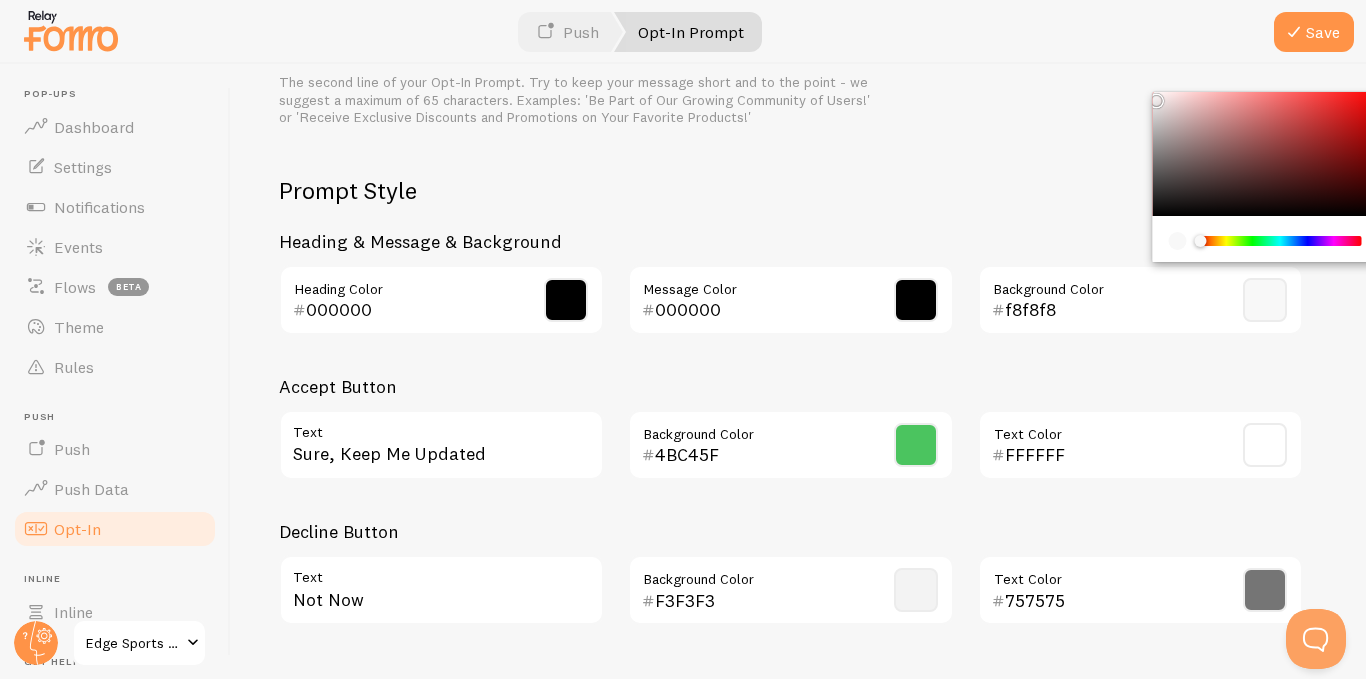 click at bounding box center (1264, 154) 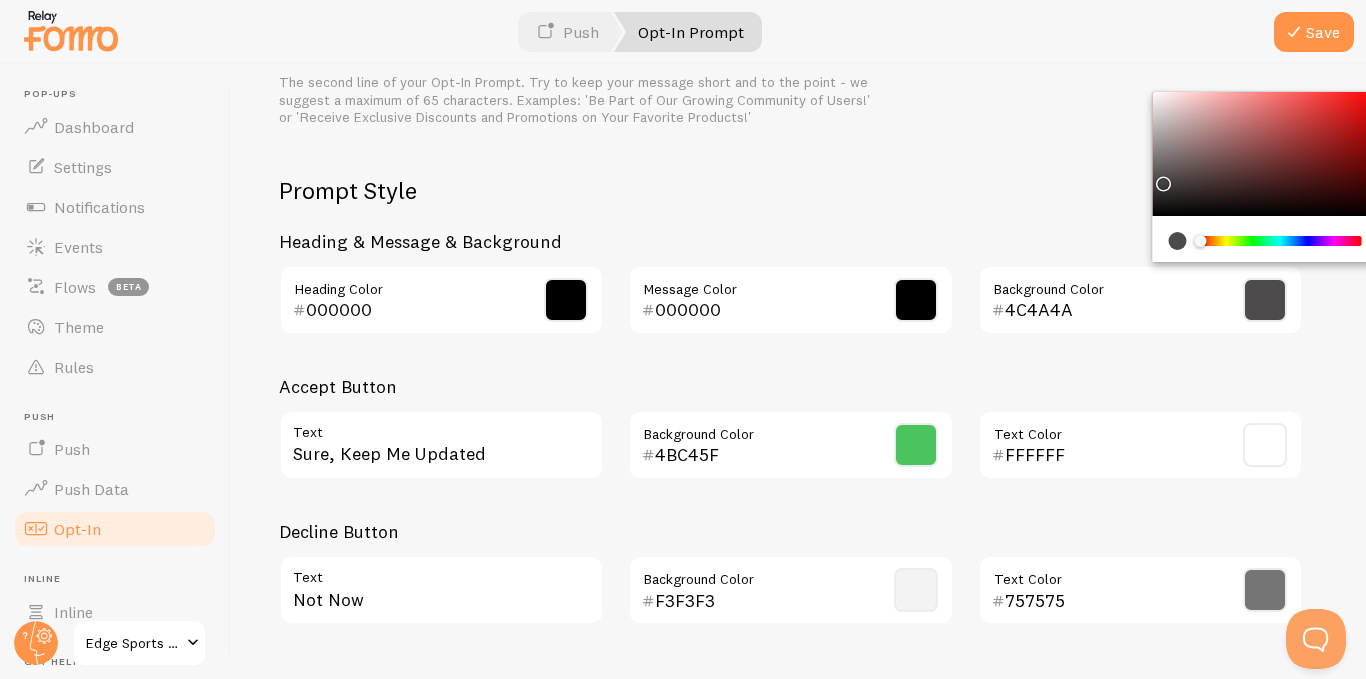 click at bounding box center [1166, 186] 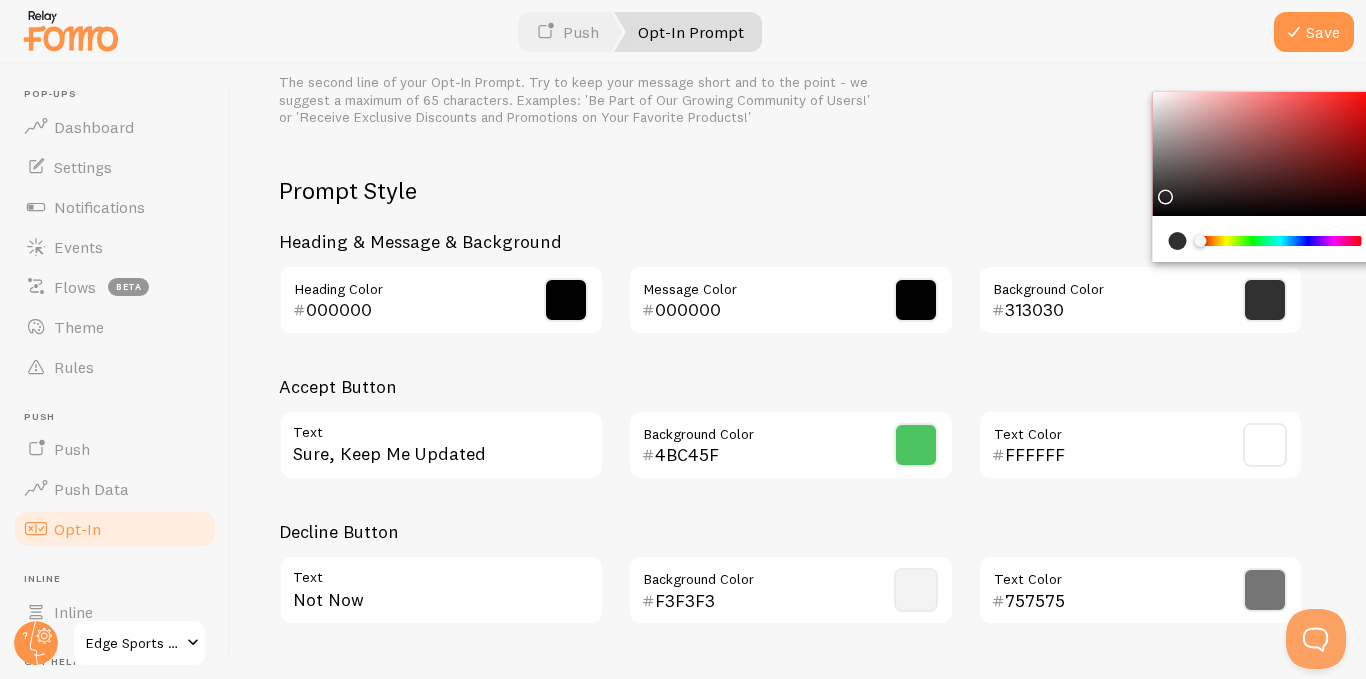 click at bounding box center (1264, 154) 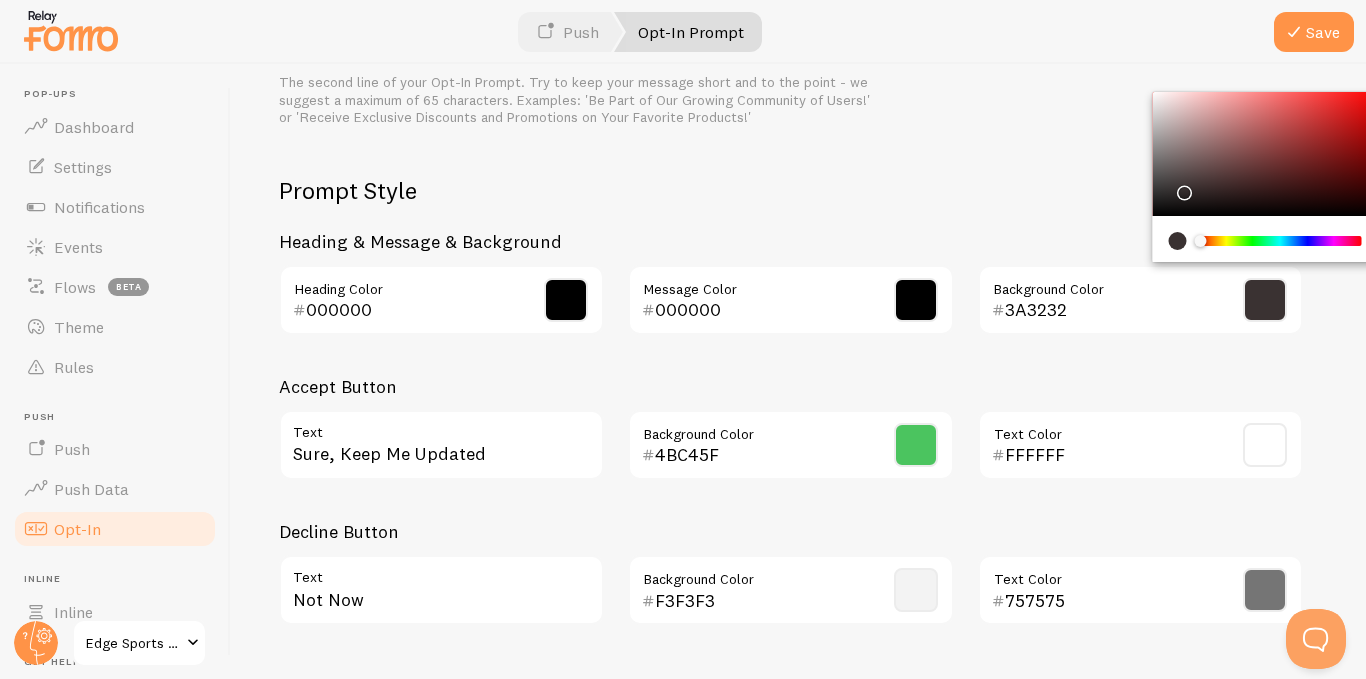 click on "3A3232" at bounding box center [1112, 310] 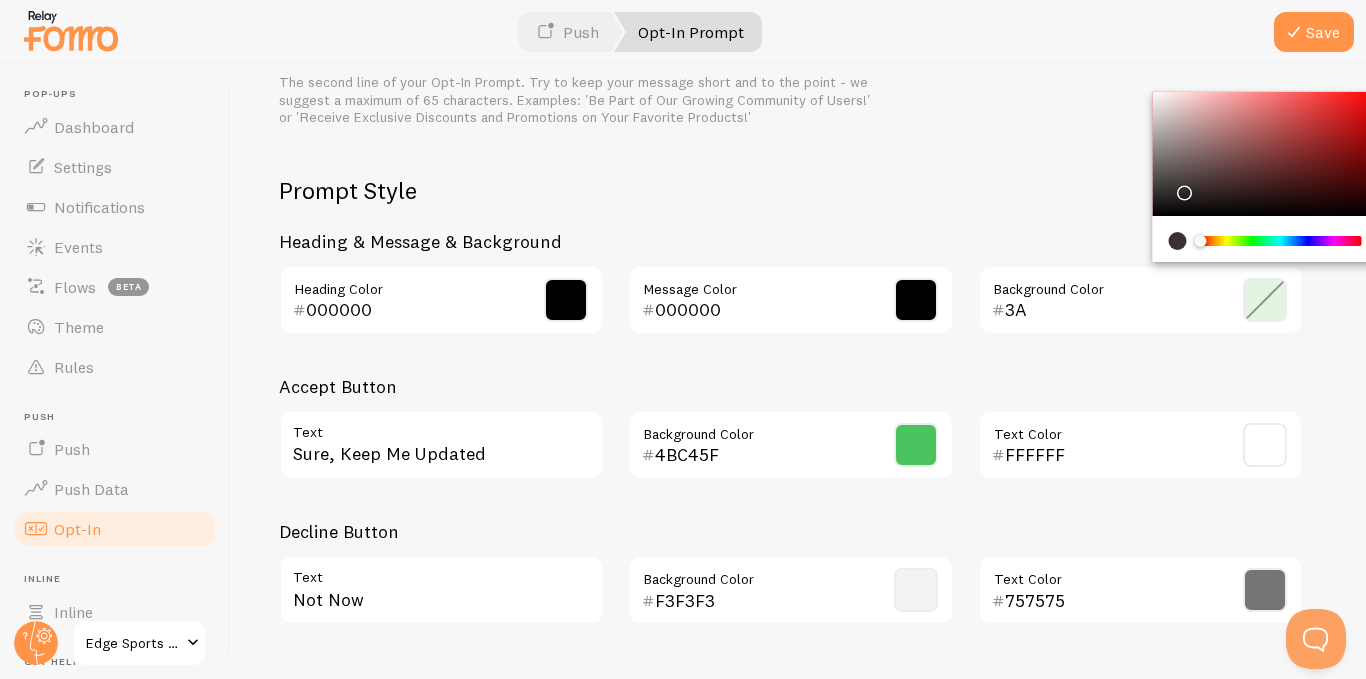 type on "3" 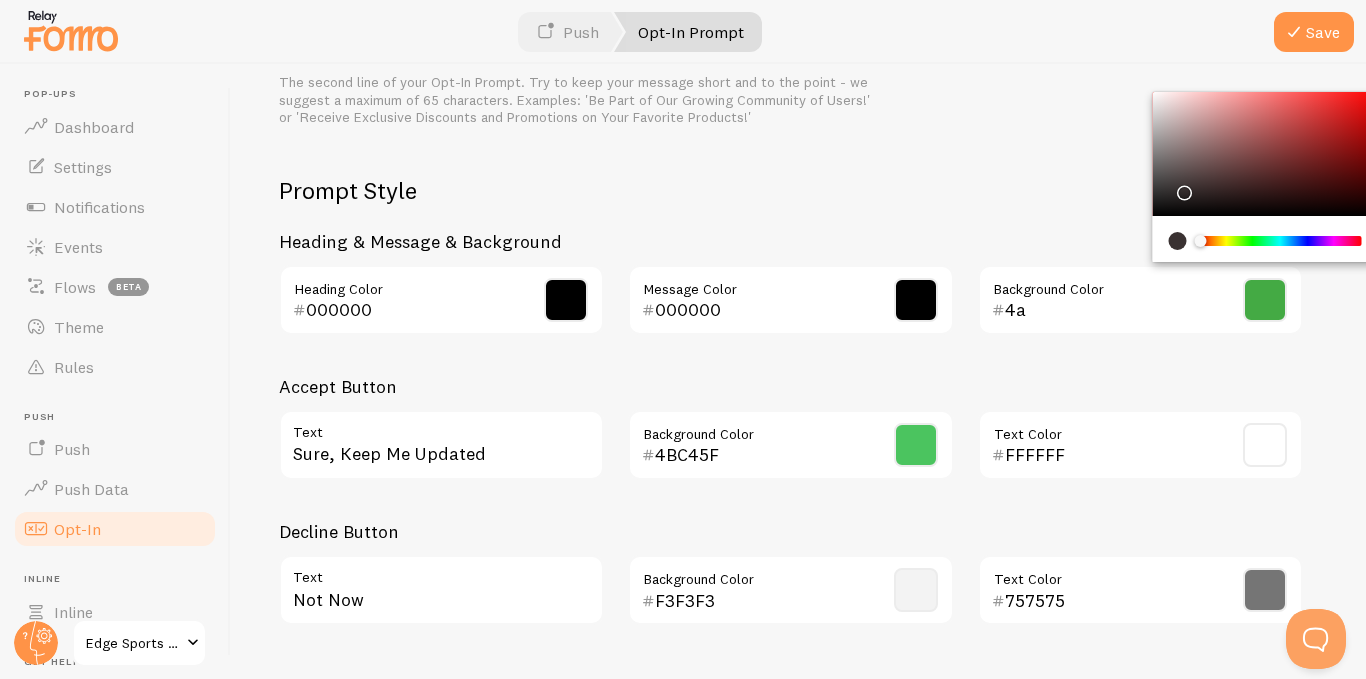 type on "4" 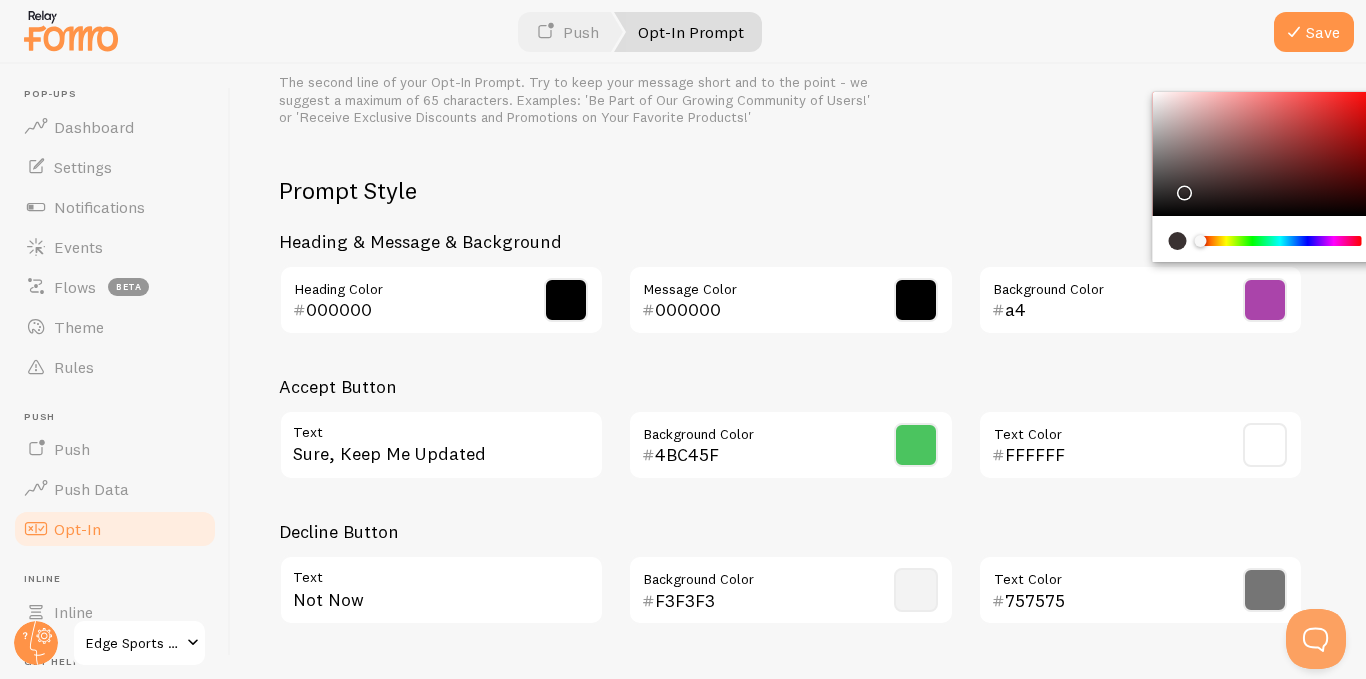 type on "a" 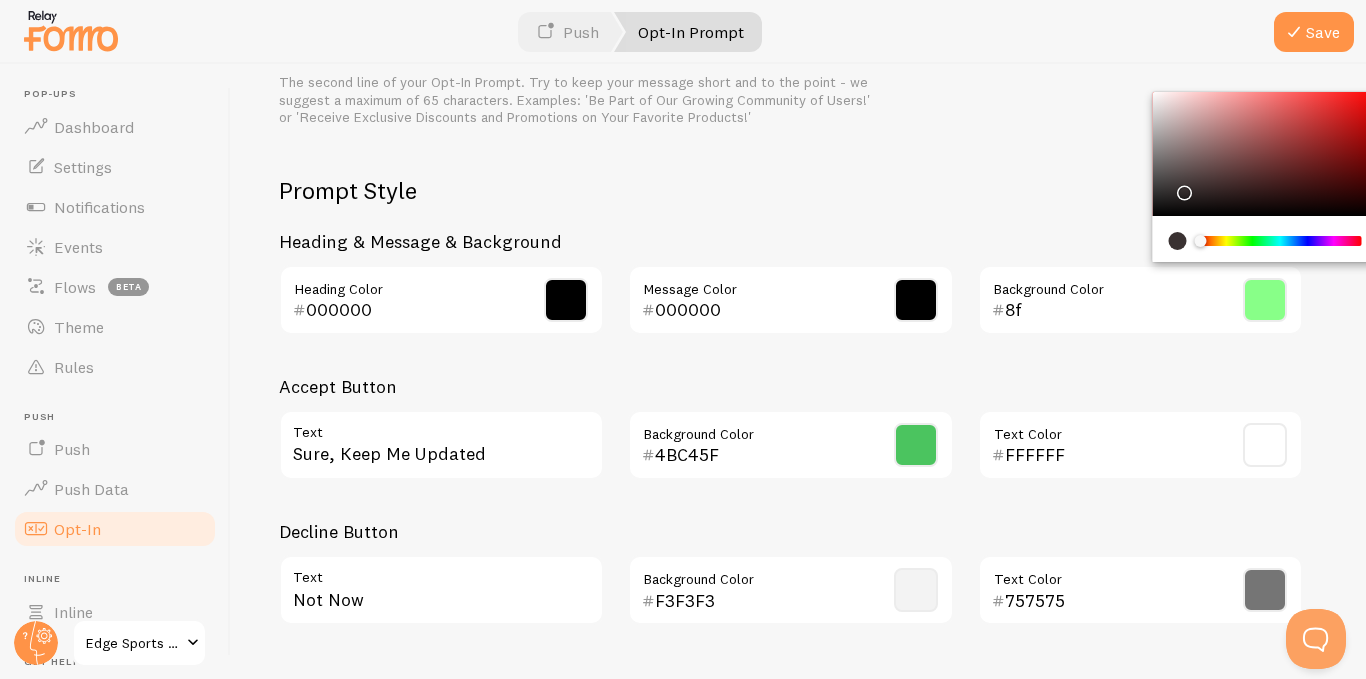 type on "8" 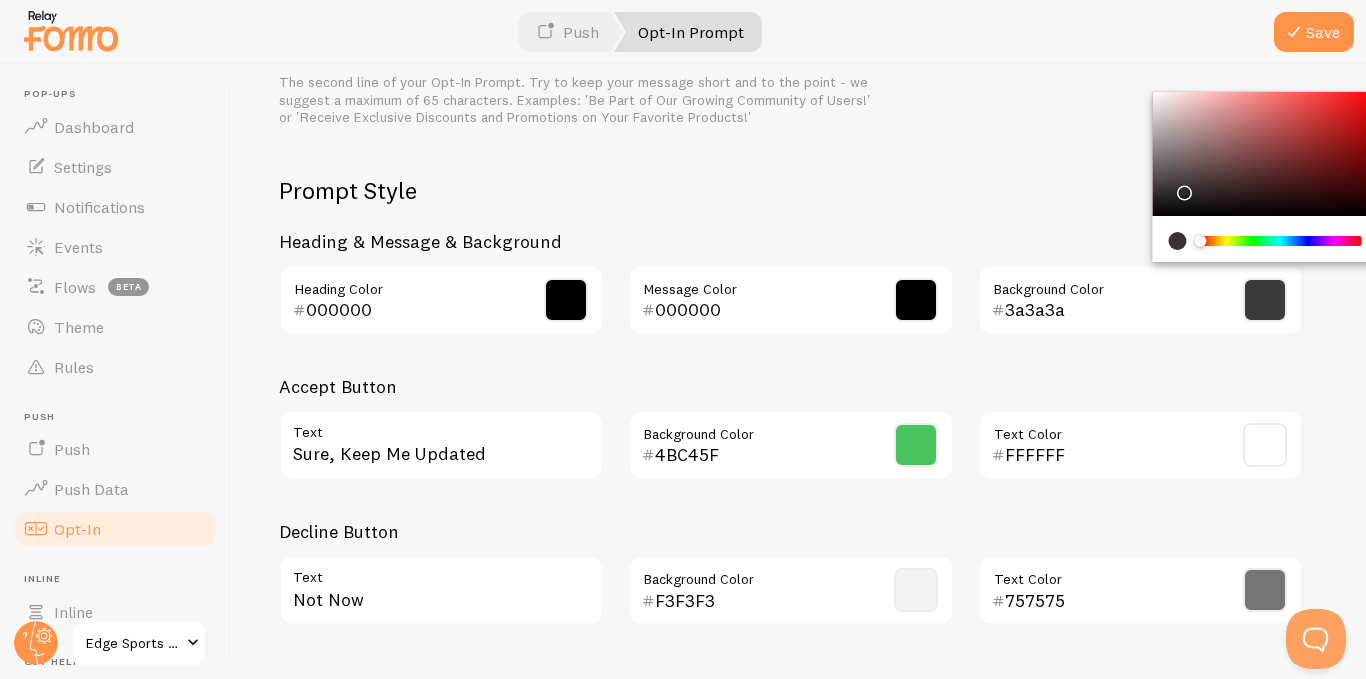 type on "3a3a3a" 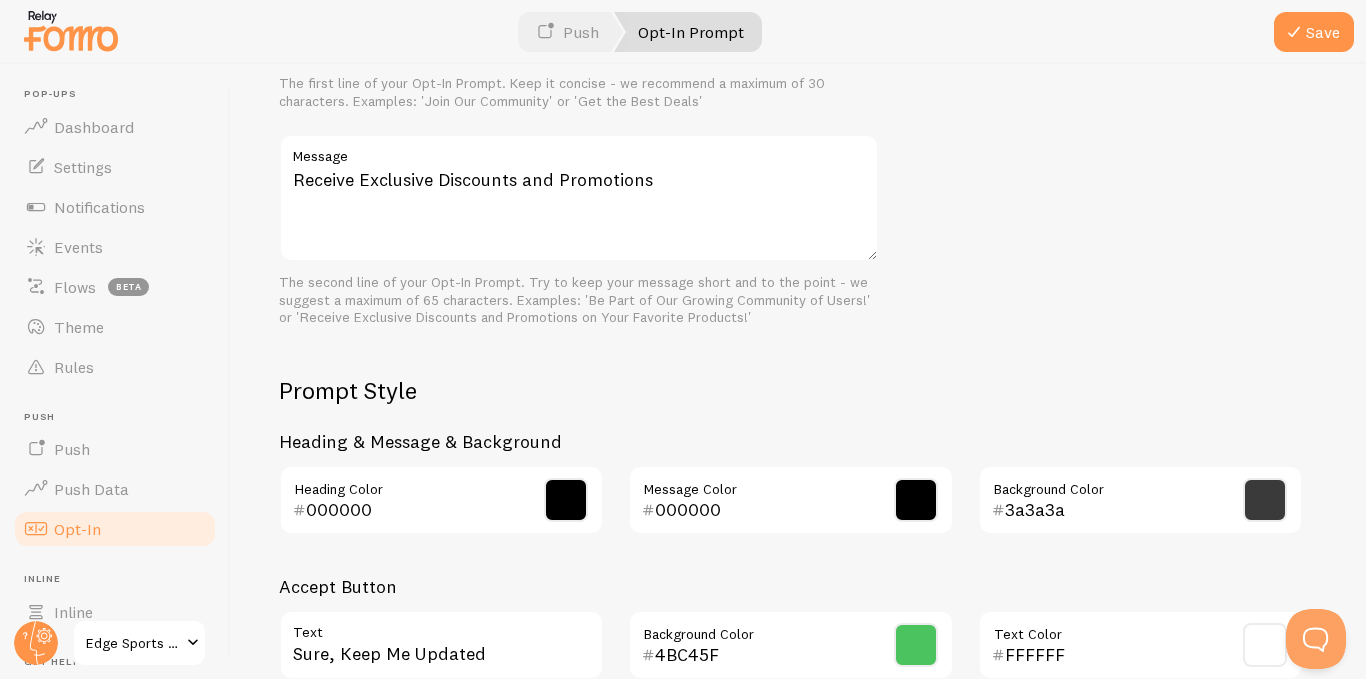 scroll, scrollTop: 800, scrollLeft: 0, axis: vertical 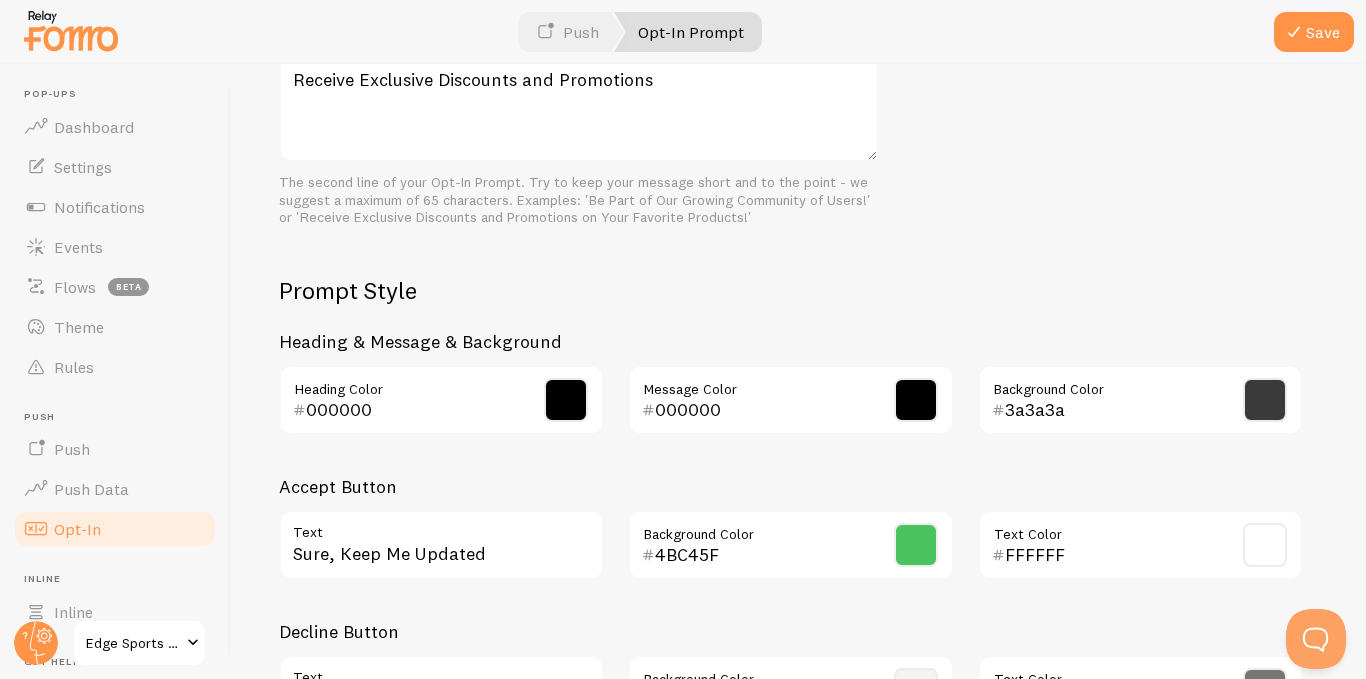 click at bounding box center (566, 400) 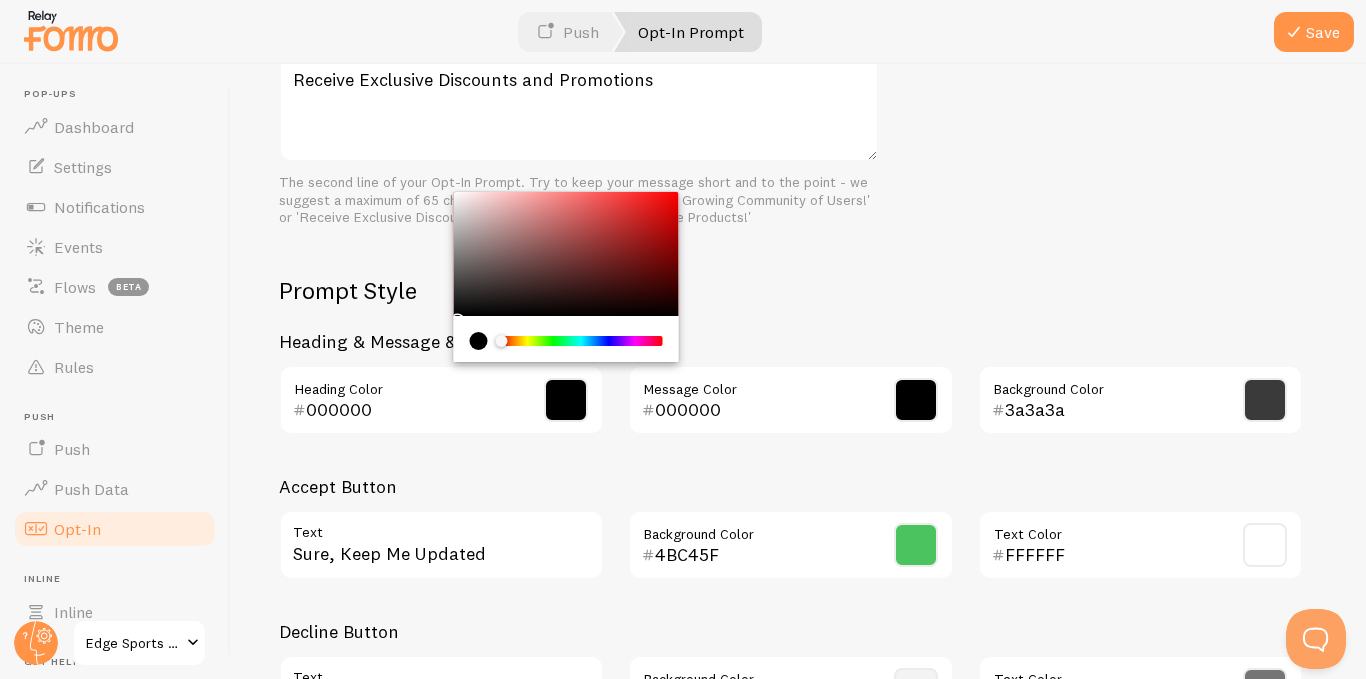 click on "000000" at bounding box center (413, 410) 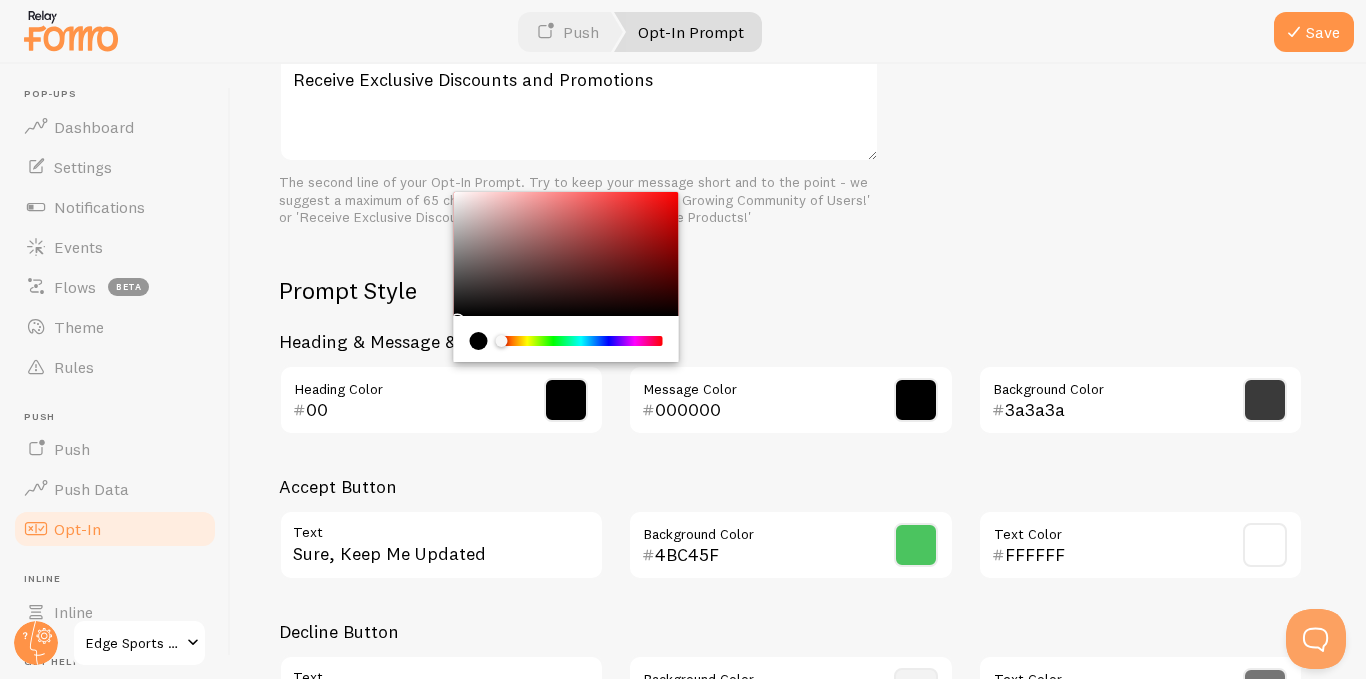 type on "0" 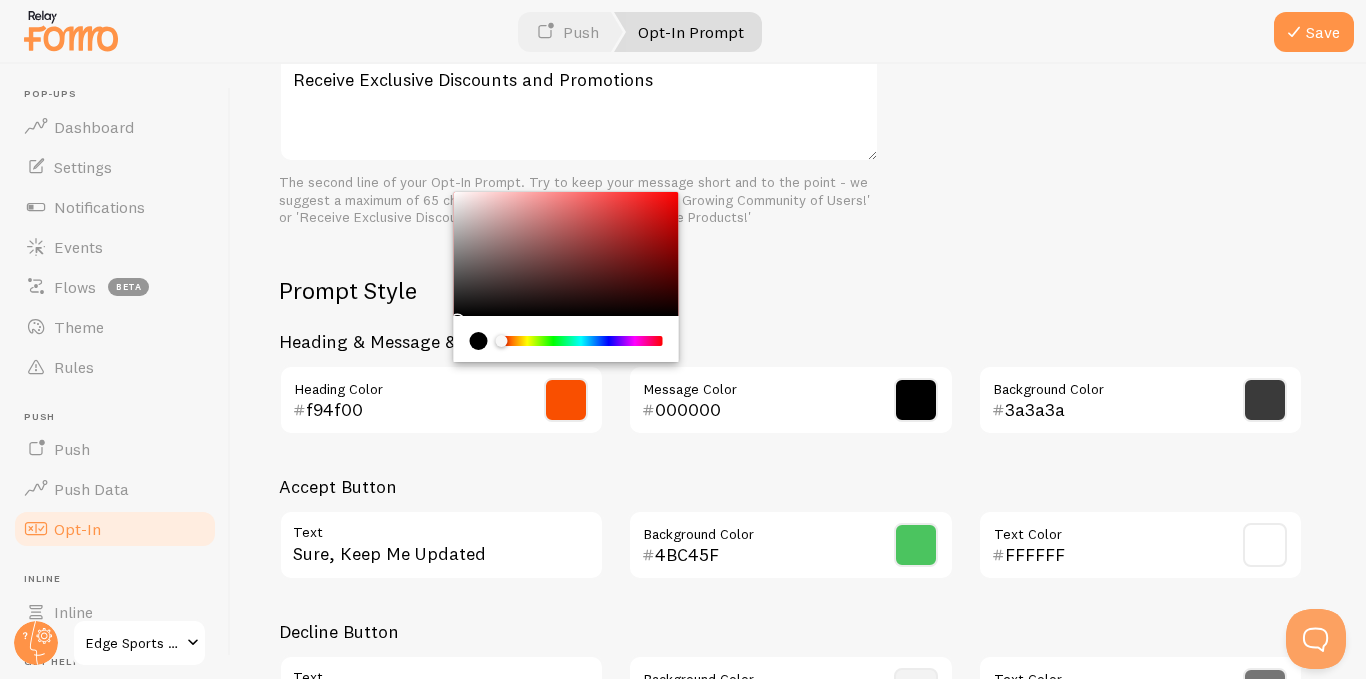 type on "f94f00" 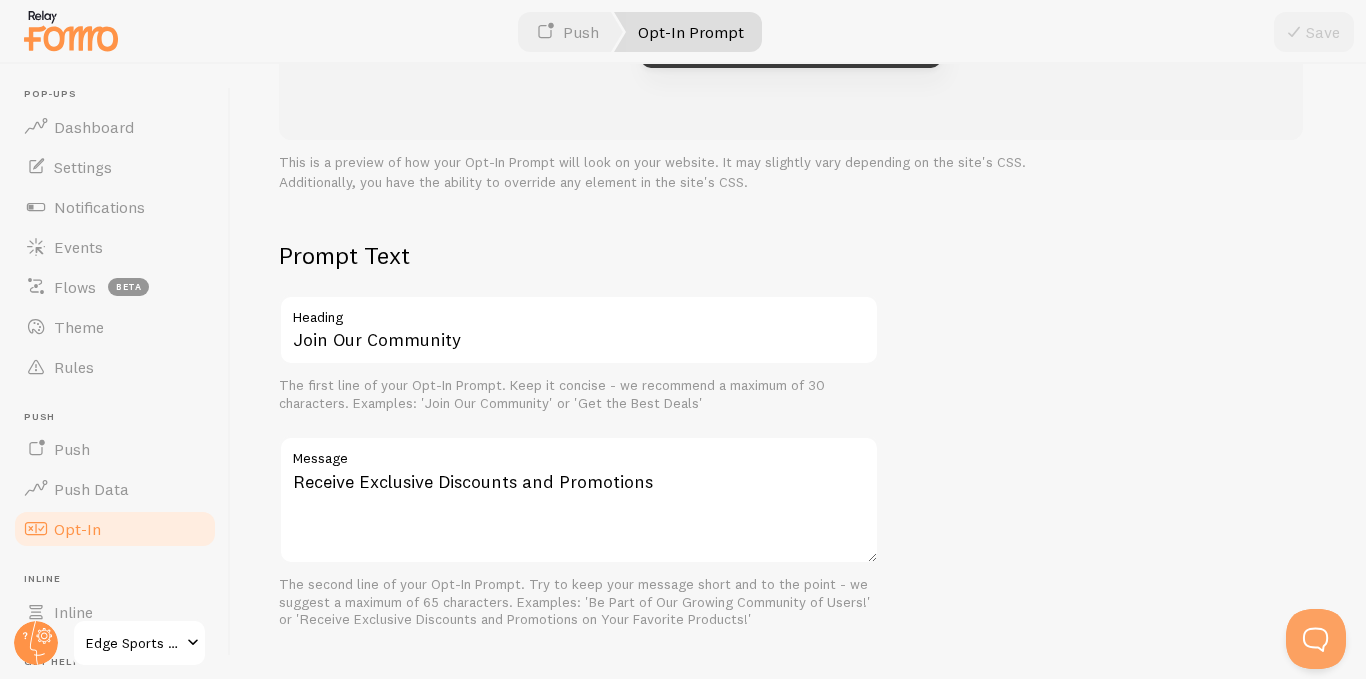 scroll, scrollTop: 400, scrollLeft: 0, axis: vertical 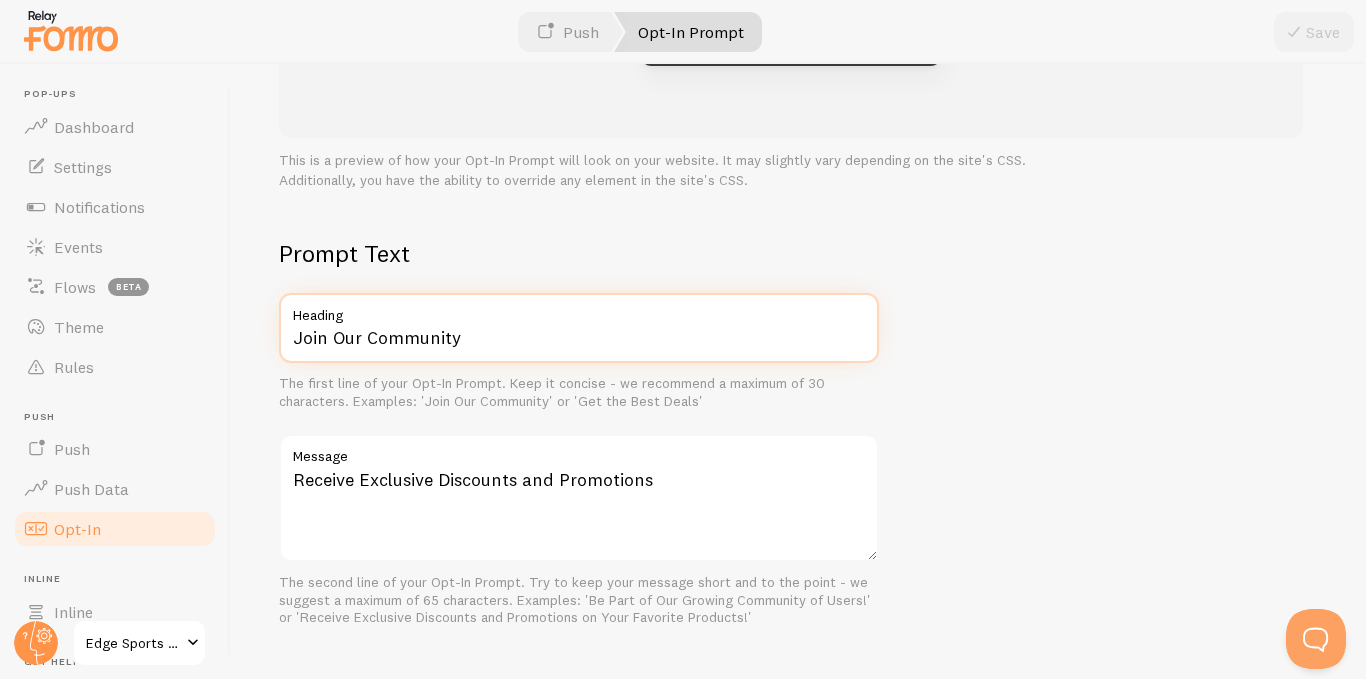 click on "Join Our Community" at bounding box center [579, 328] 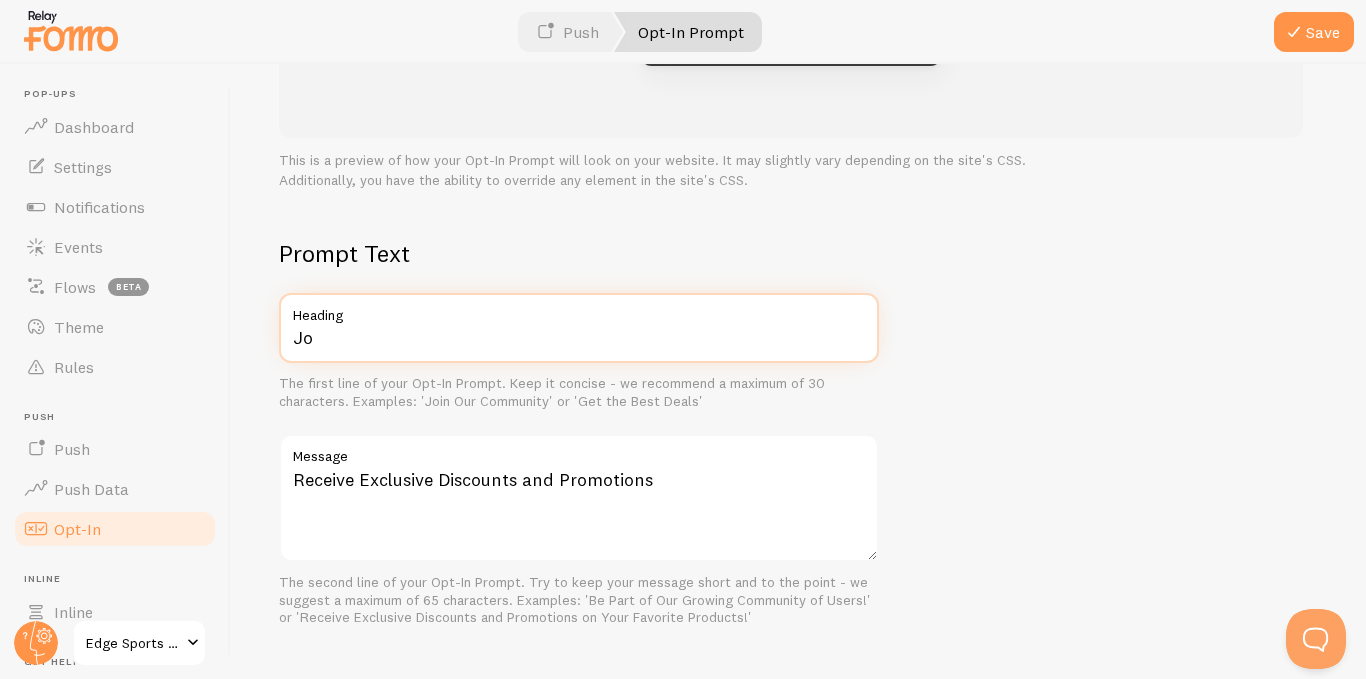 type on "J" 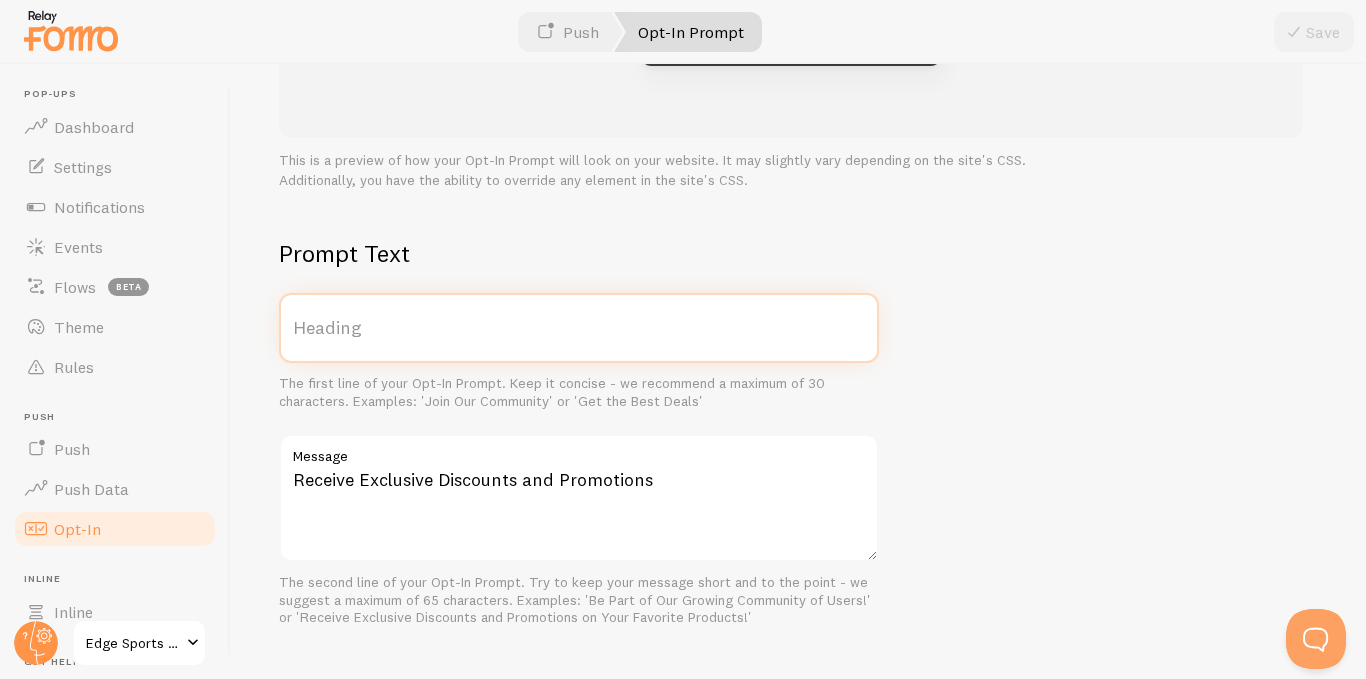 type on "j" 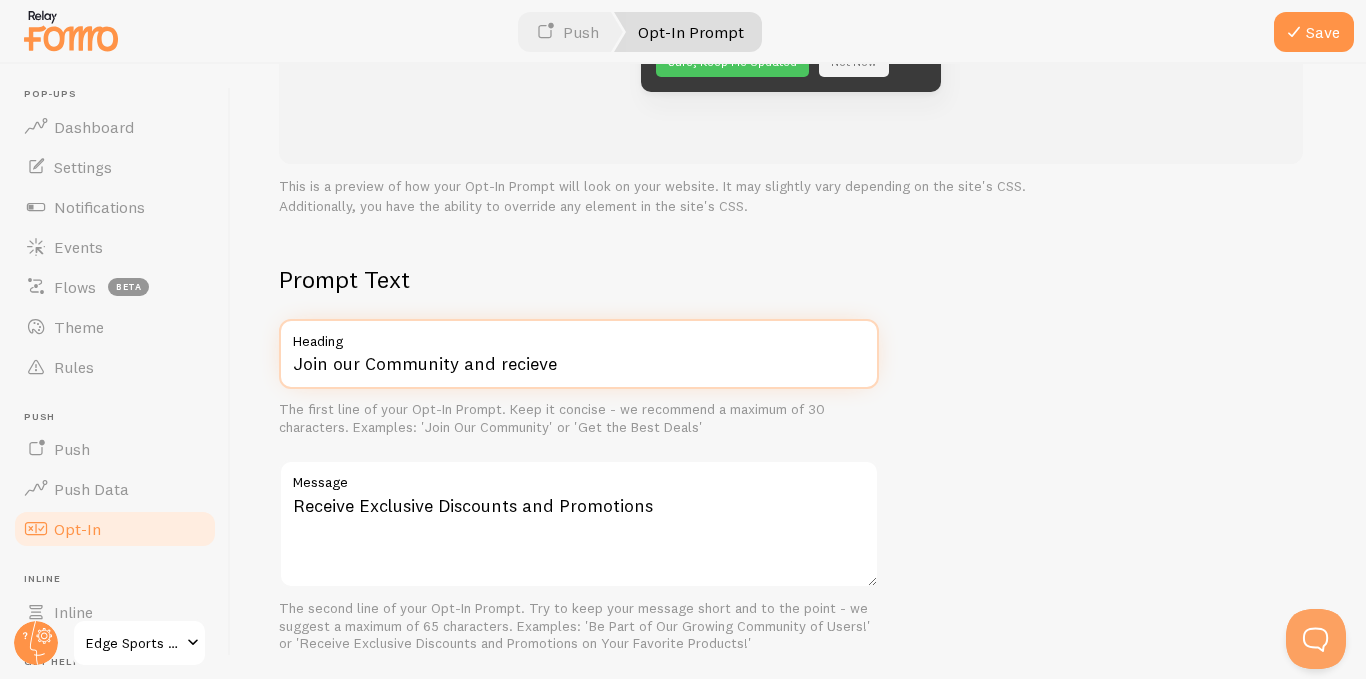 click on "Join our Community and recieve" at bounding box center [579, 354] 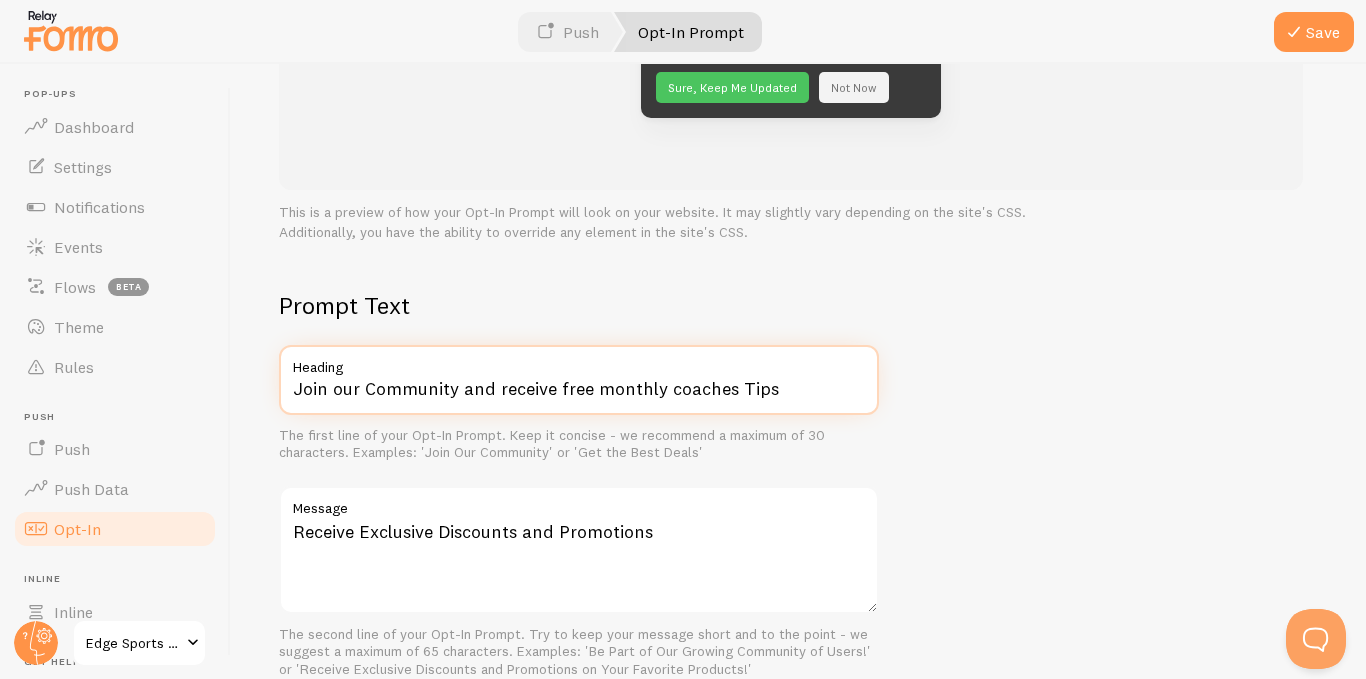 click on "Join our Community and receive free monthly coaches Tips" at bounding box center (579, 380) 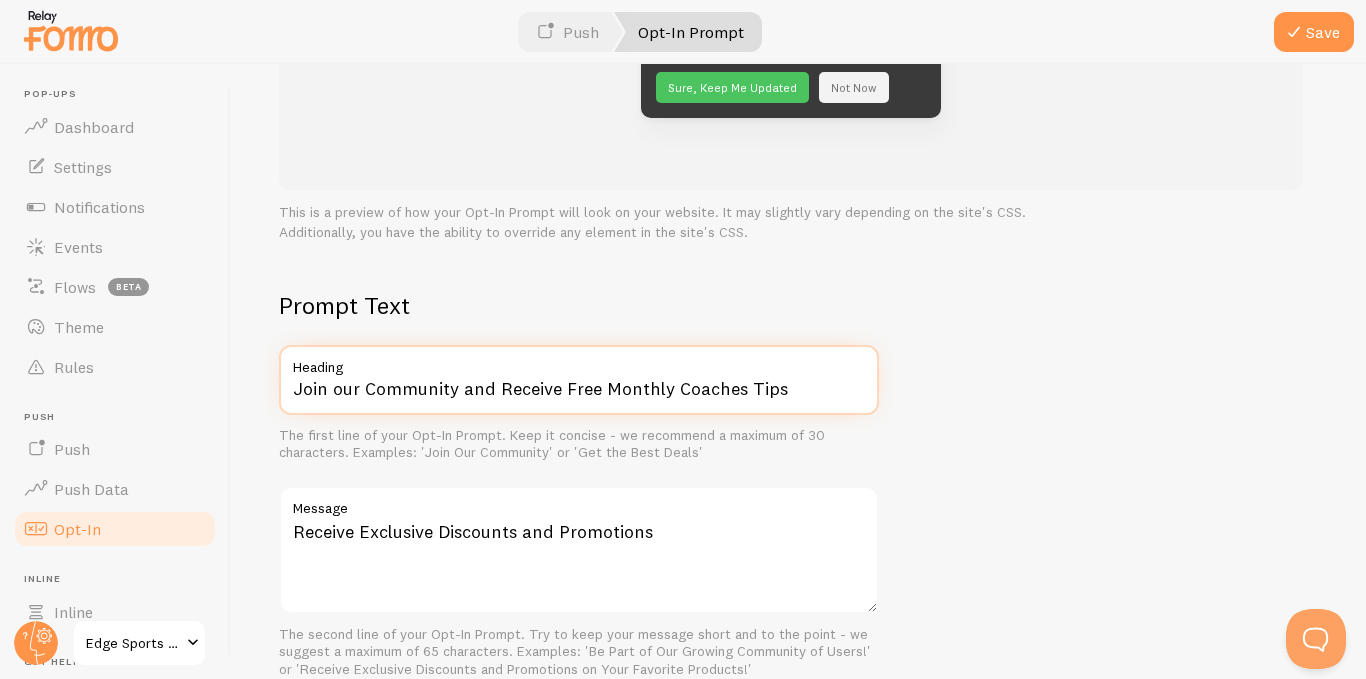 click on "Join our Community and Receive Free Monthly Coaches Tips" at bounding box center (579, 380) 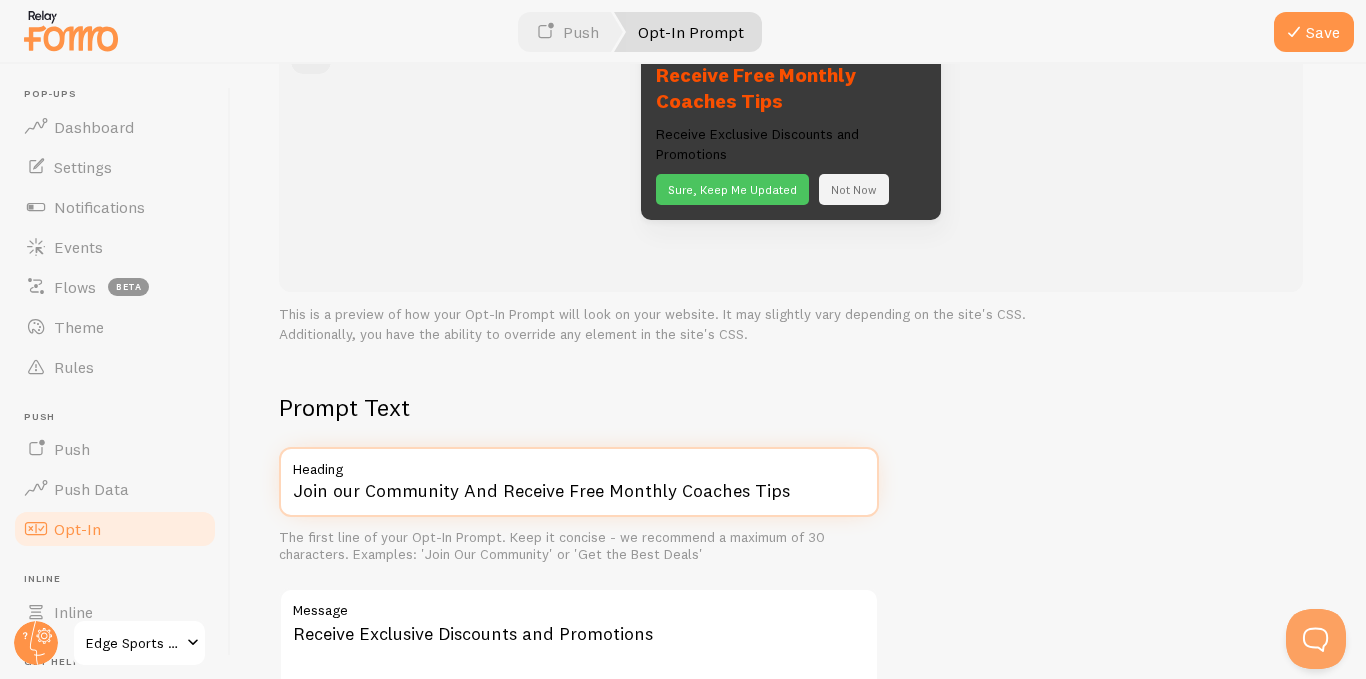 scroll, scrollTop: 300, scrollLeft: 0, axis: vertical 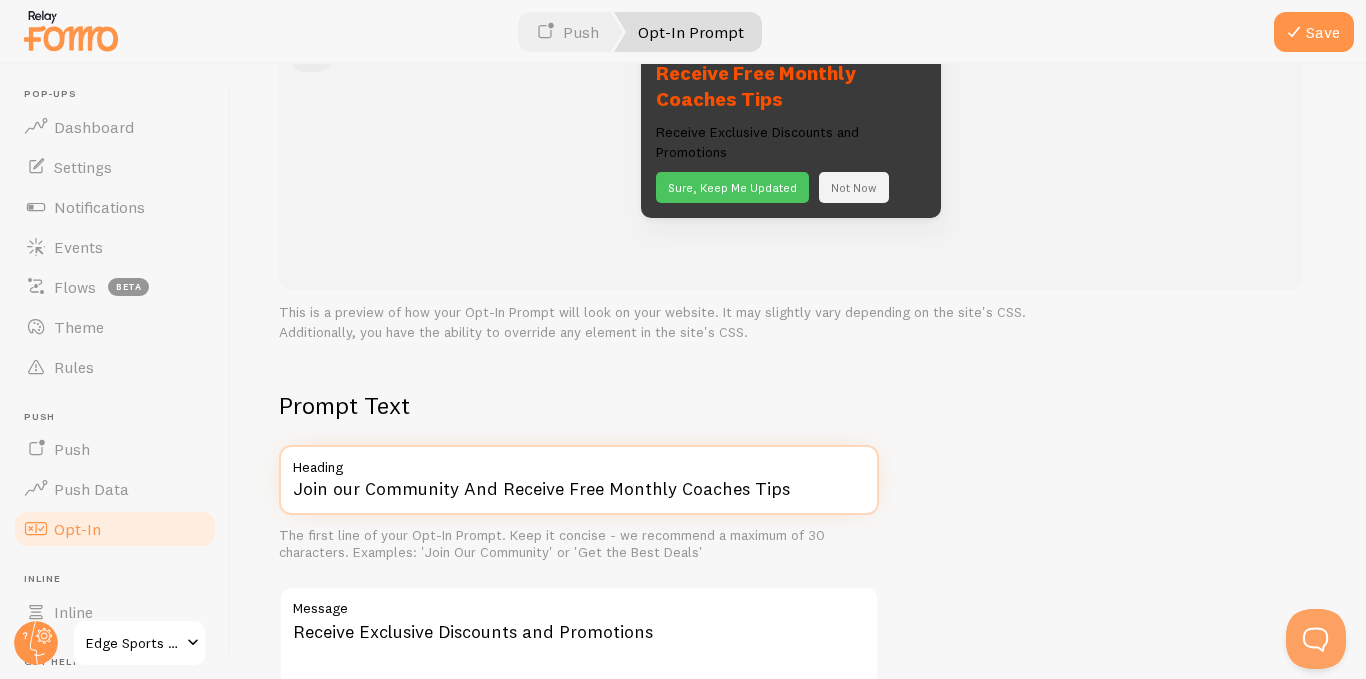 click on "Join our Community And Receive Free Monthly Coaches Tips" at bounding box center [579, 480] 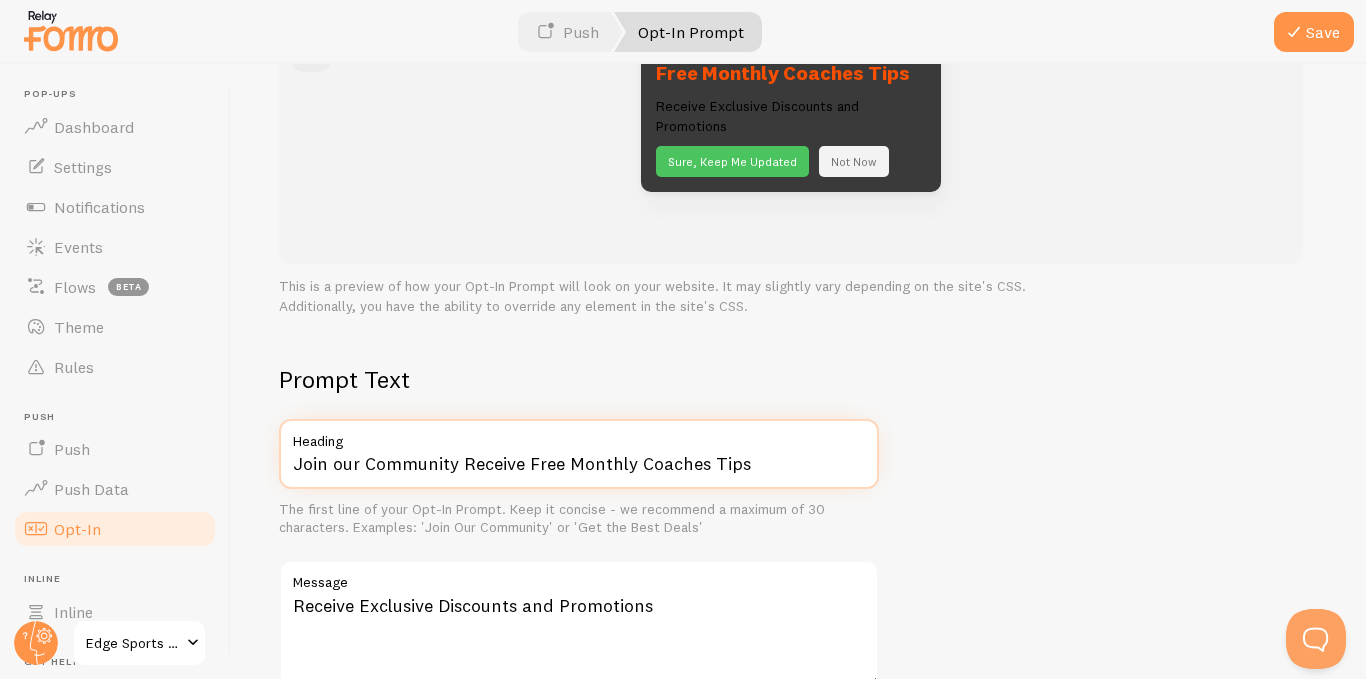 click on "Join our Community Receive Free Monthly Coaches Tips" at bounding box center [579, 454] 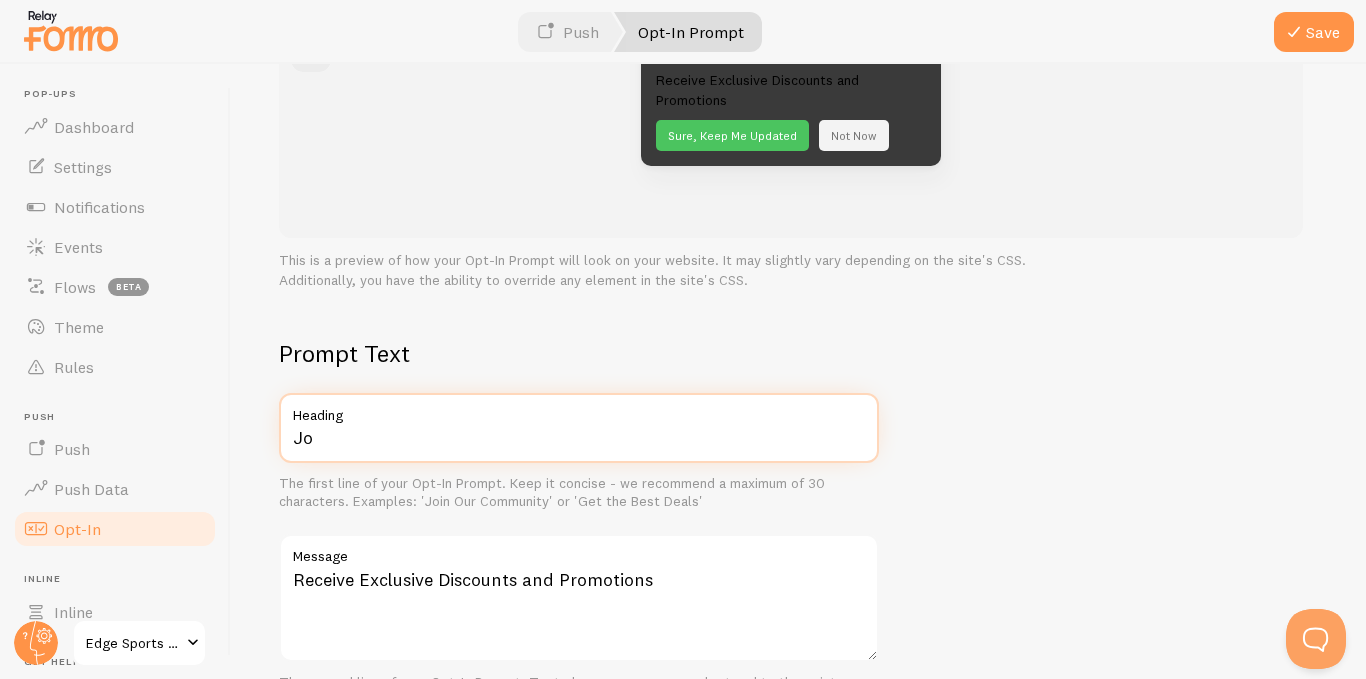 type on "J" 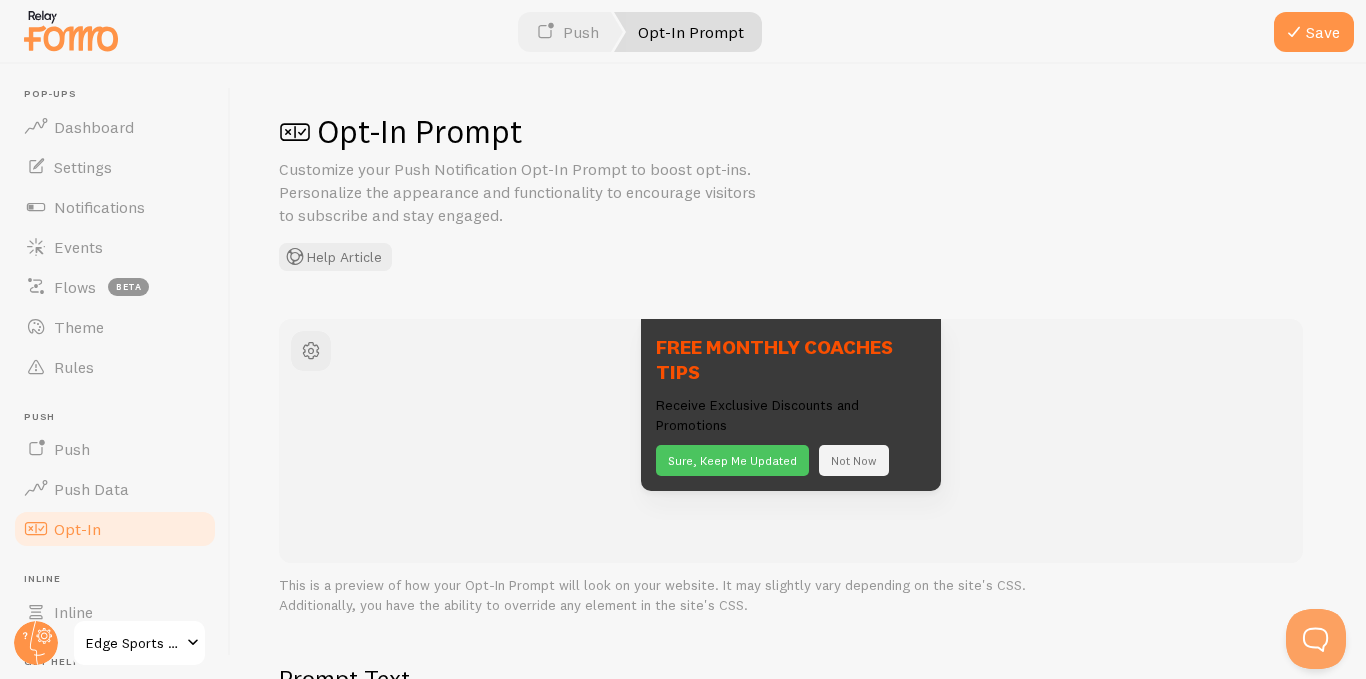scroll, scrollTop: 0, scrollLeft: 0, axis: both 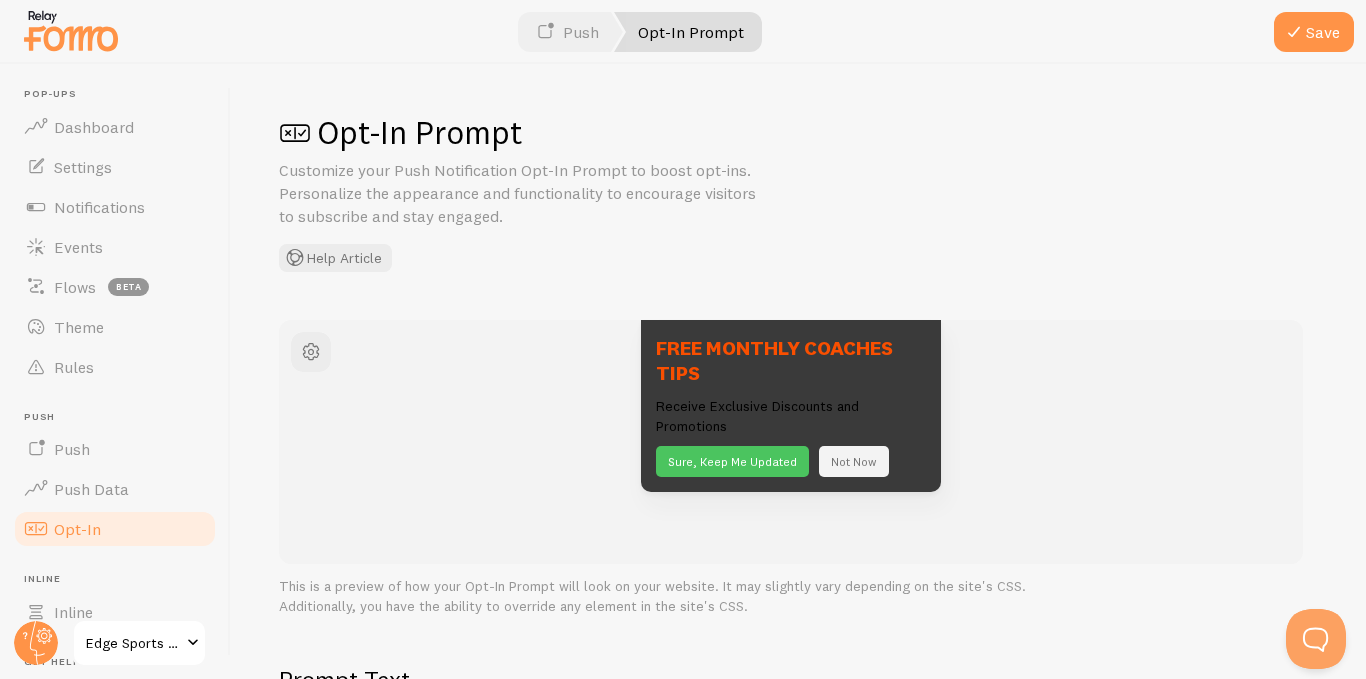 drag, startPoint x: 697, startPoint y: 372, endPoint x: 620, endPoint y: 335, distance: 85.42833 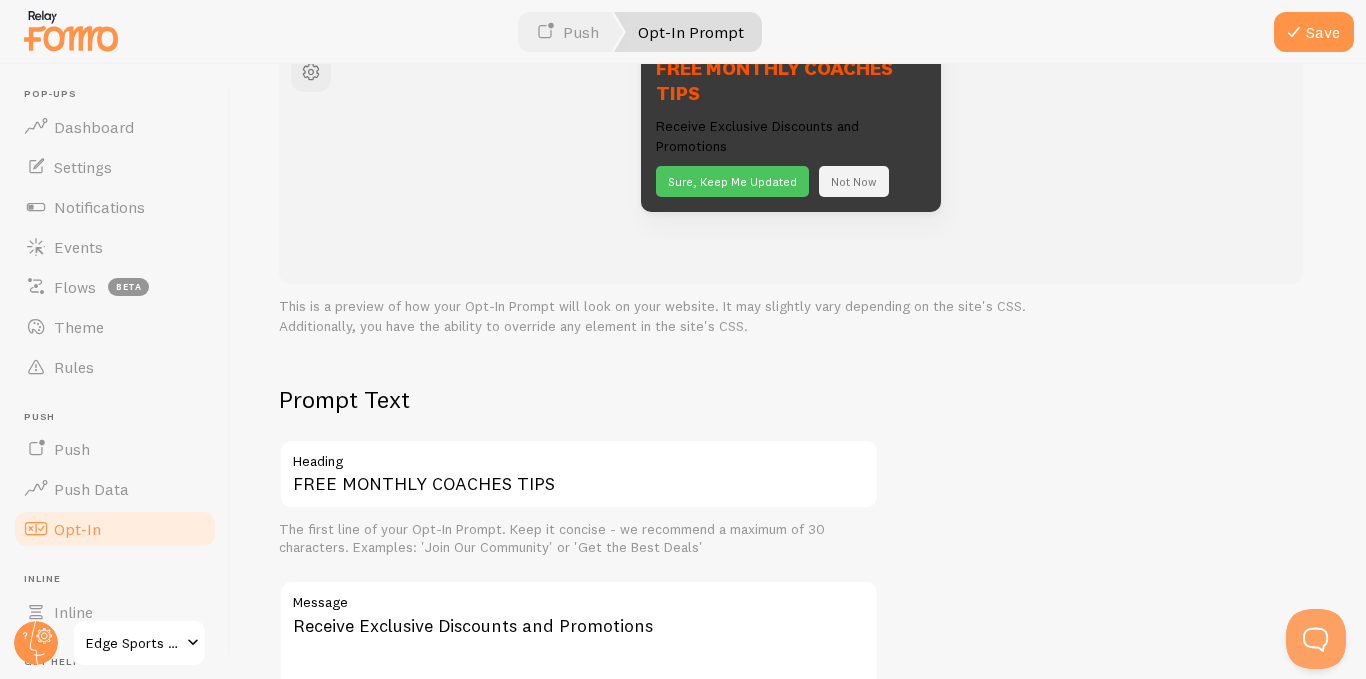 scroll, scrollTop: 300, scrollLeft: 0, axis: vertical 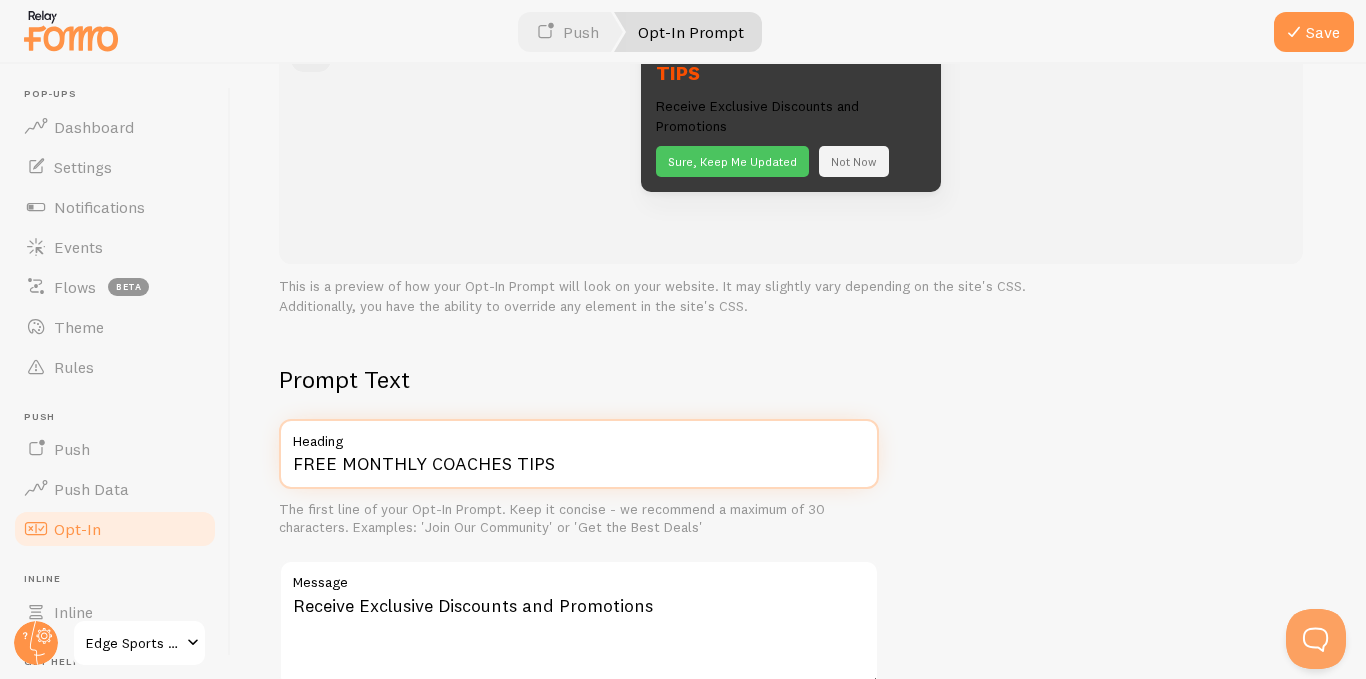 drag, startPoint x: 558, startPoint y: 463, endPoint x: 252, endPoint y: 482, distance: 306.5893 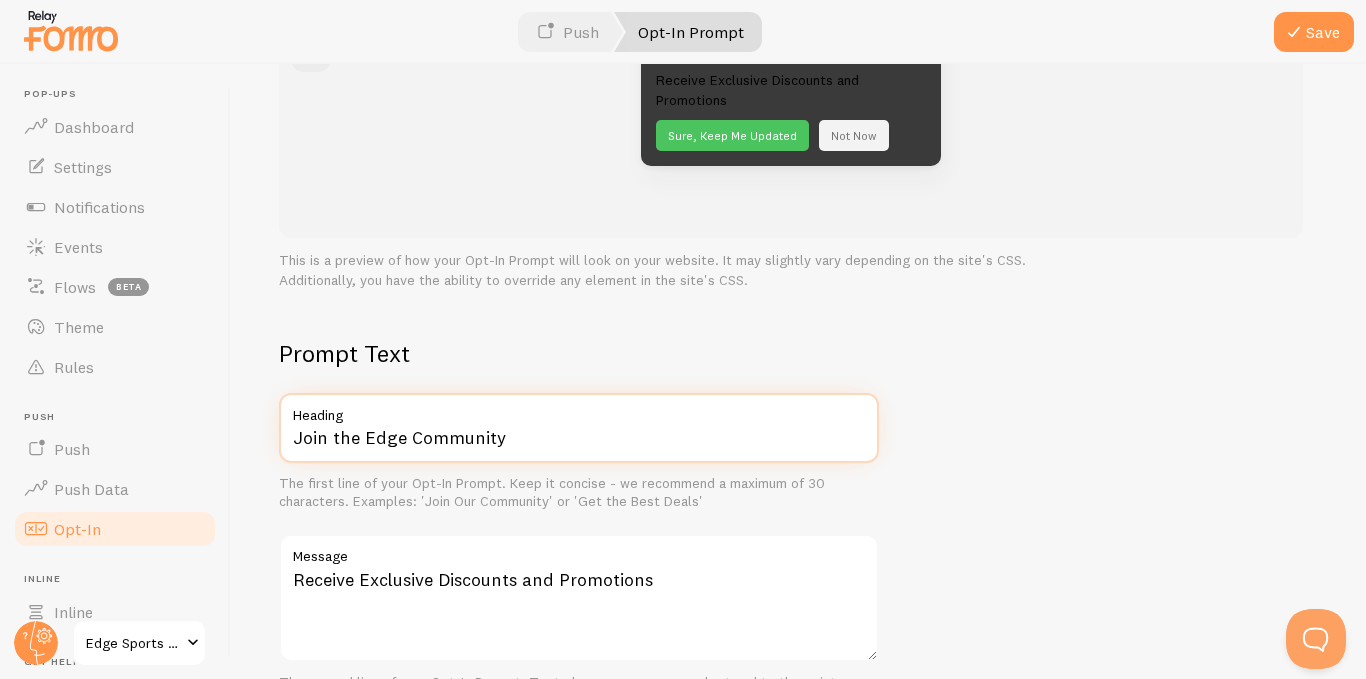 click on "Join the Edge Community" at bounding box center (579, 428) 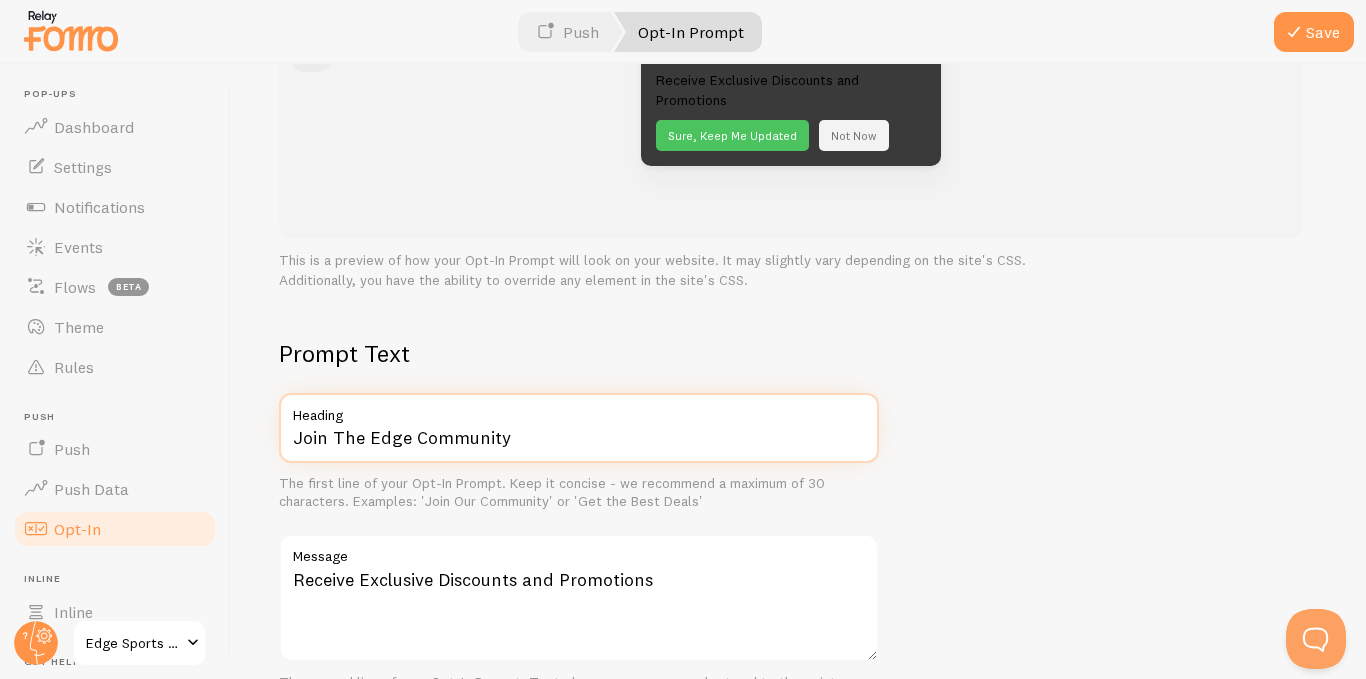 scroll, scrollTop: 400, scrollLeft: 0, axis: vertical 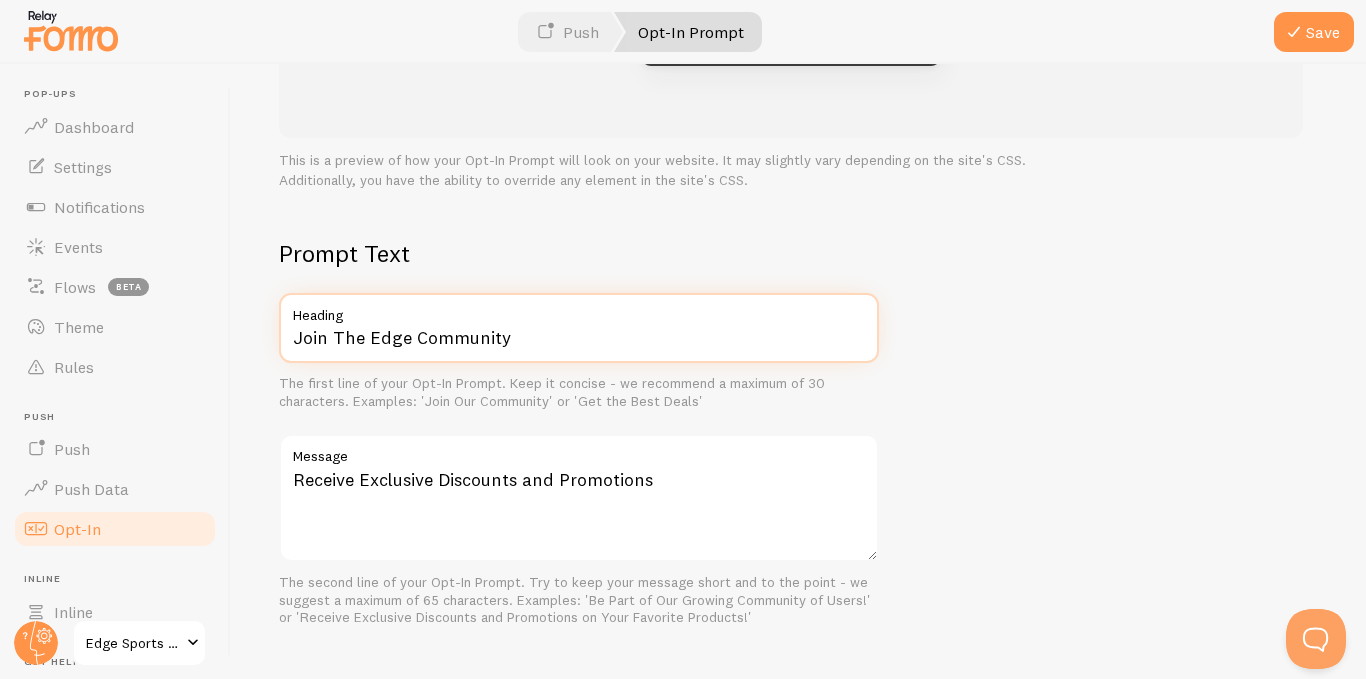 type on "Join The Edge Community" 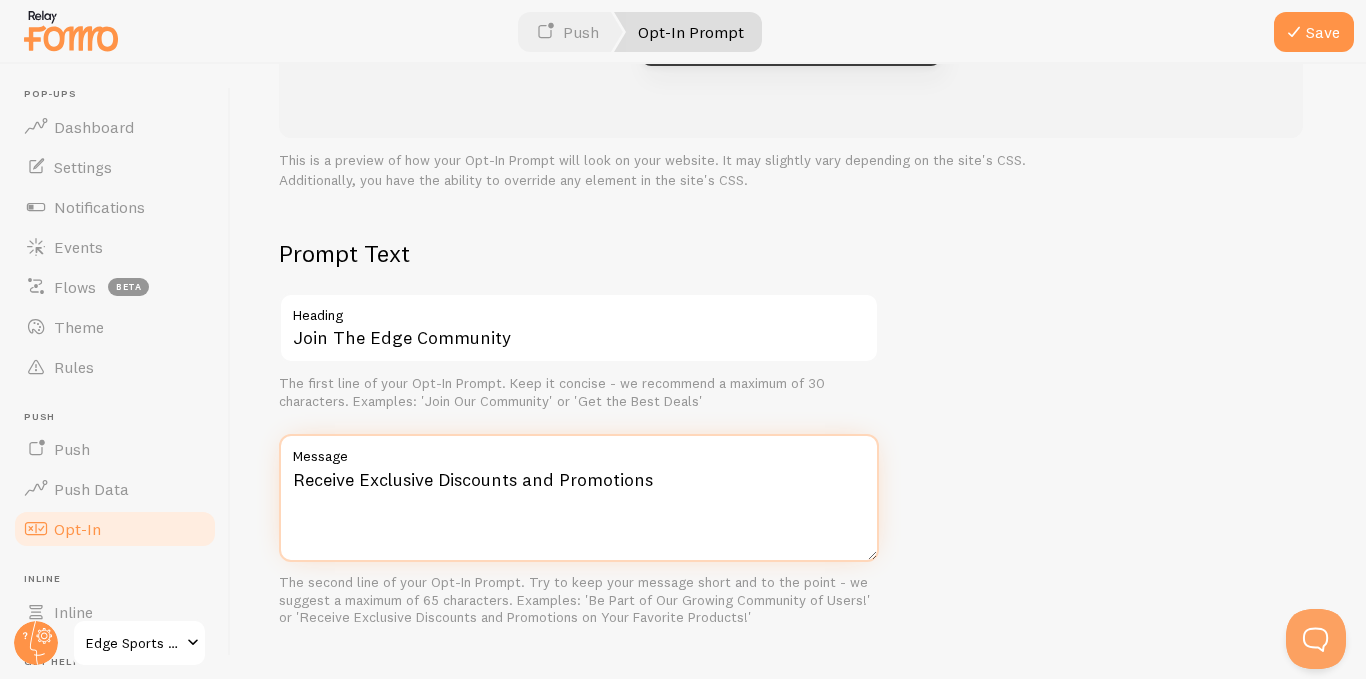 drag, startPoint x: 651, startPoint y: 478, endPoint x: 251, endPoint y: 468, distance: 400.12497 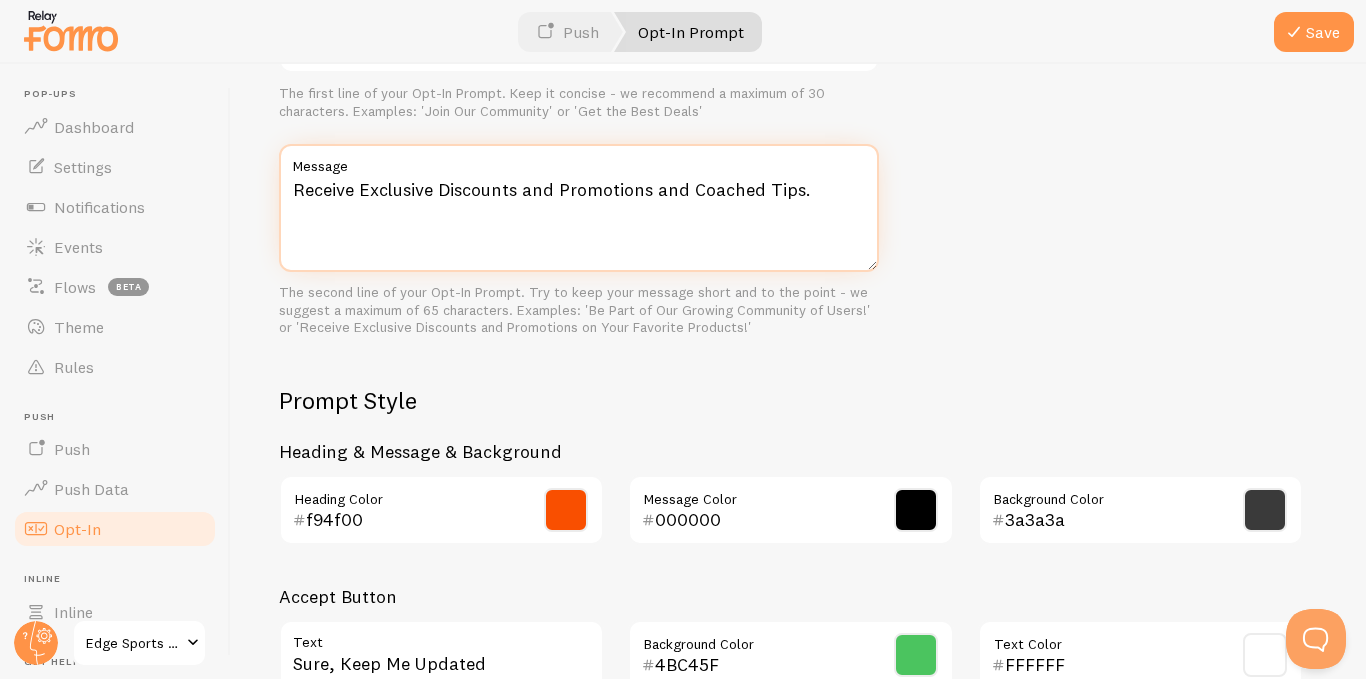 scroll, scrollTop: 800, scrollLeft: 0, axis: vertical 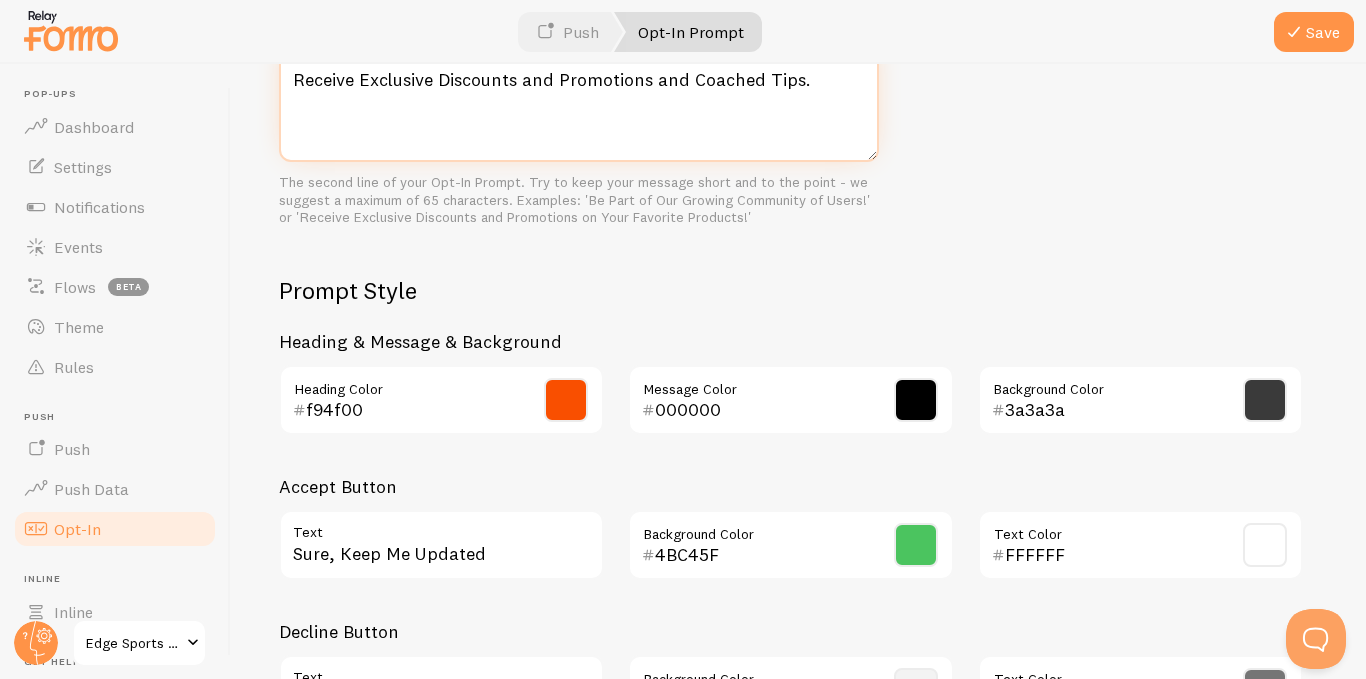type on "Receive Exclusive Discounts and Promotions and Coached Tips." 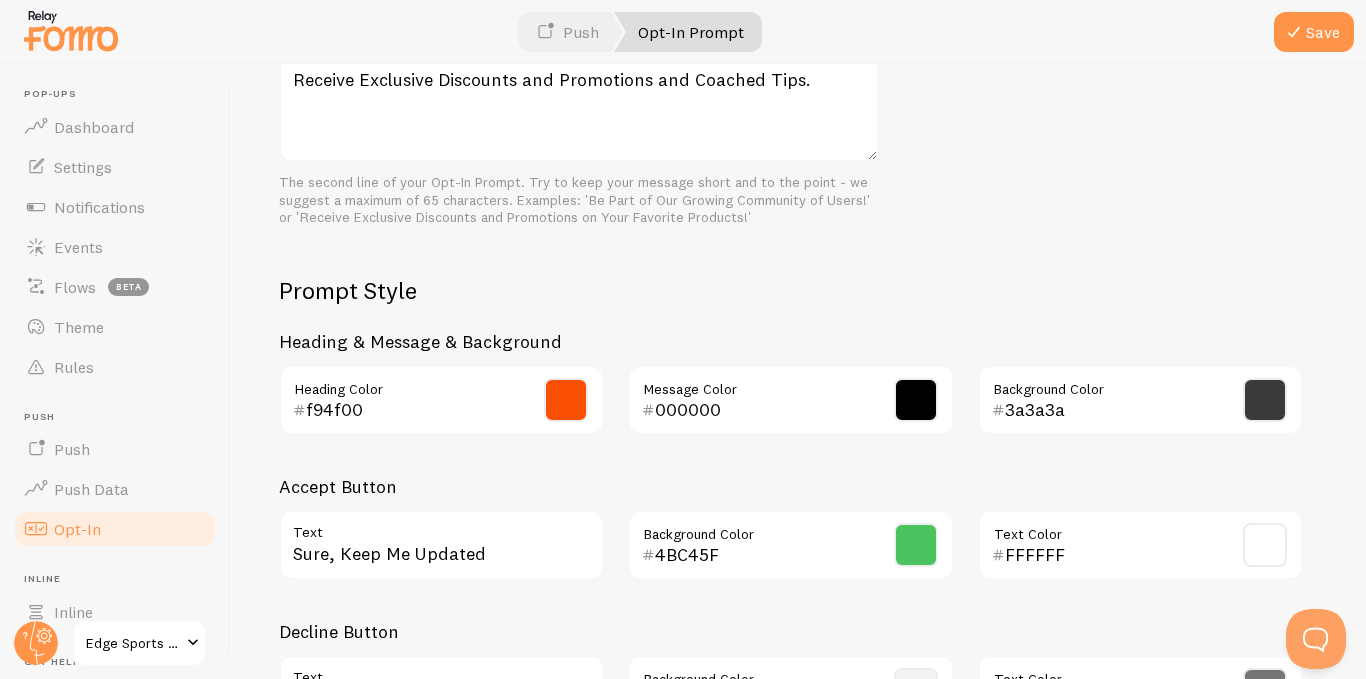click at bounding box center [916, 400] 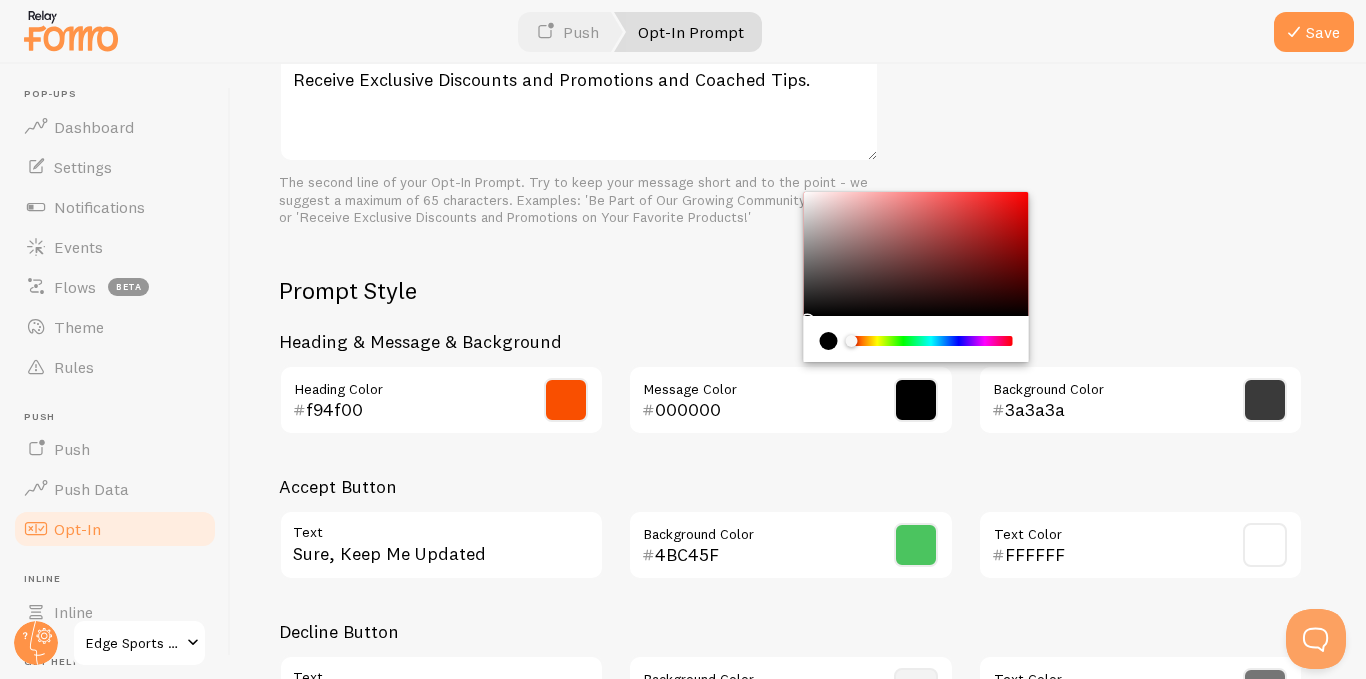 click on "000000" at bounding box center [762, 410] 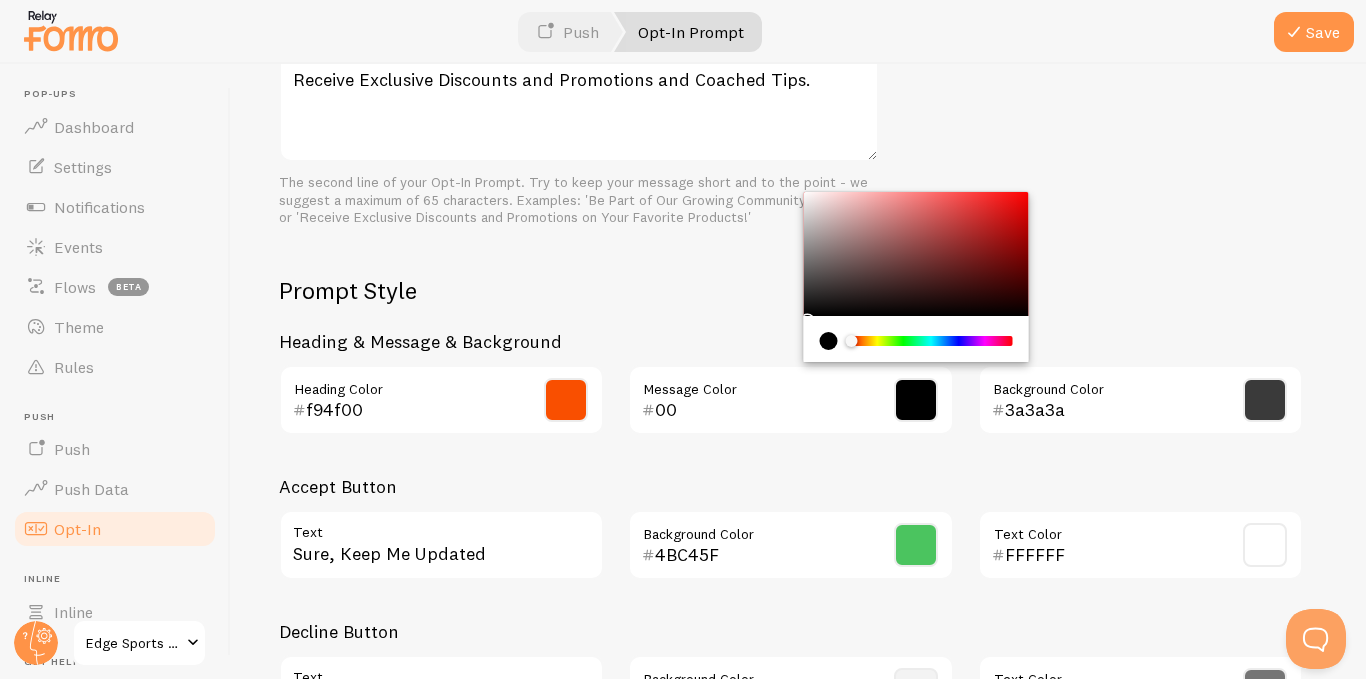 type on "0" 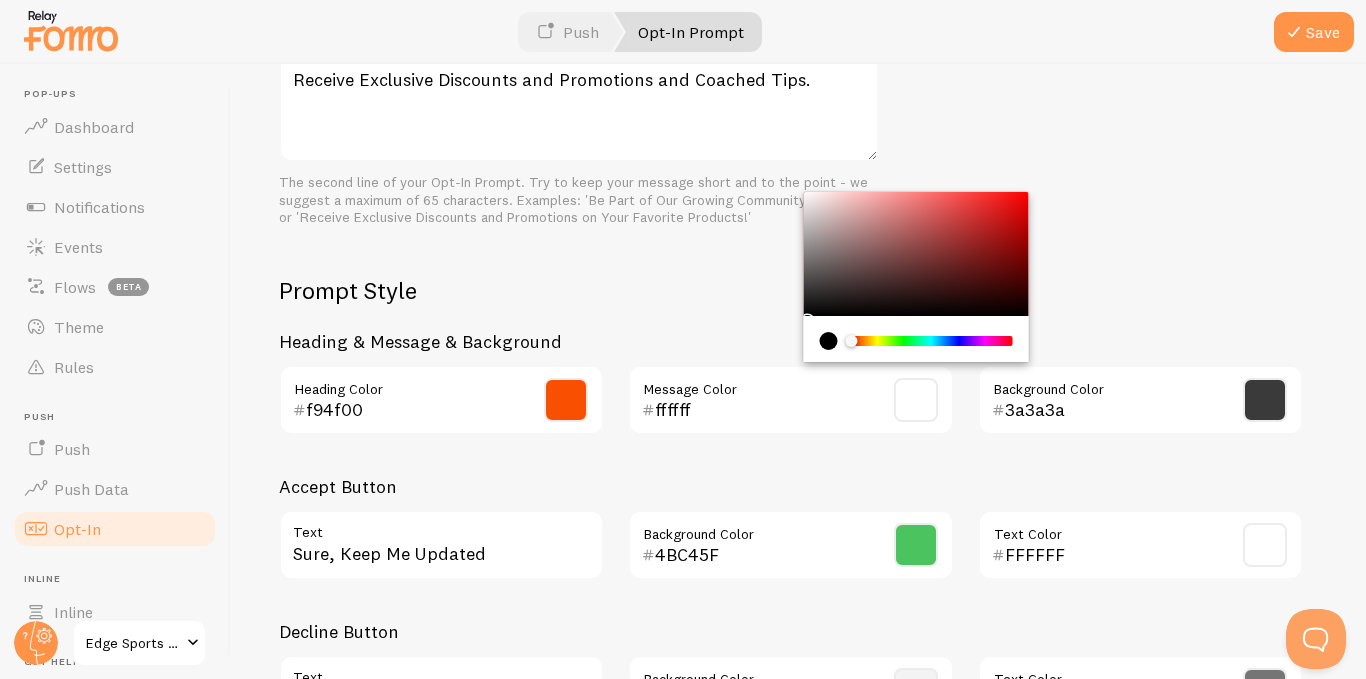 type on "ffffff" 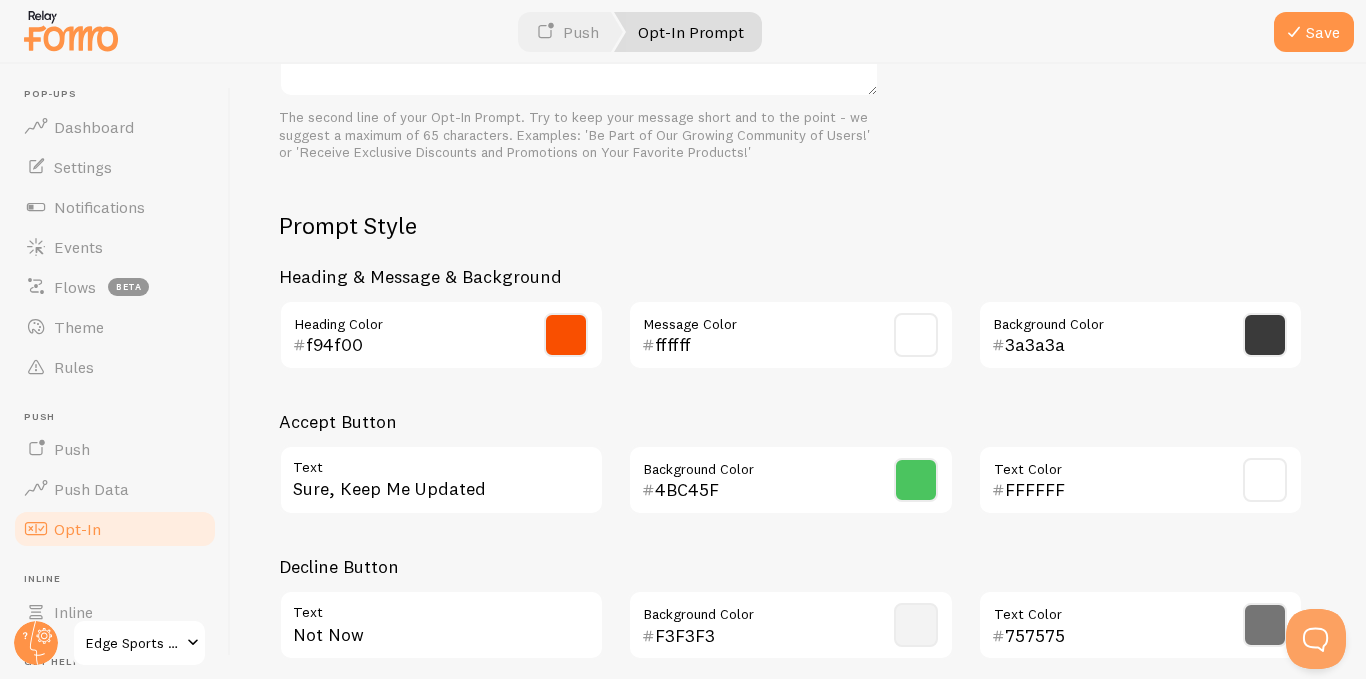 scroll, scrollTop: 900, scrollLeft: 0, axis: vertical 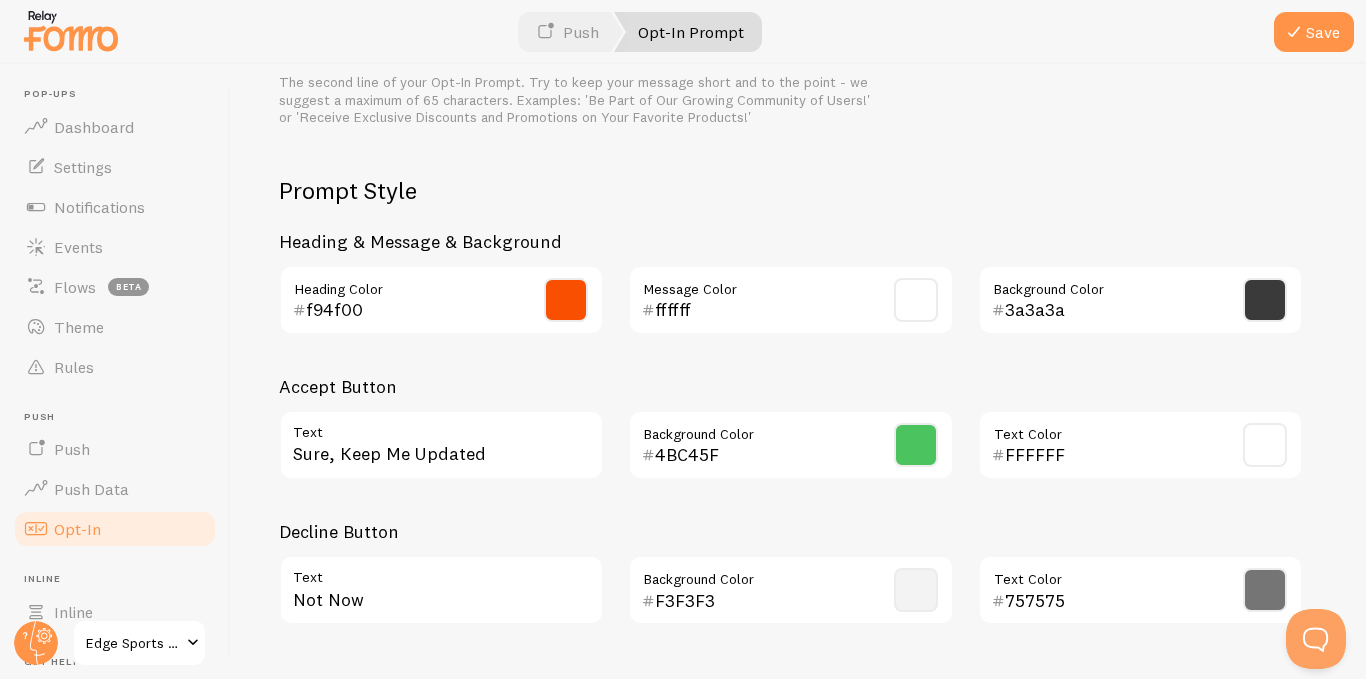 click at bounding box center (916, 445) 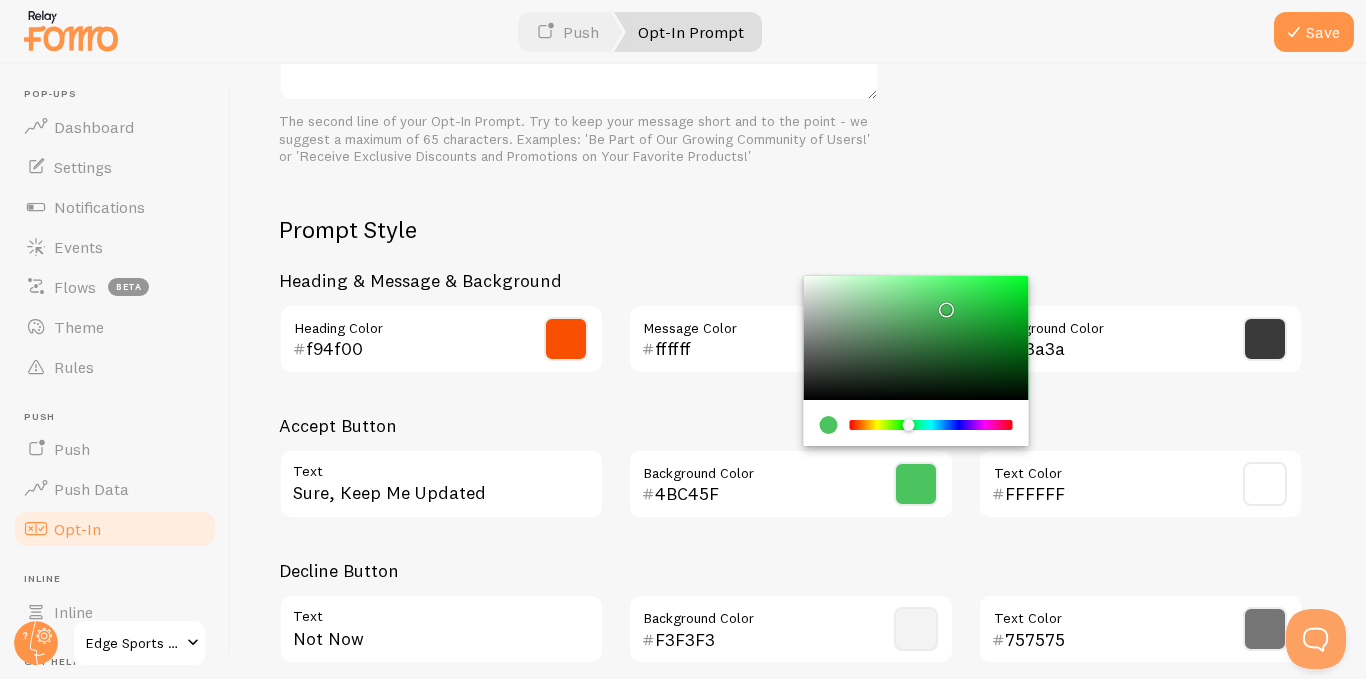 scroll, scrollTop: 958, scrollLeft: 0, axis: vertical 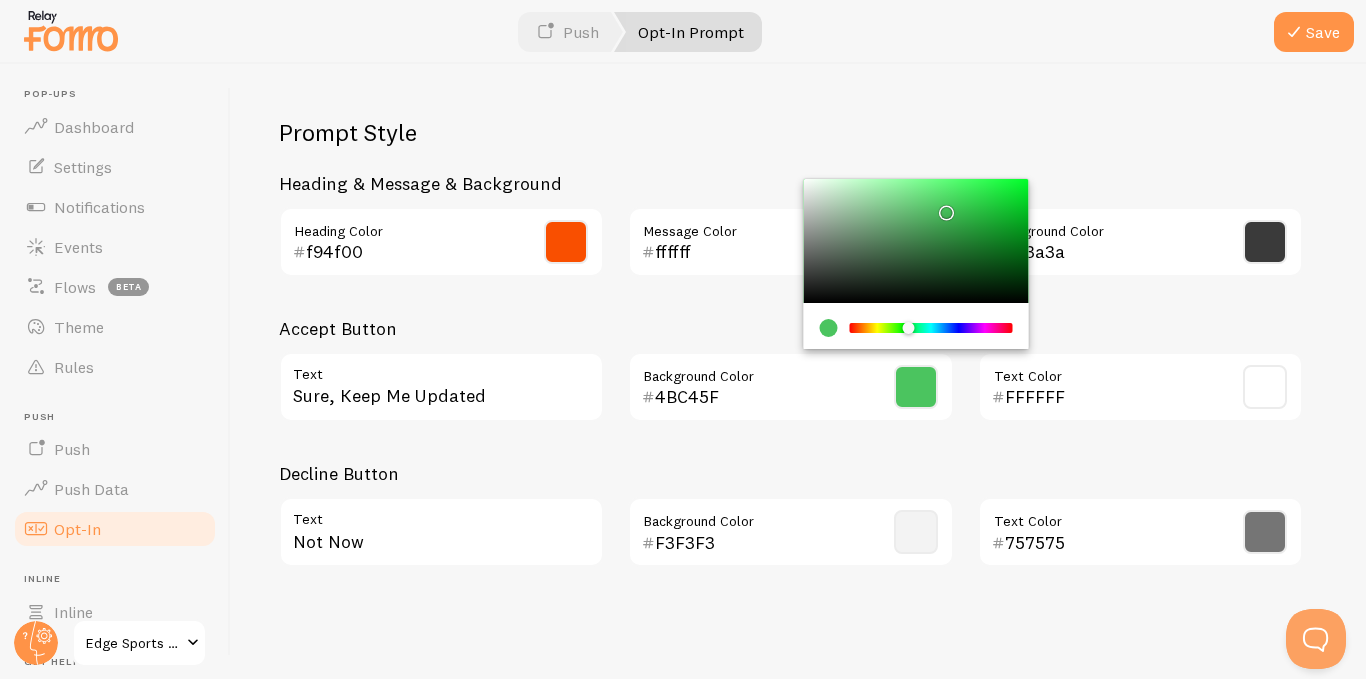 click on "4BC45F" at bounding box center (762, 397) 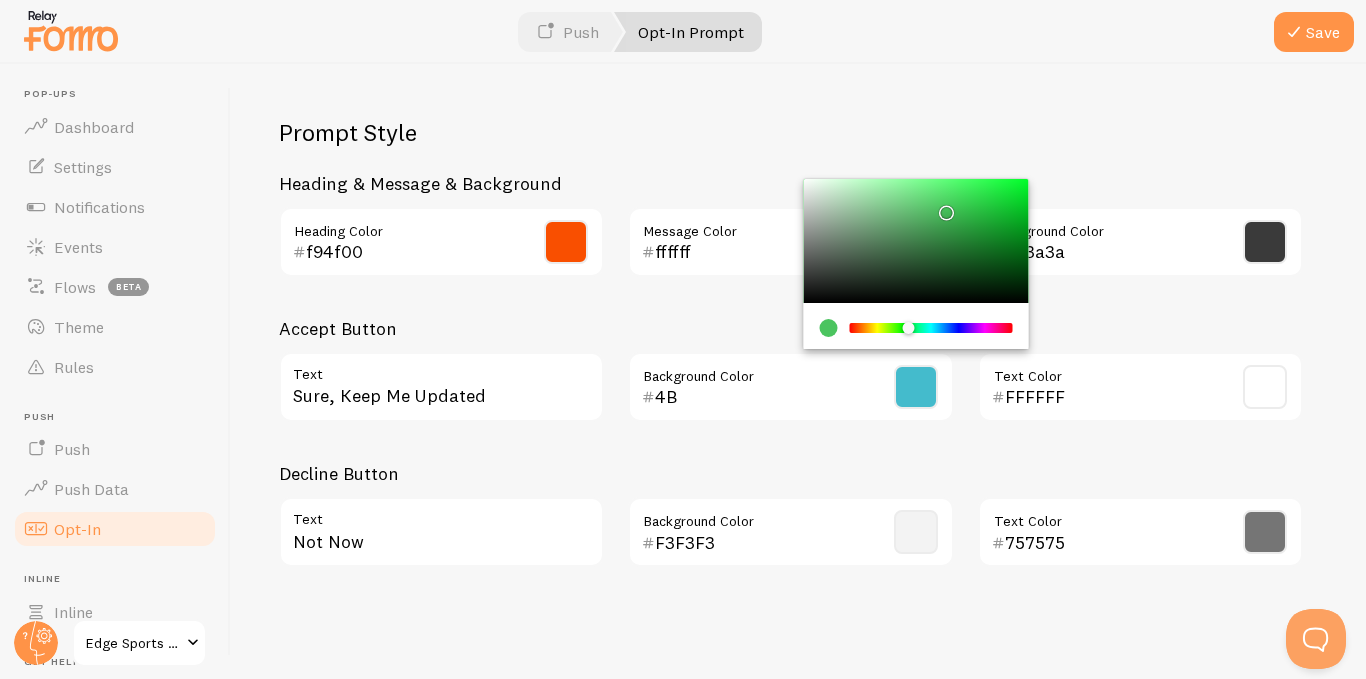 type on "4" 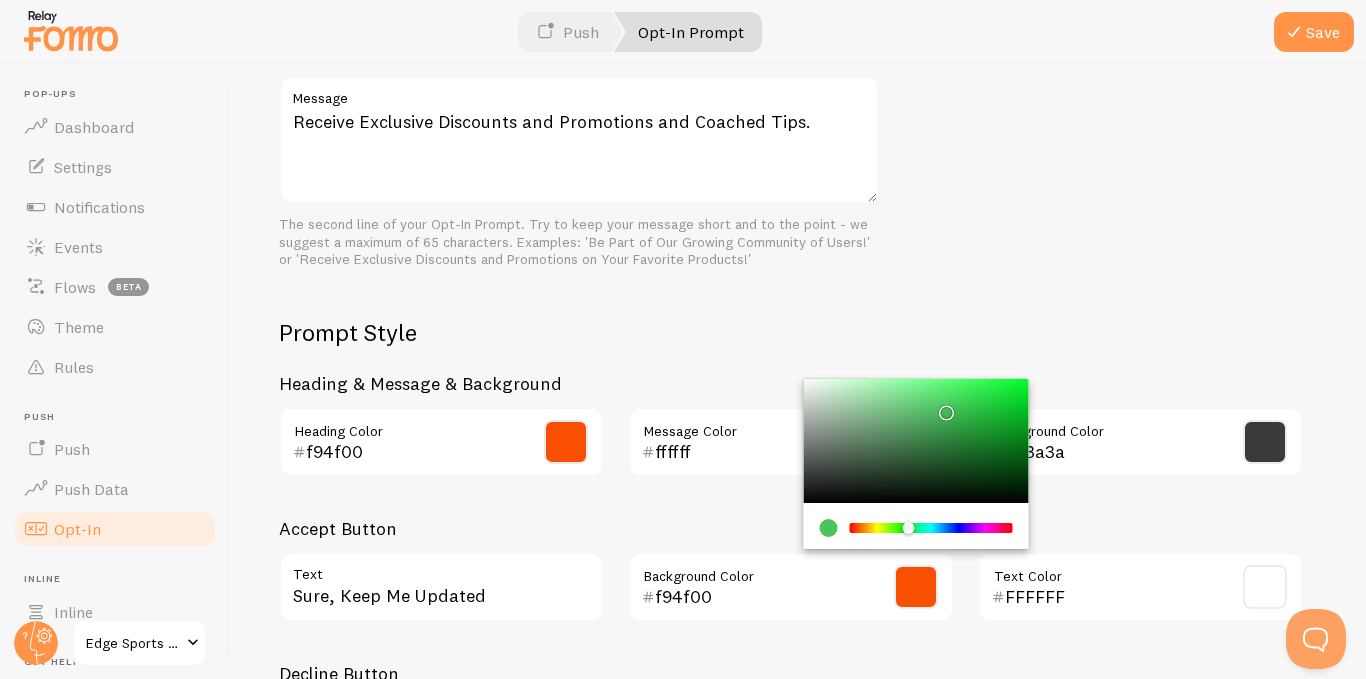 scroll, scrollTop: 958, scrollLeft: 0, axis: vertical 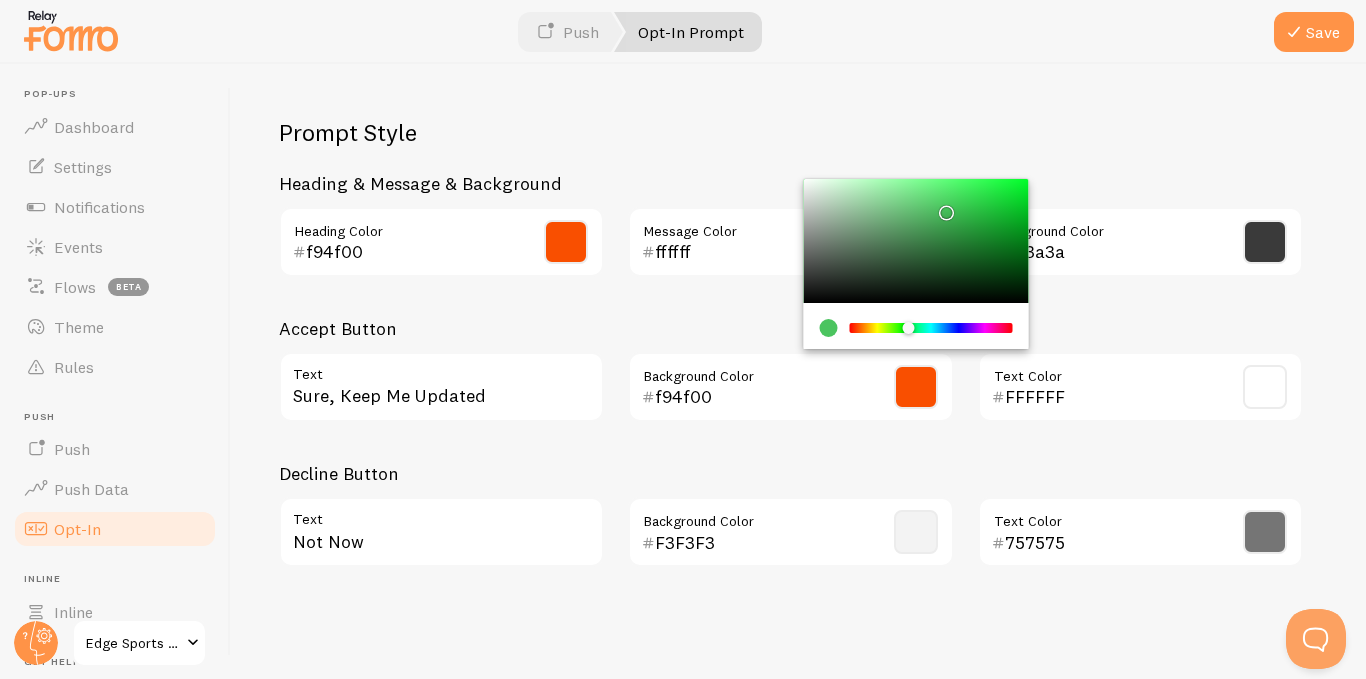 type on "f94f00" 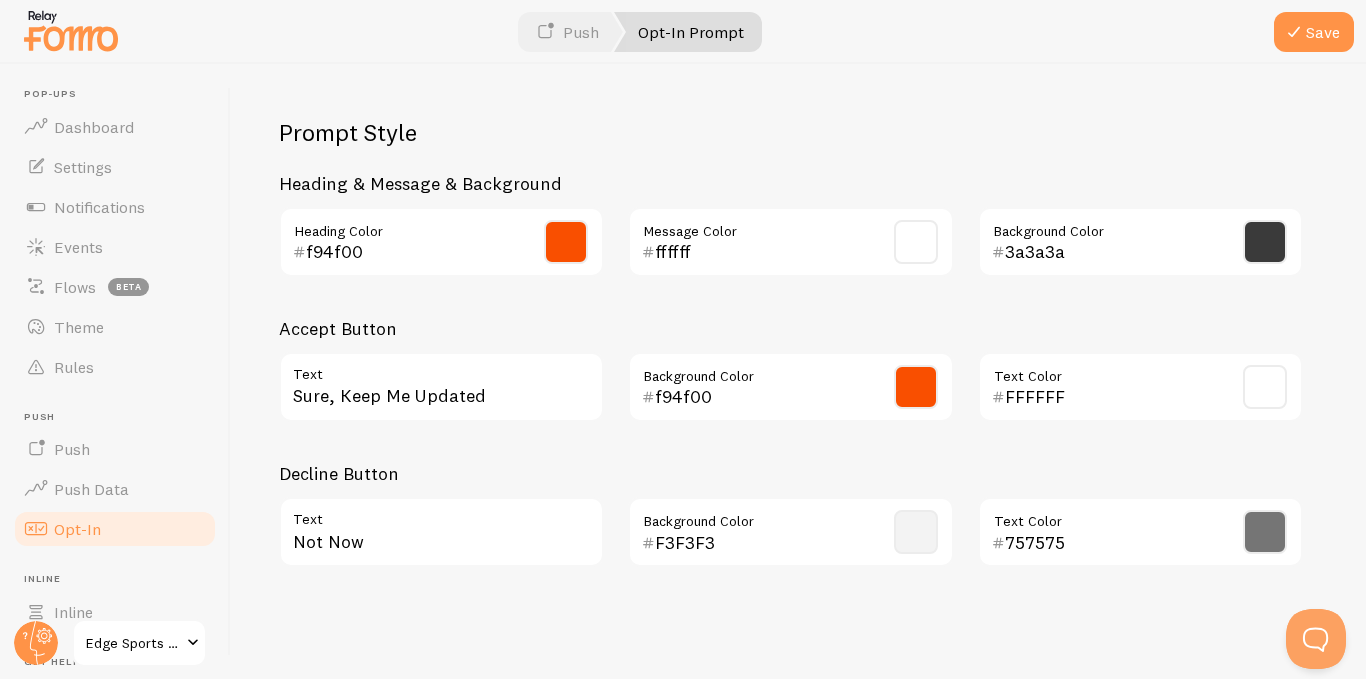 click at bounding box center (1265, 532) 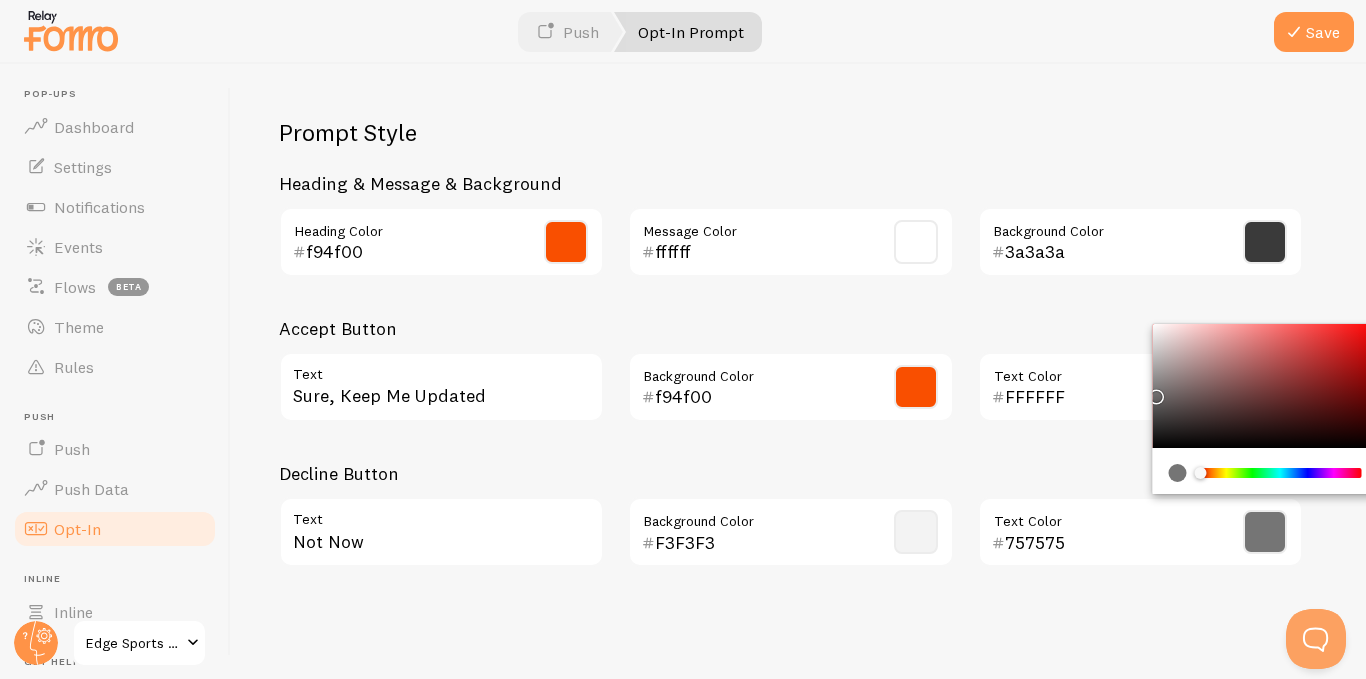 click on "757575" at bounding box center (1112, 542) 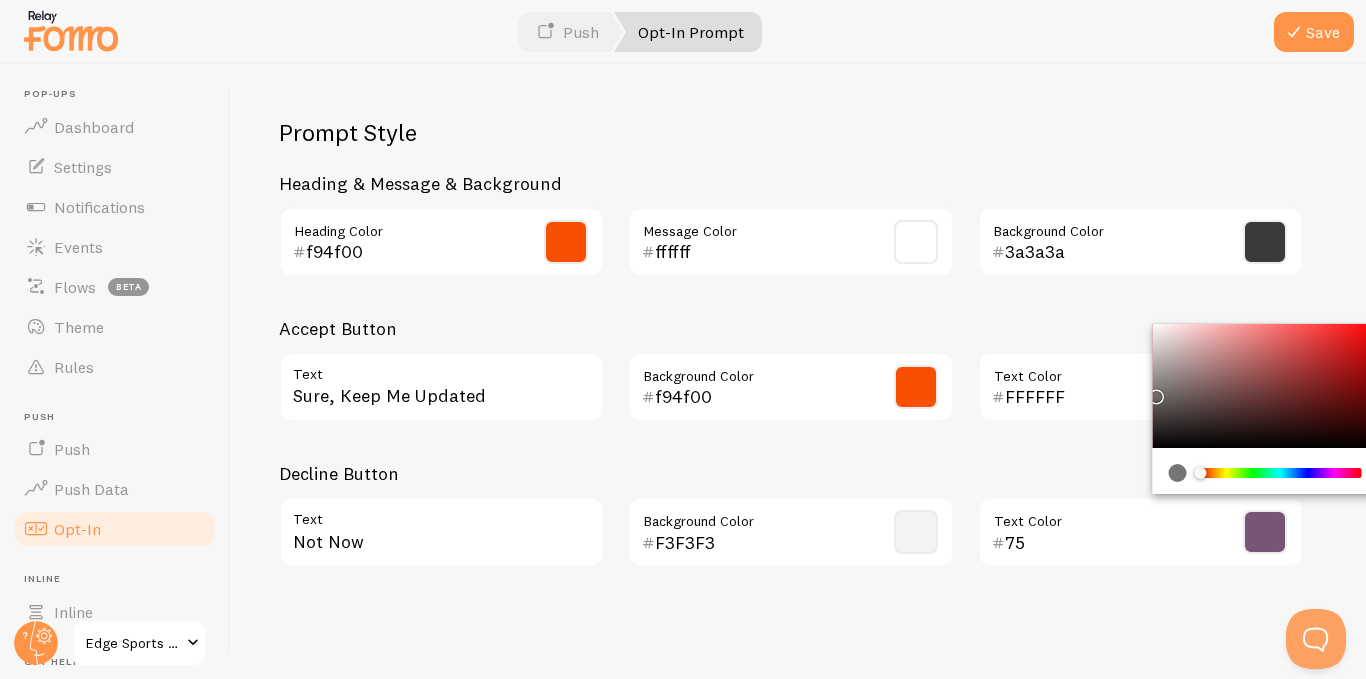 type on "7" 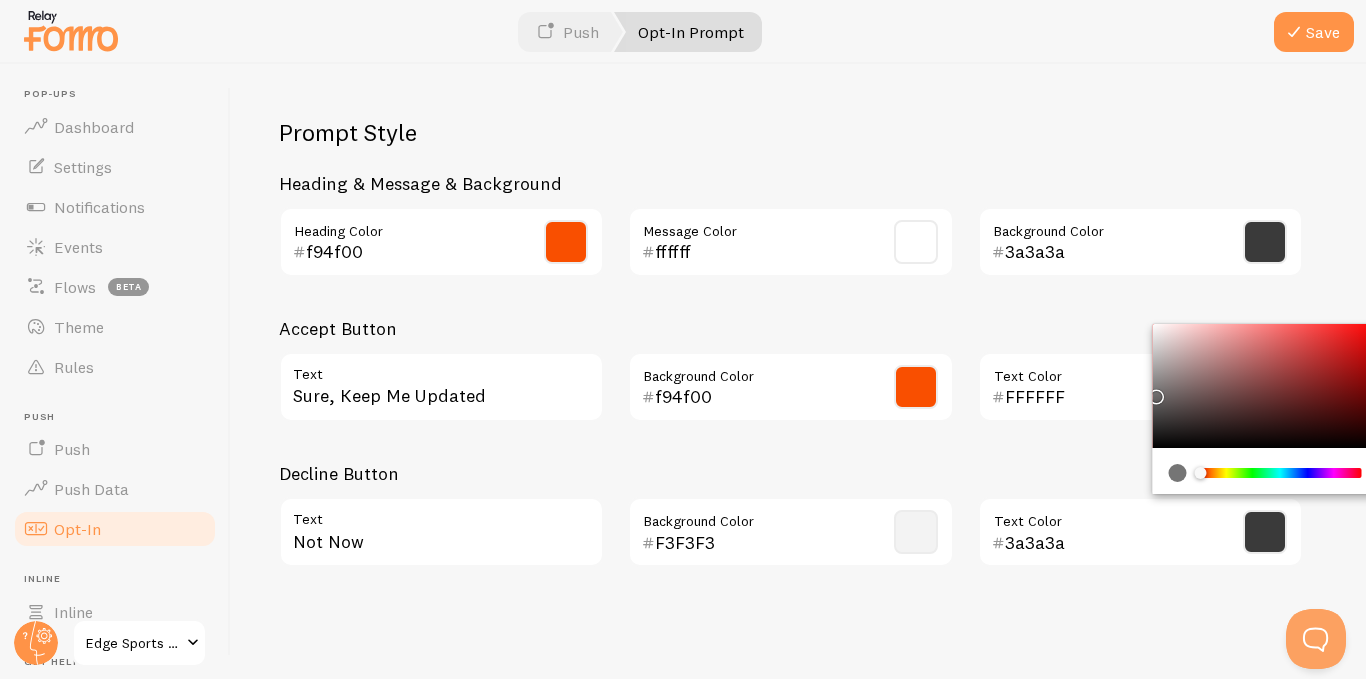 type on "3a3a3a" 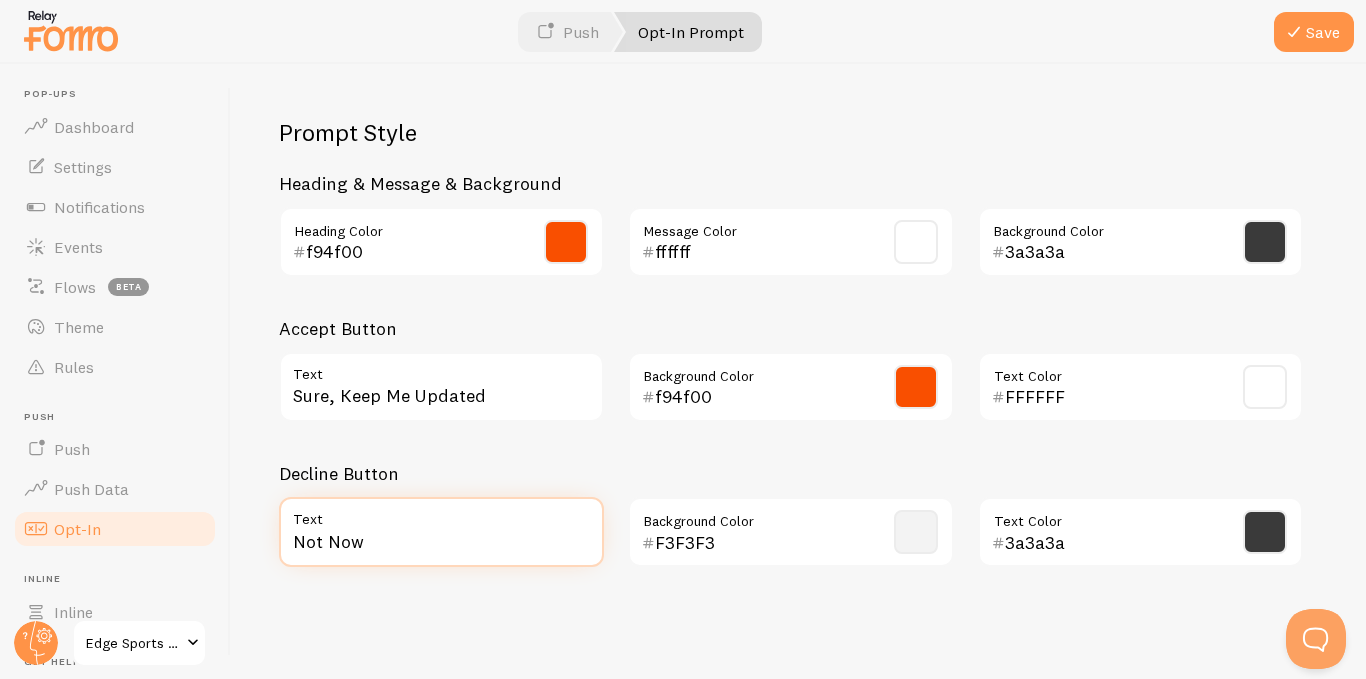 click on "Not Now" at bounding box center [441, 532] 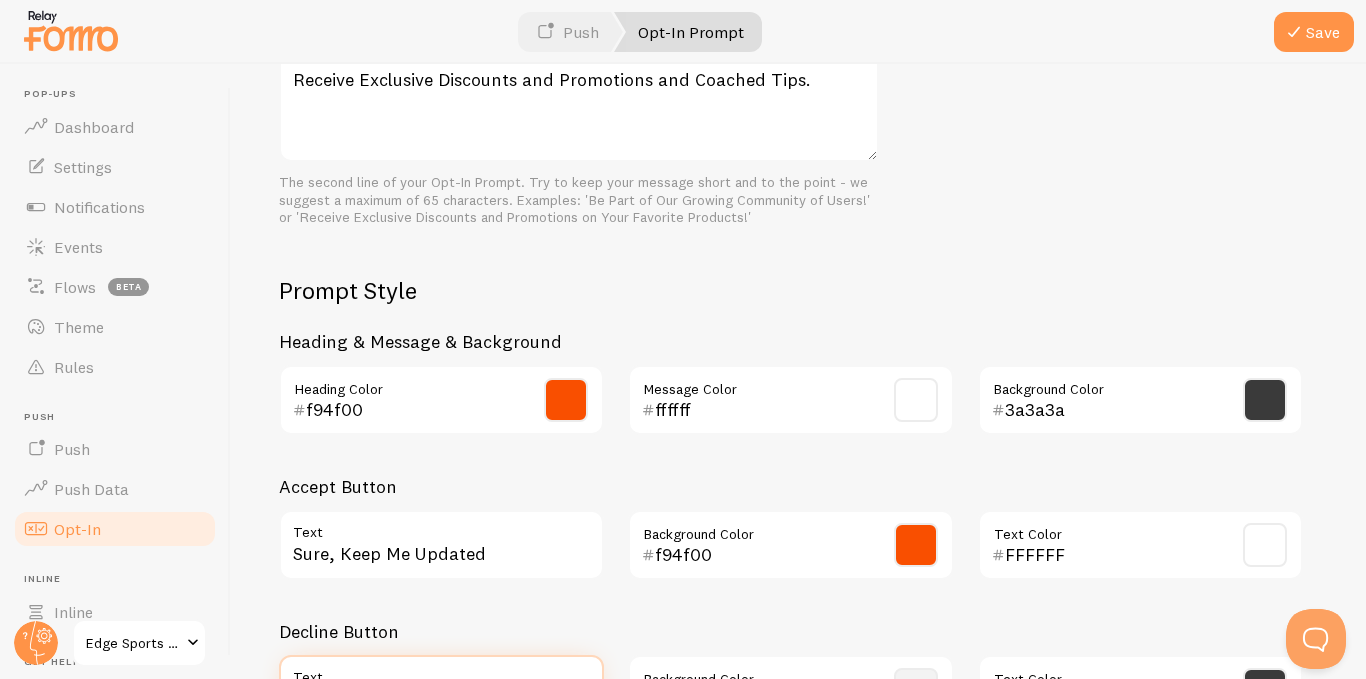 scroll, scrollTop: 858, scrollLeft: 0, axis: vertical 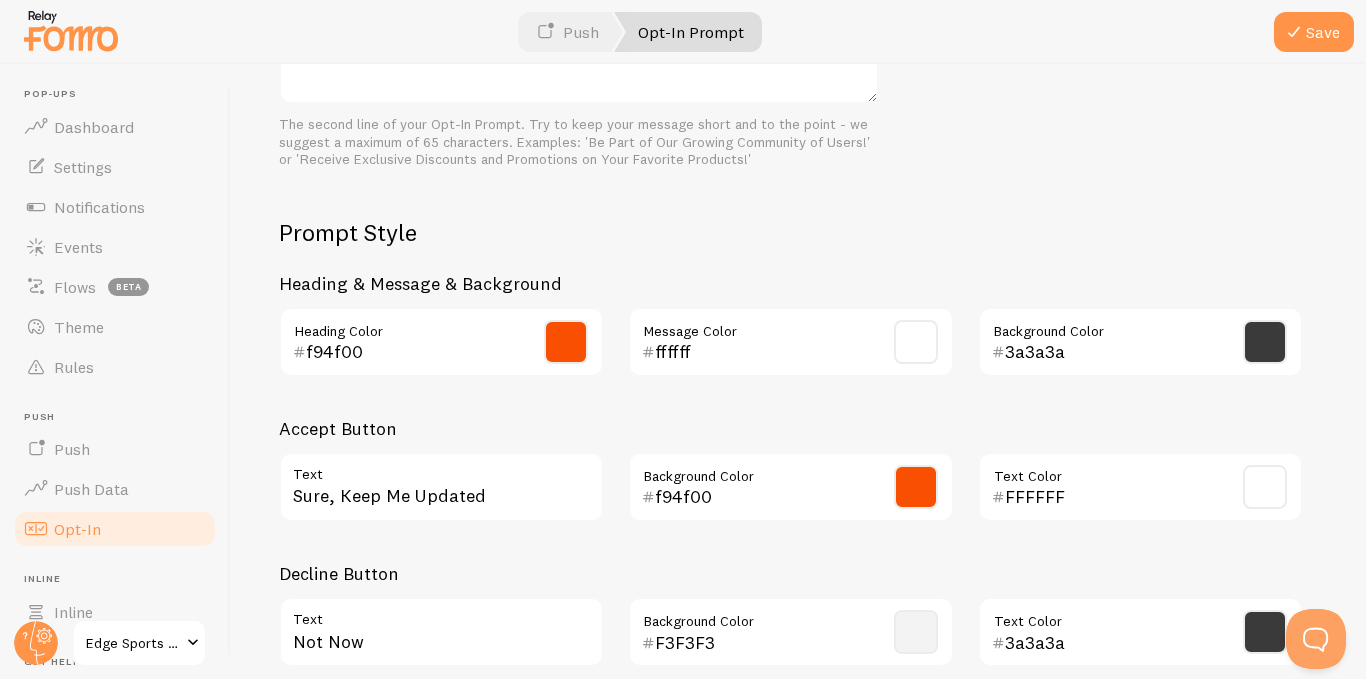 click on "FFFFFF" at bounding box center [1112, 497] 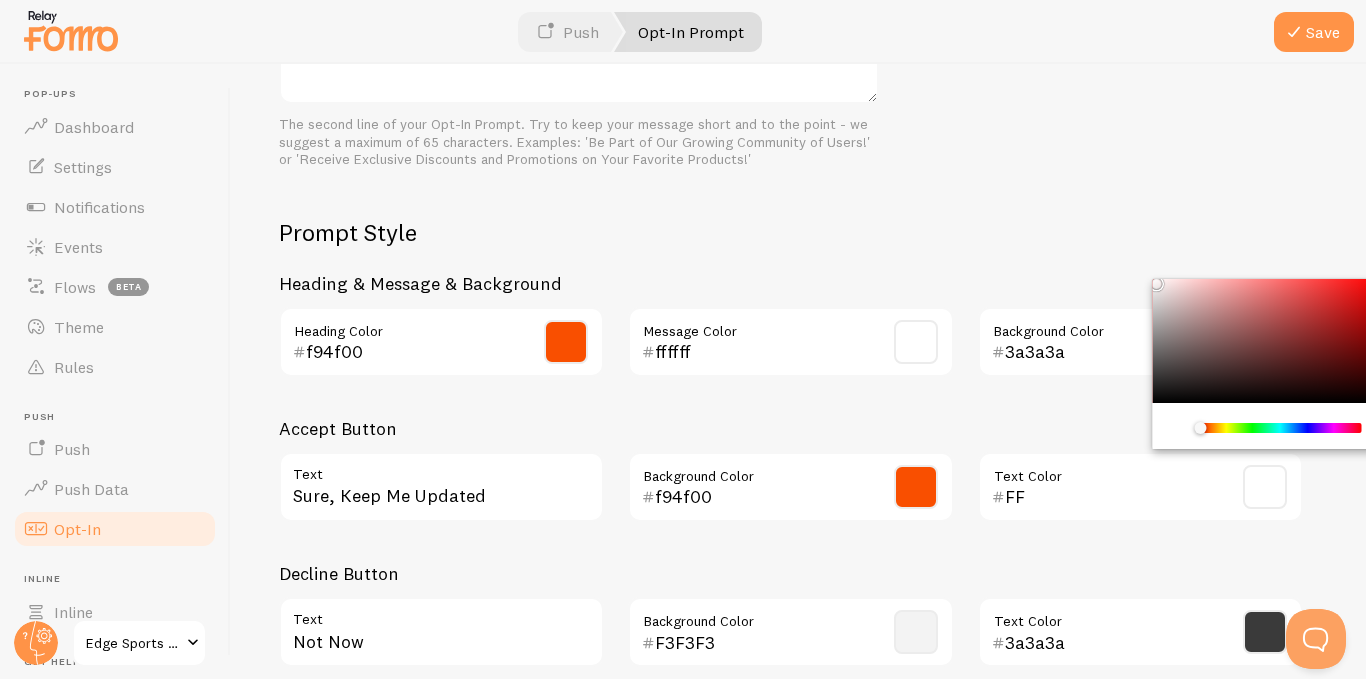 type on "F" 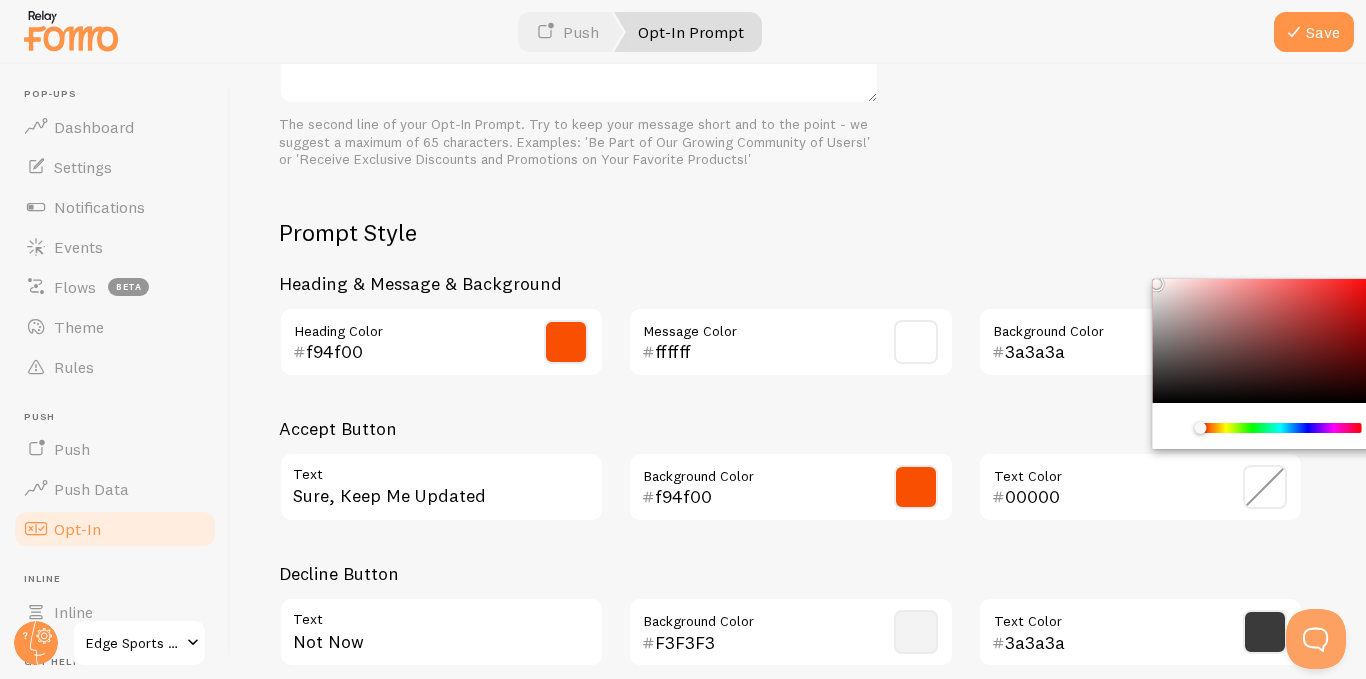 click on "Prompt Style   Heading & Message & Background   f94f00       Heading Color   ffffff       Message Color   3a3a3a       Background Color   Accept Button     Sure, Keep Me Updated   Text         f94f00       Background Color   00000                     Text Color   Decline Button     Not Now   Text         F3F3F3       Background Color   3a3a3a       Text Color" at bounding box center (791, 450) 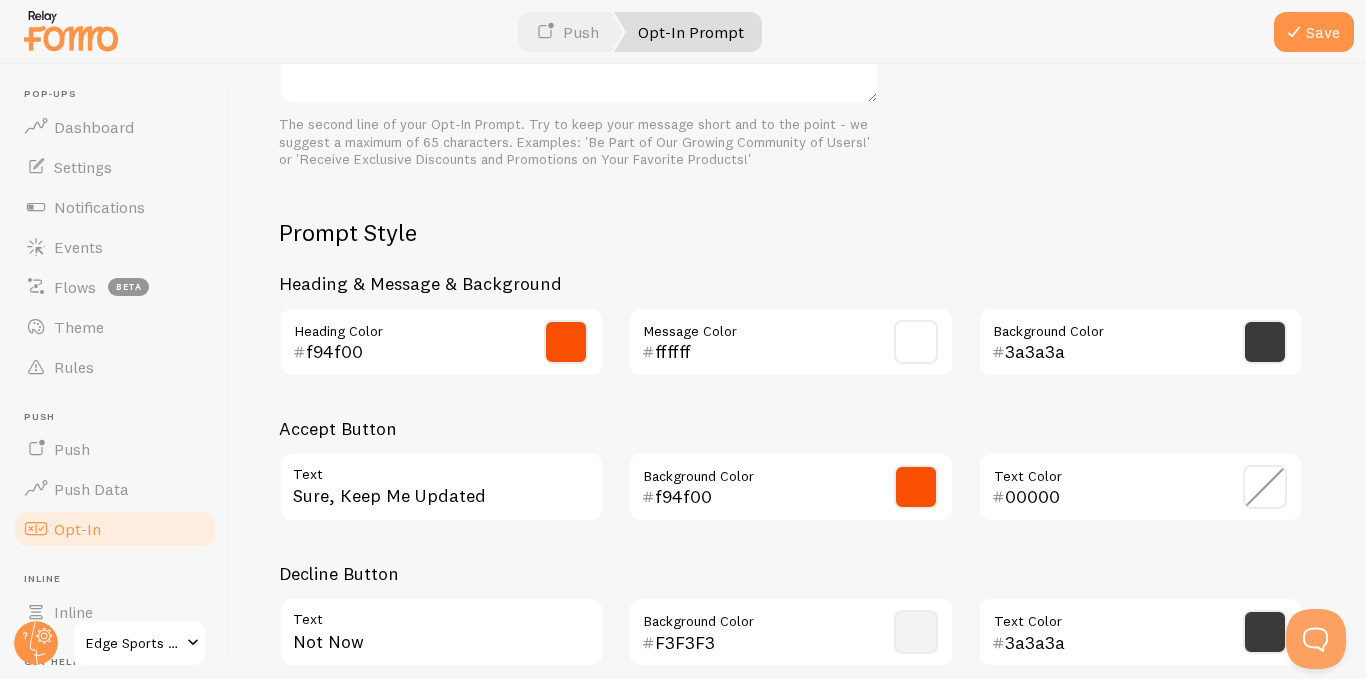 click on "00000" at bounding box center [1112, 497] 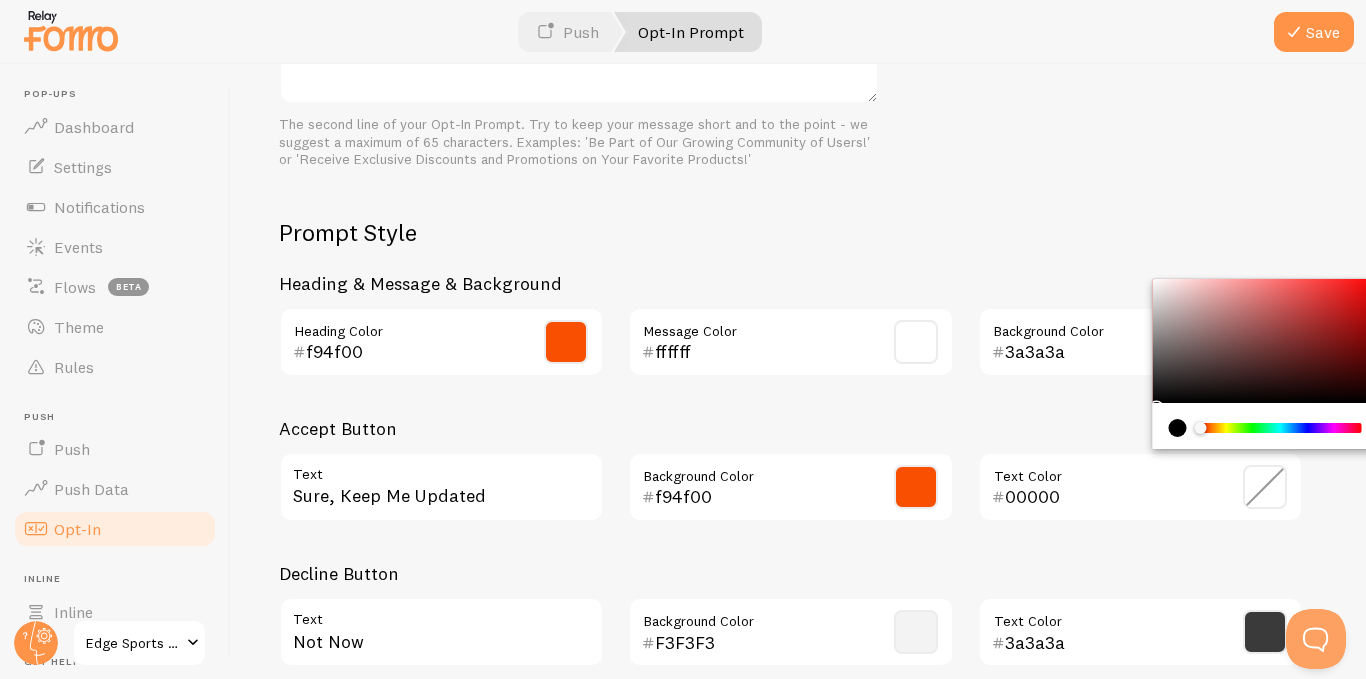 click on "Prompt Style   Heading & Message & Background   f94f00       Heading Color   ffffff       Message Color   3a3a3a       Background Color   Accept Button     Sure, Keep Me Updated   Text         f94f00       Background Color   00000                     Text Color   Decline Button     Not Now   Text         F3F3F3       Background Color   3a3a3a       Text Color" at bounding box center [791, 450] 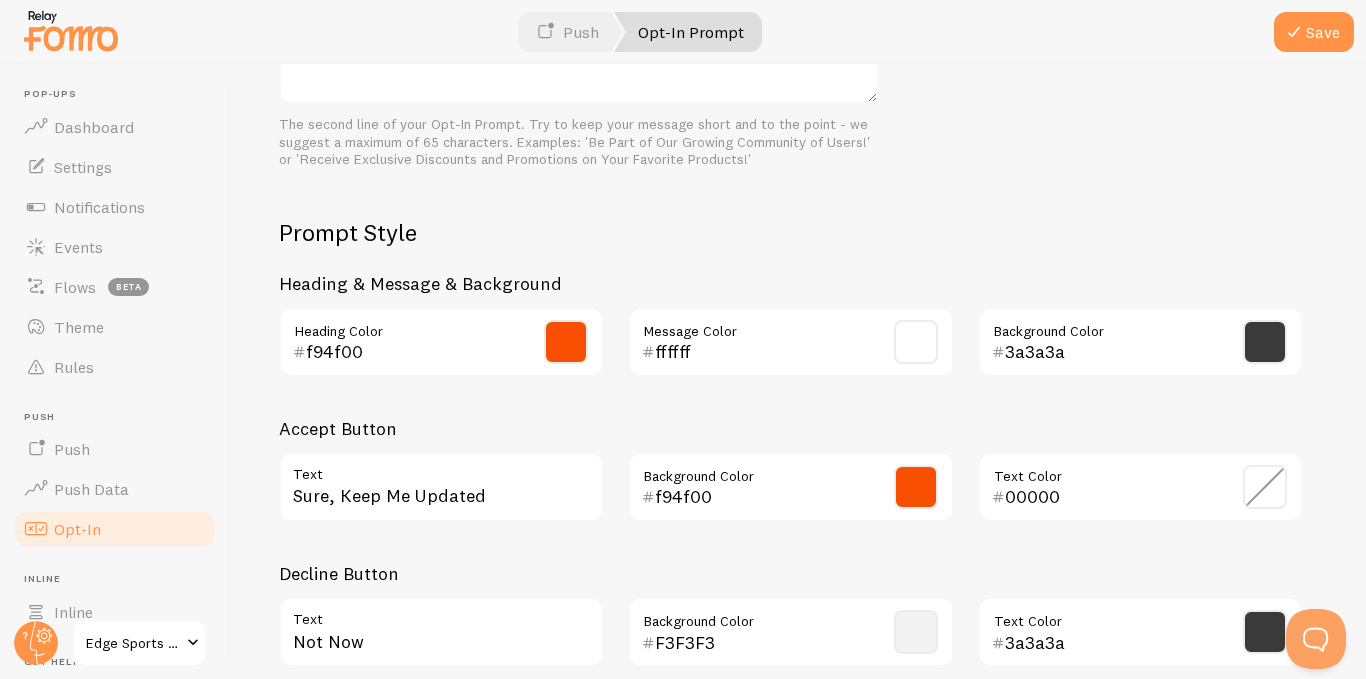 click on "00000" at bounding box center [1112, 497] 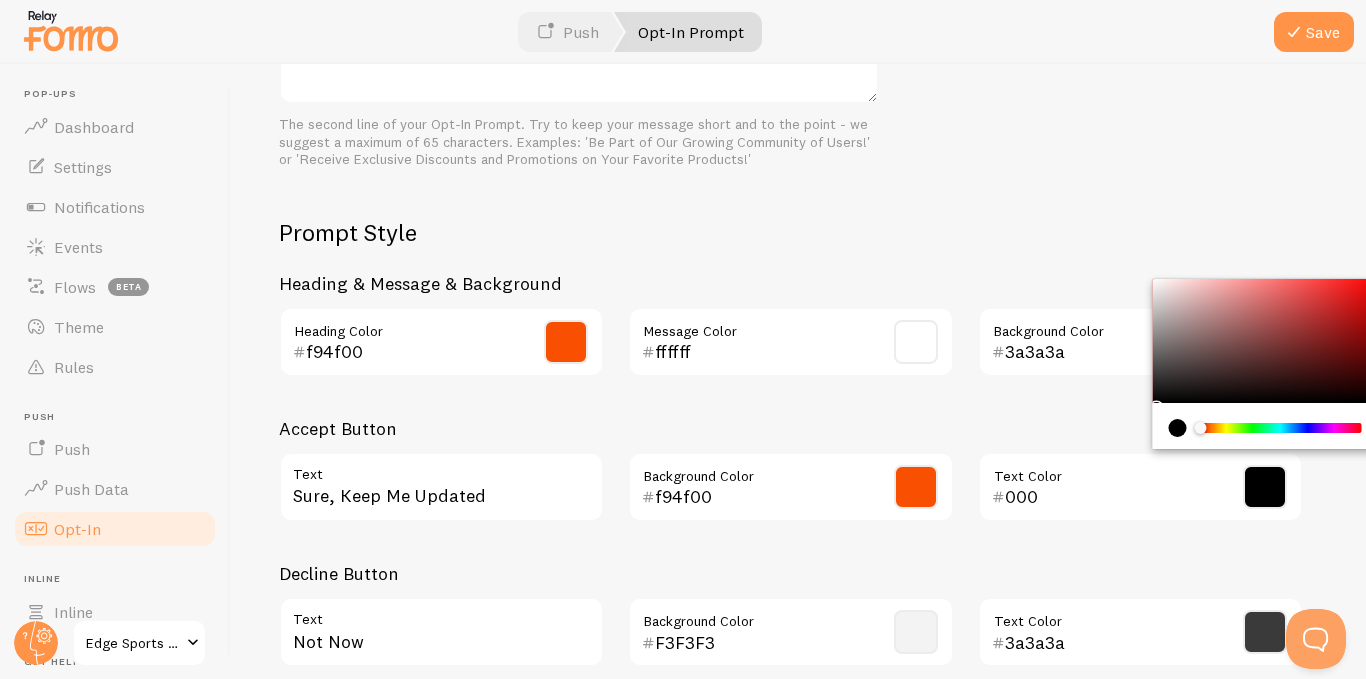type on "000" 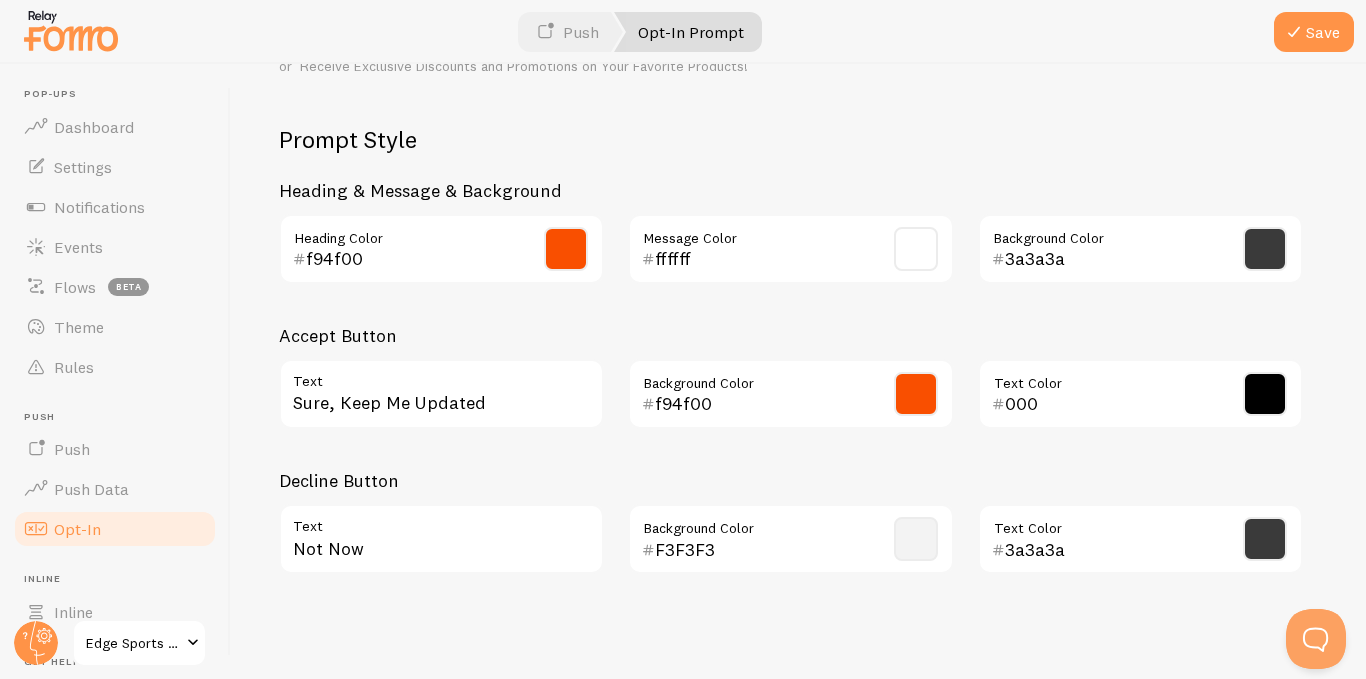 scroll, scrollTop: 958, scrollLeft: 0, axis: vertical 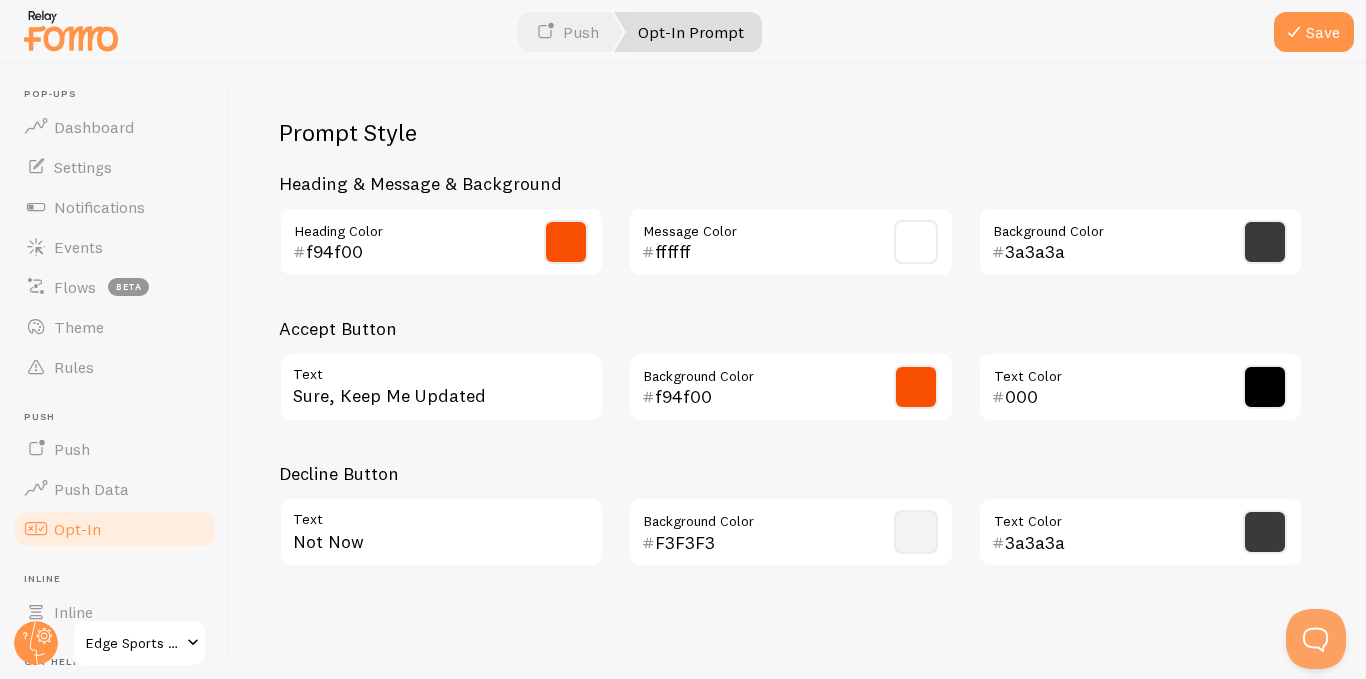 click on "F3F3F3" at bounding box center [762, 542] 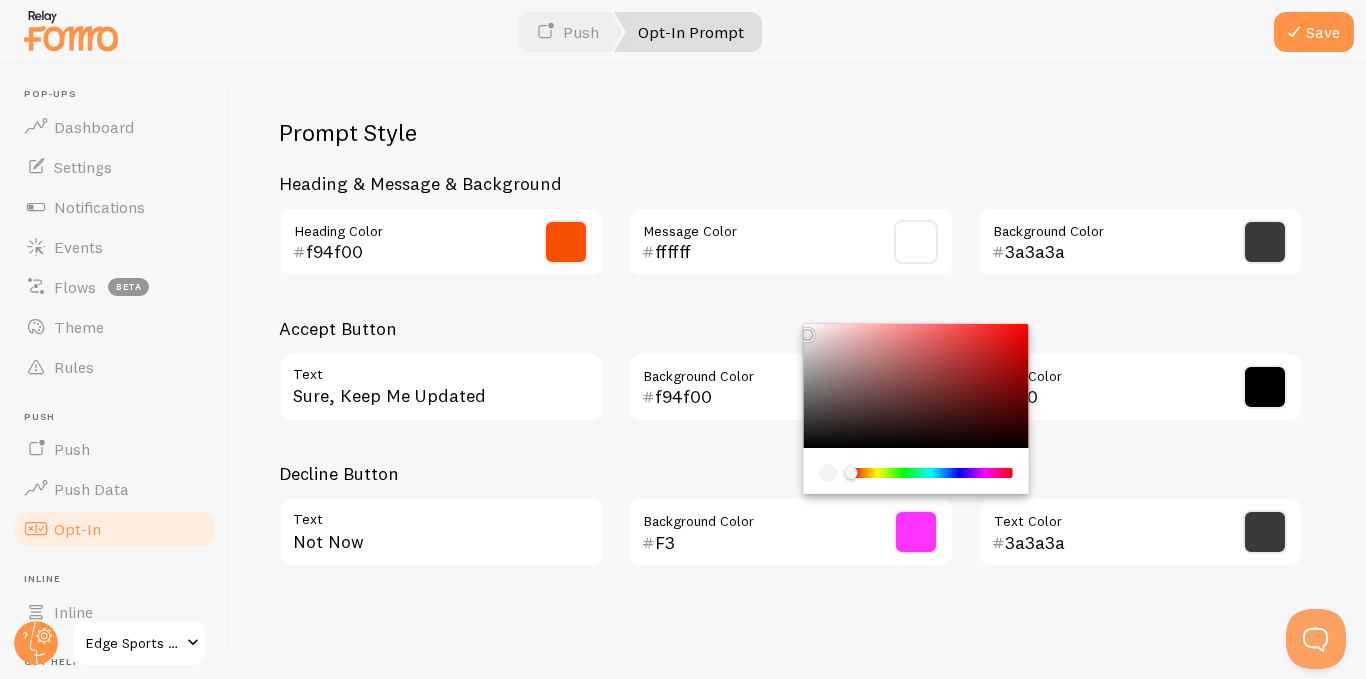 type on "F" 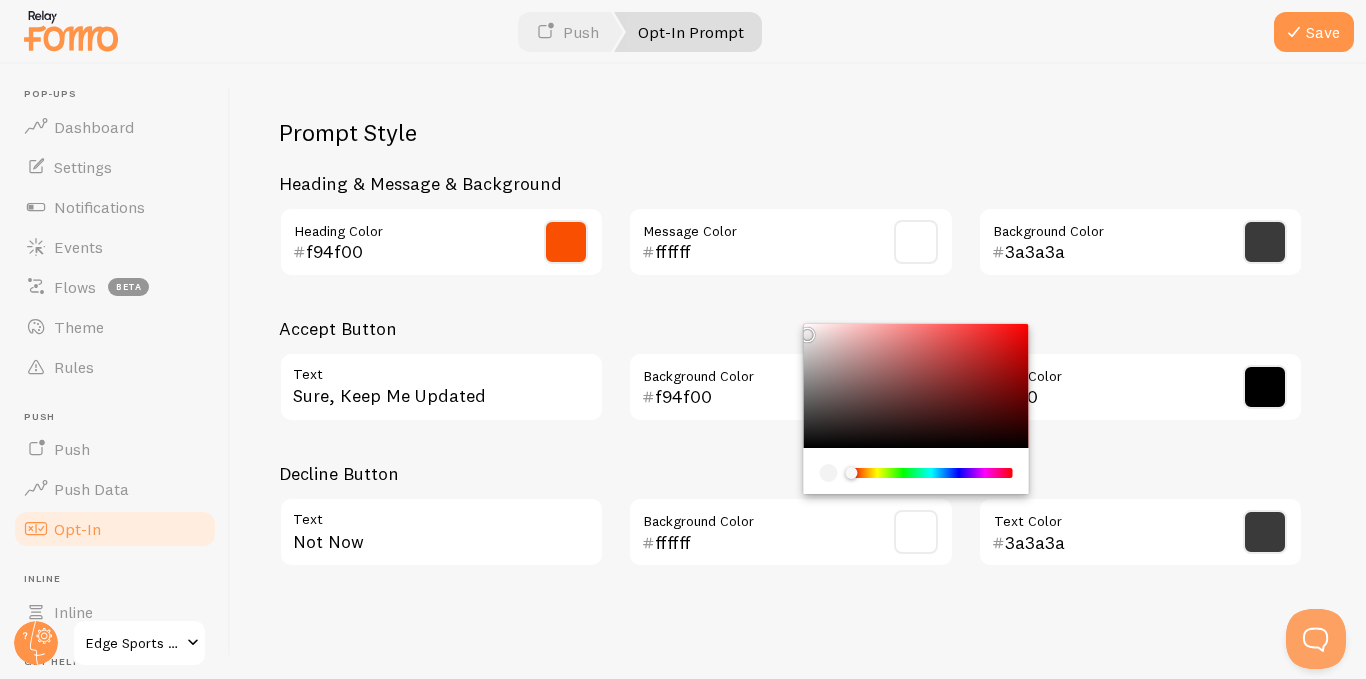 type on "ffffff" 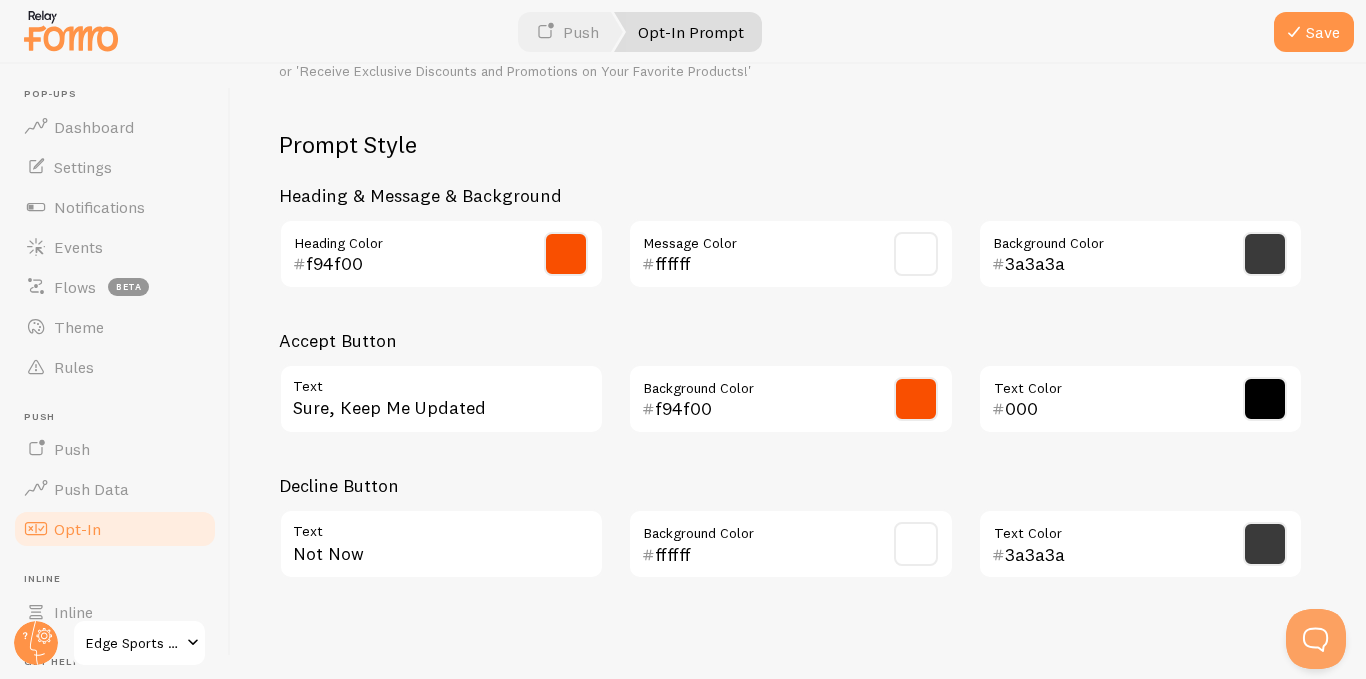 scroll, scrollTop: 958, scrollLeft: 0, axis: vertical 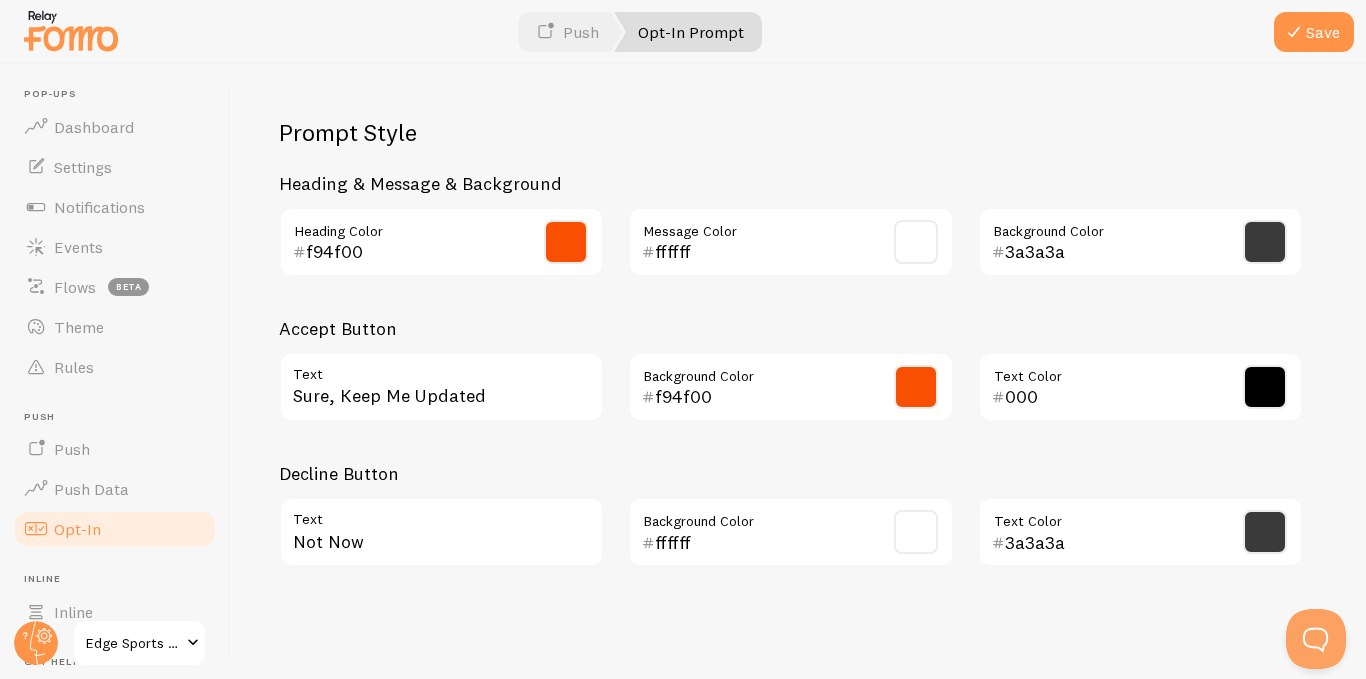 click at bounding box center (1265, 387) 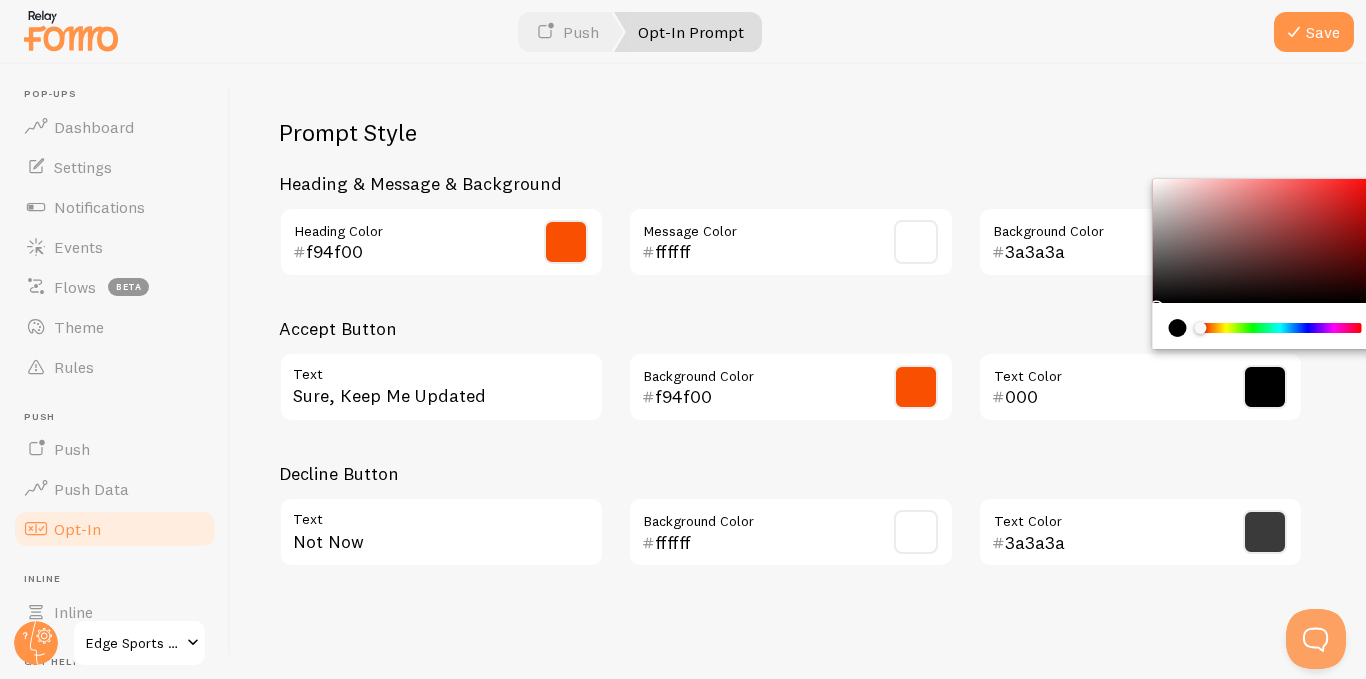 click at bounding box center [1265, 387] 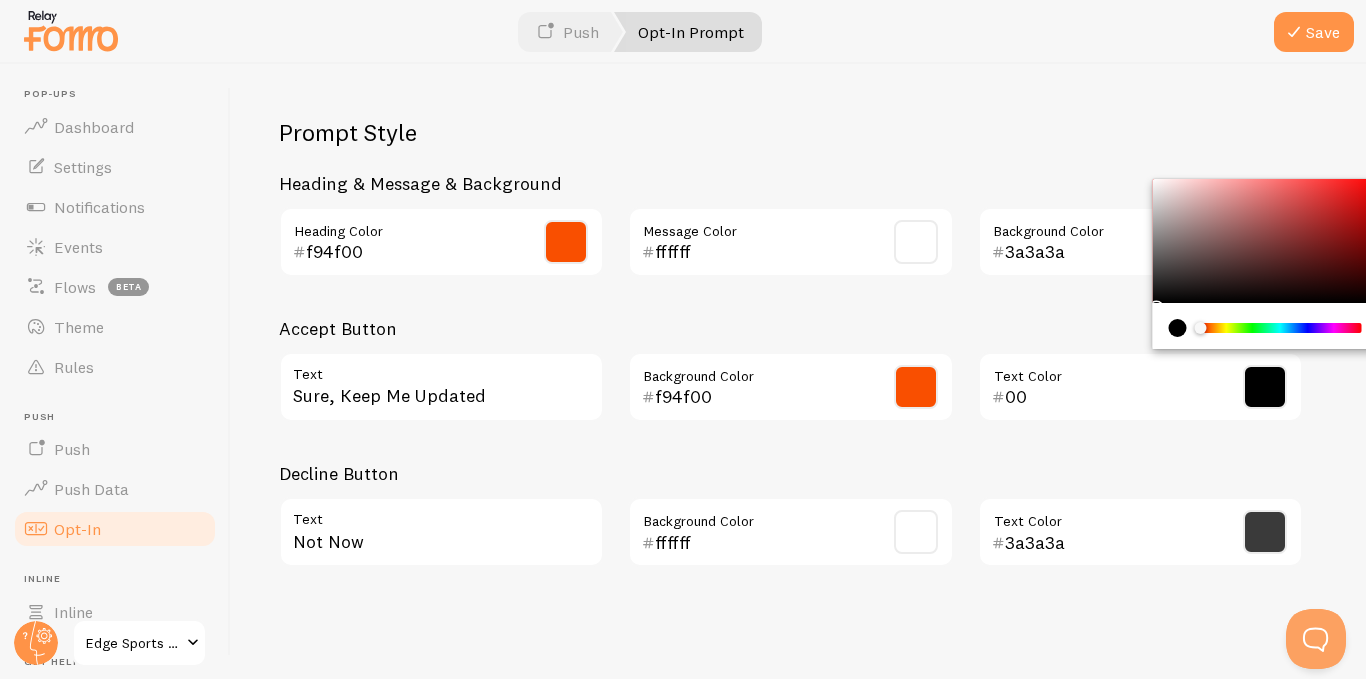 type on "0" 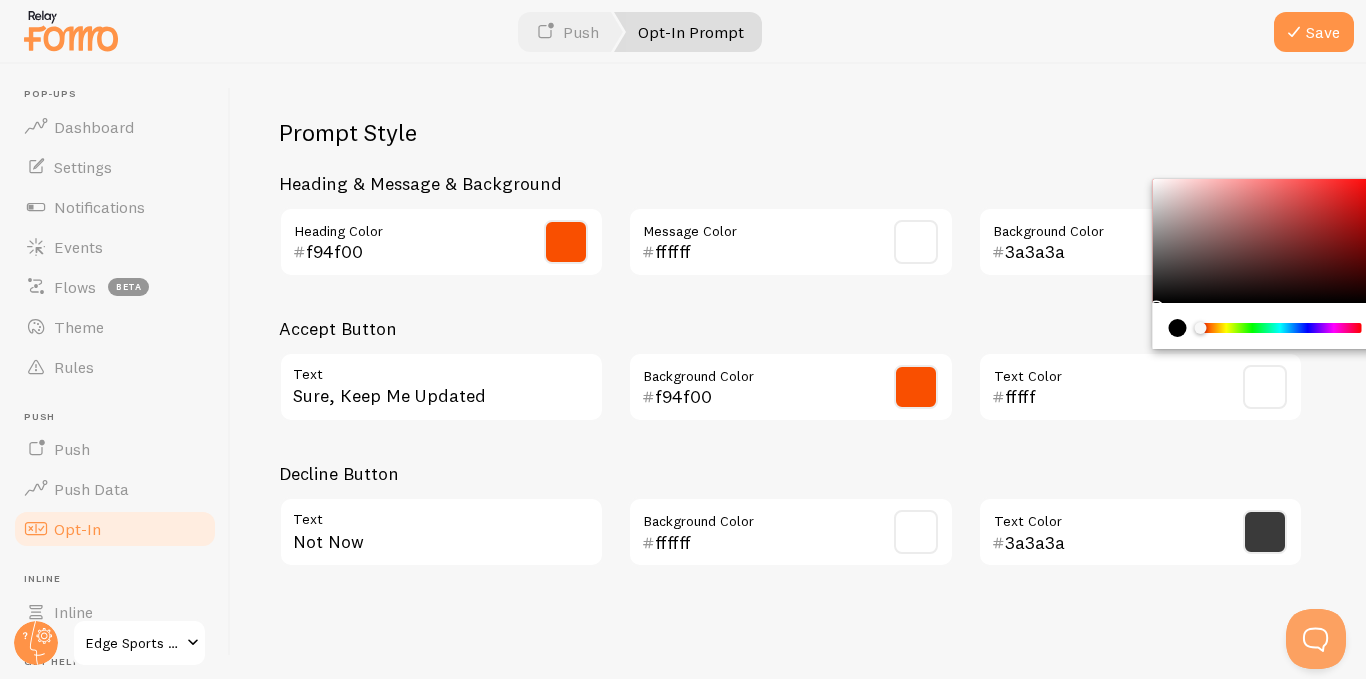 type on "fffff" 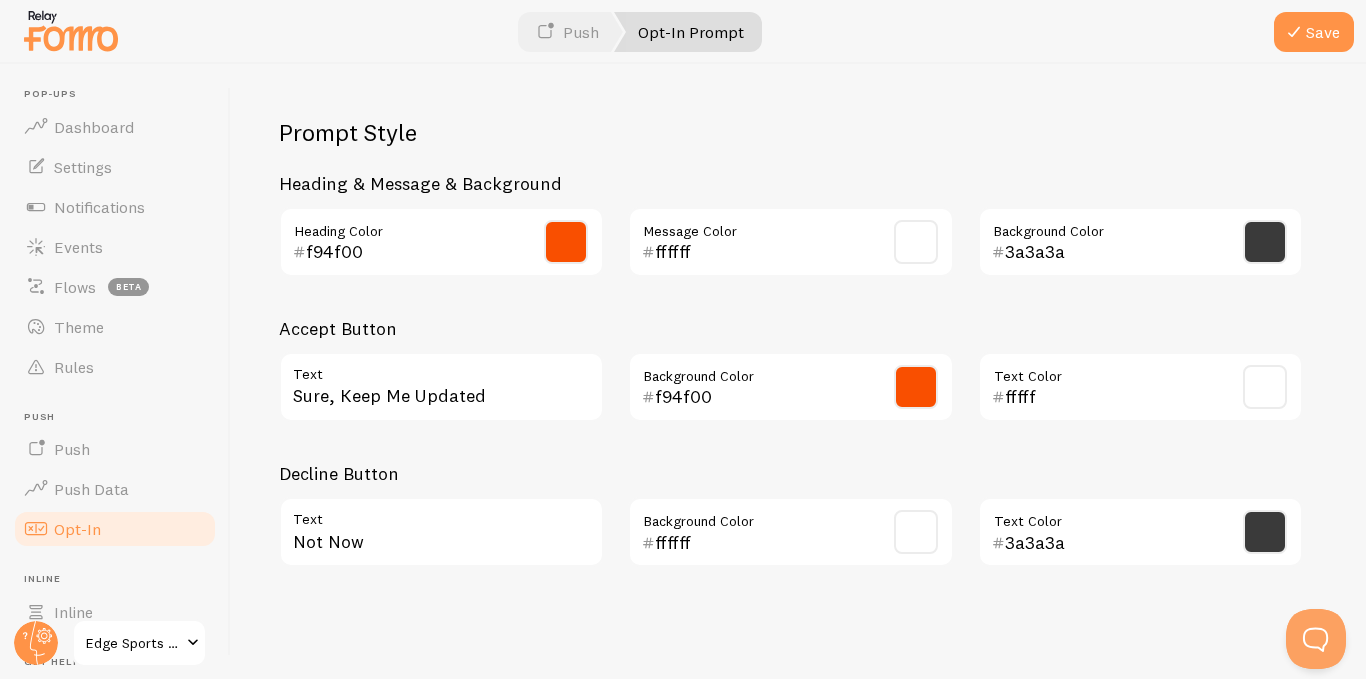 click on "Decline Button" at bounding box center (791, 473) 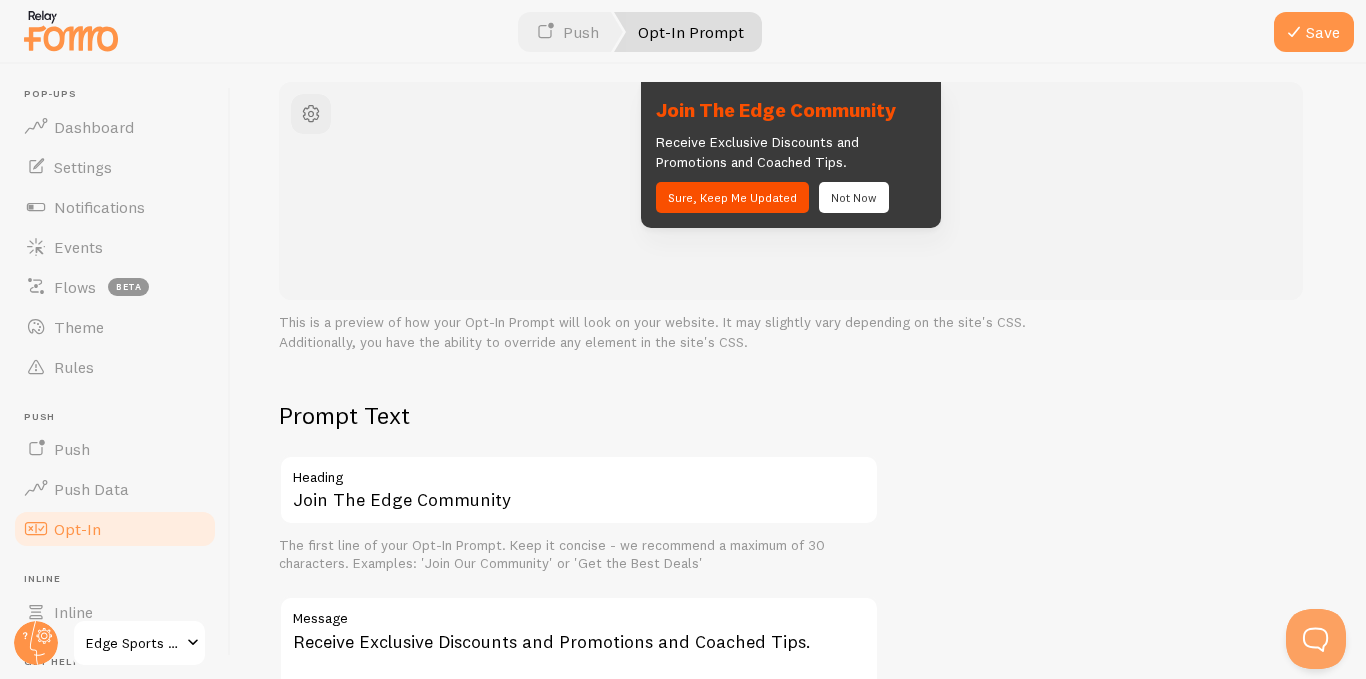 scroll, scrollTop: 0, scrollLeft: 0, axis: both 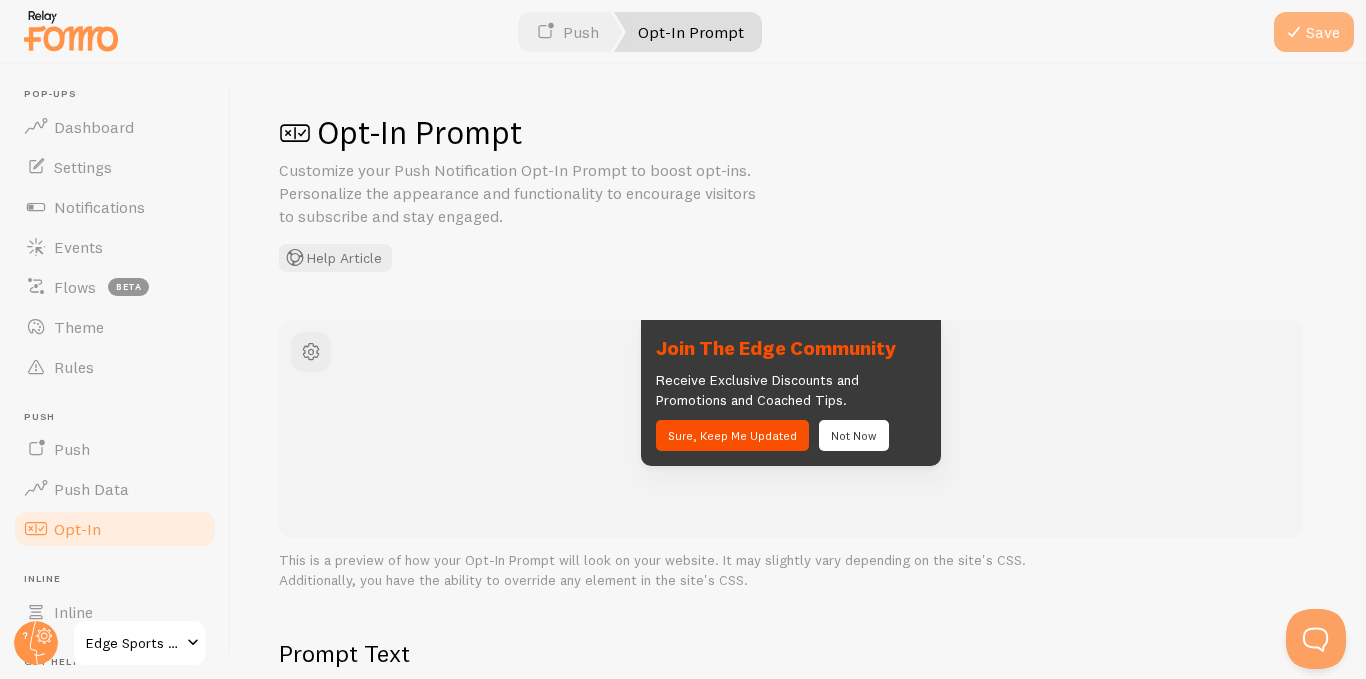 click on "Save" at bounding box center [1314, 32] 